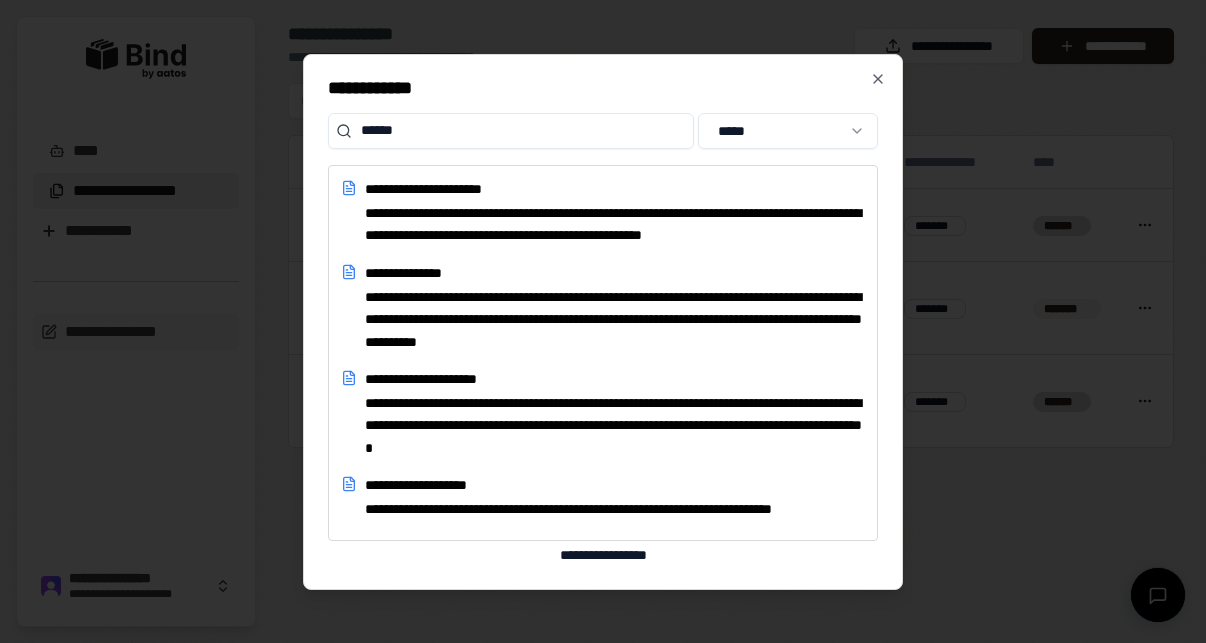 scroll, scrollTop: 0, scrollLeft: 0, axis: both 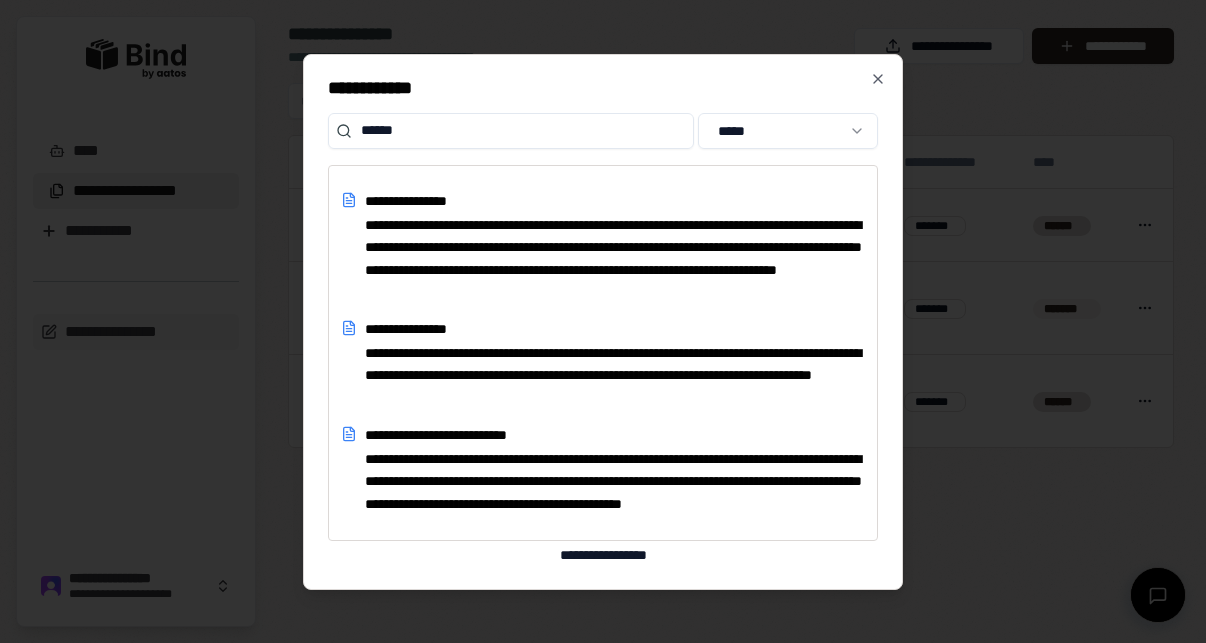 drag, startPoint x: 458, startPoint y: 142, endPoint x: 234, endPoint y: 119, distance: 225.1777 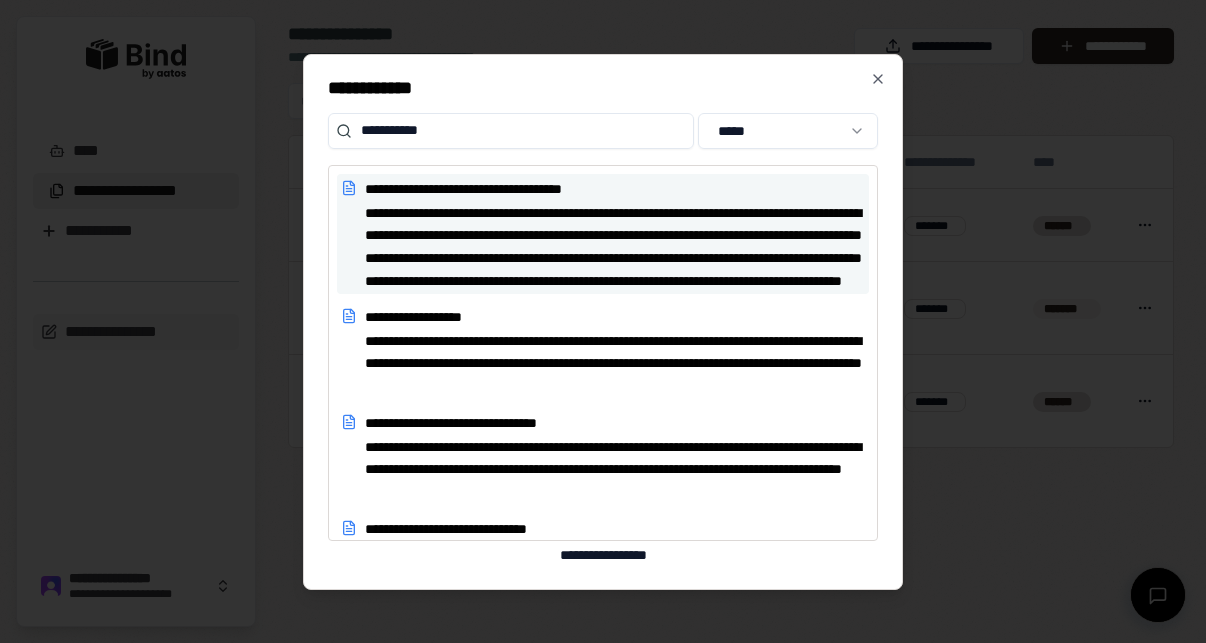 scroll, scrollTop: 0, scrollLeft: 0, axis: both 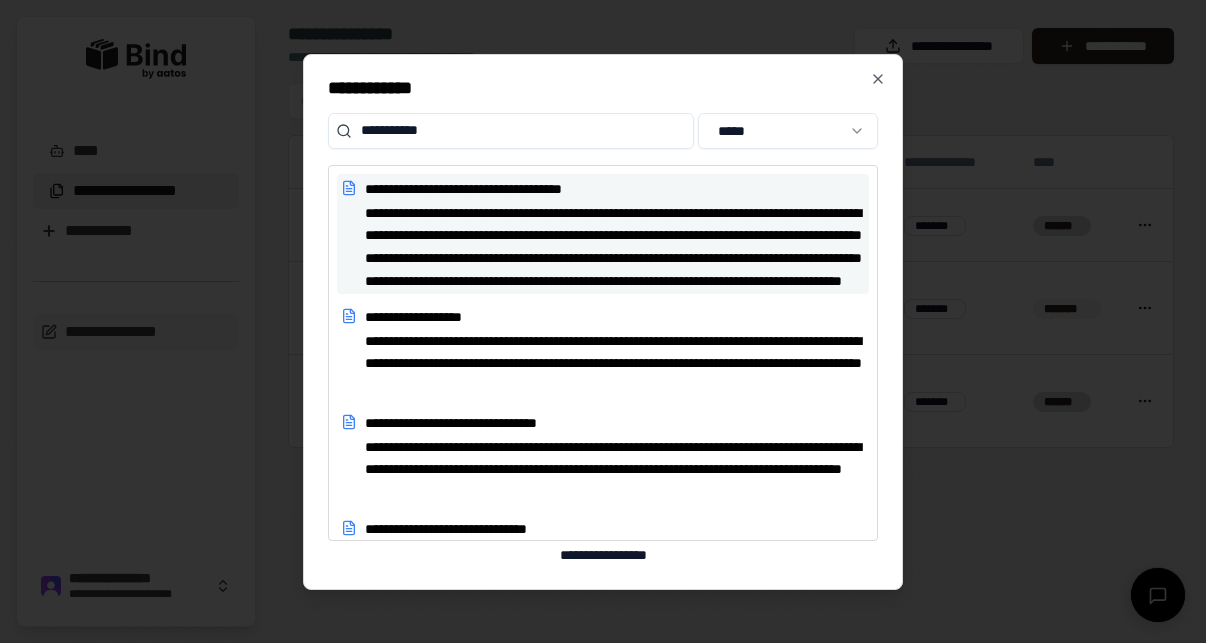 type on "**********" 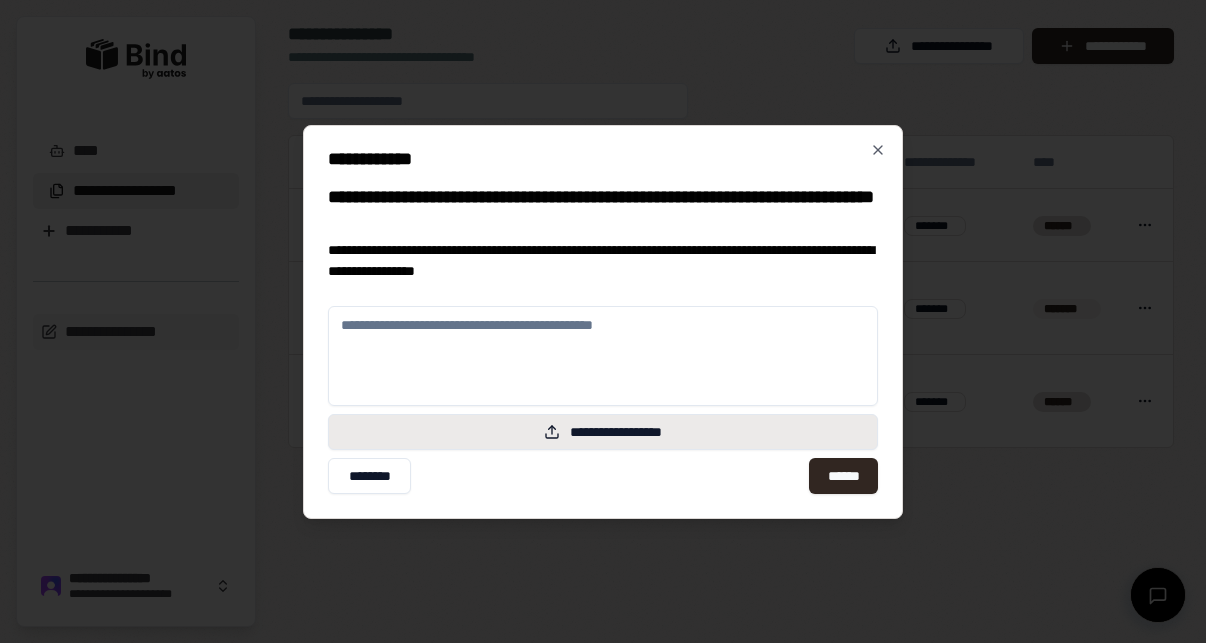 click on "**********" at bounding box center (603, 432) 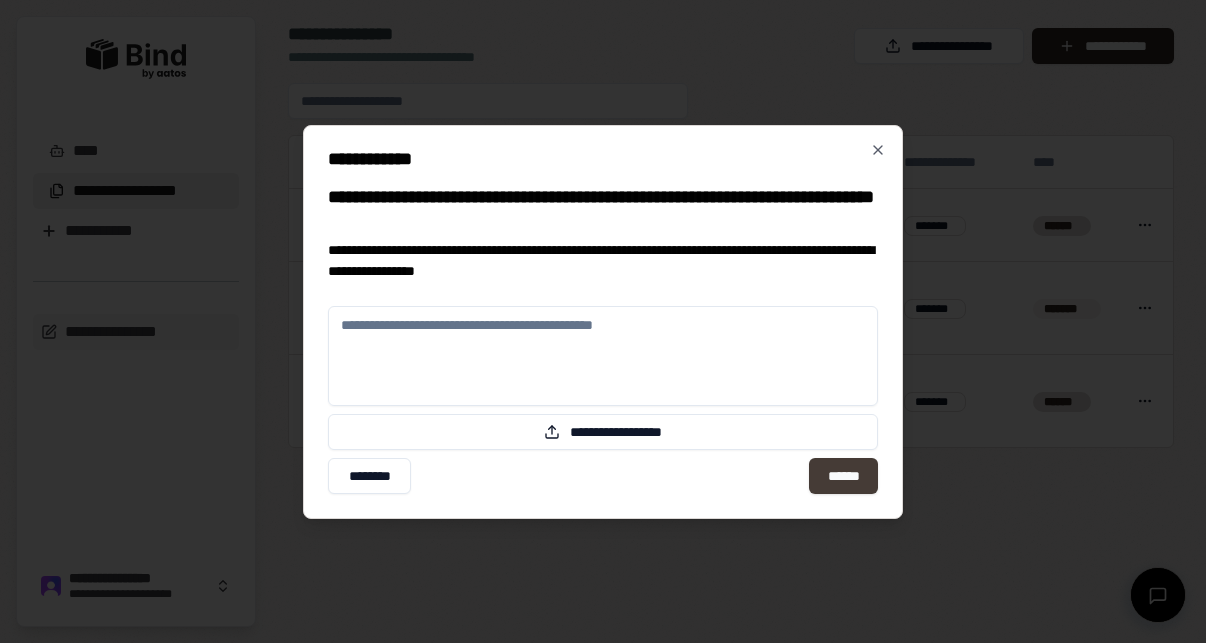 click on "******" at bounding box center [843, 476] 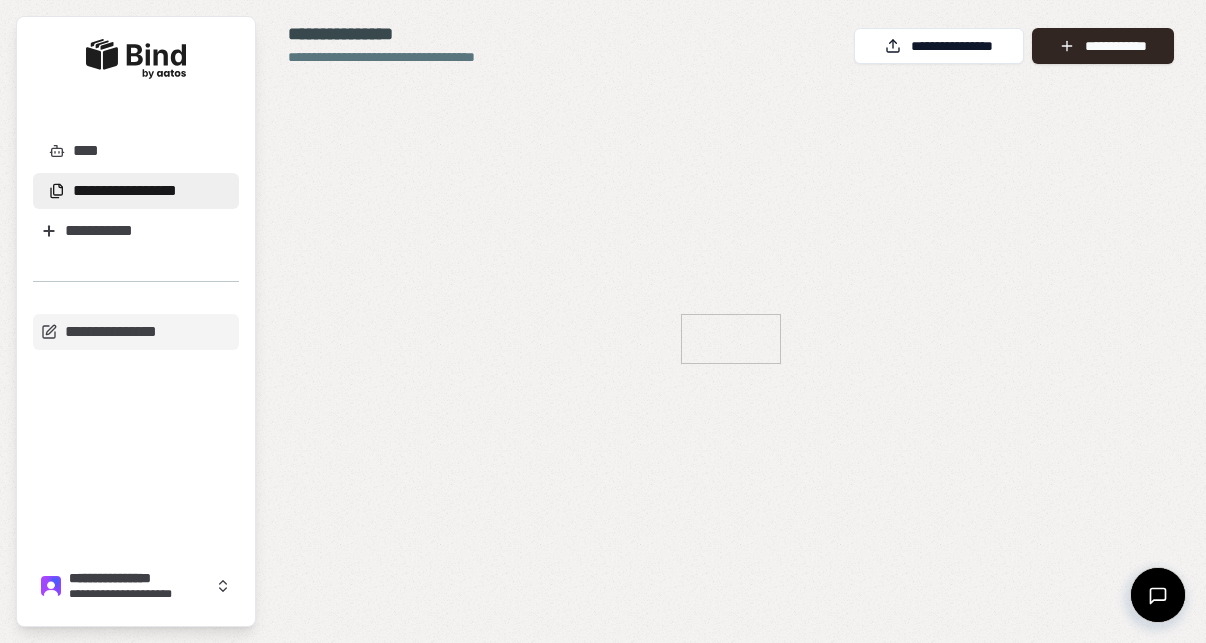 scroll, scrollTop: 0, scrollLeft: 0, axis: both 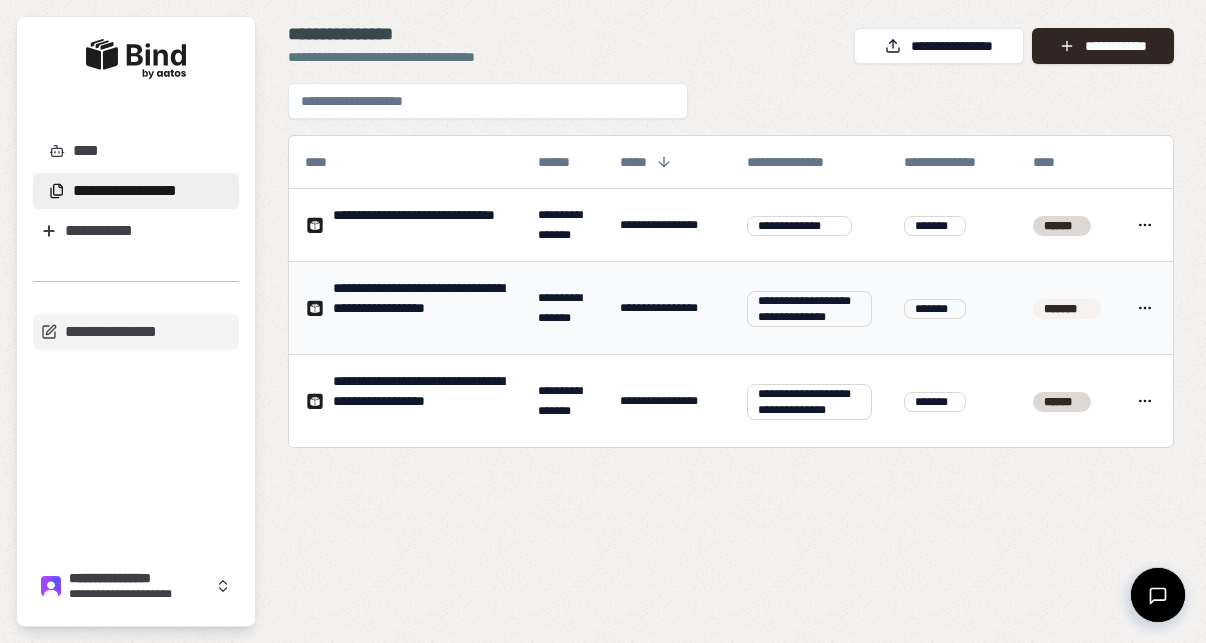 click on "**********" at bounding box center [419, 308] 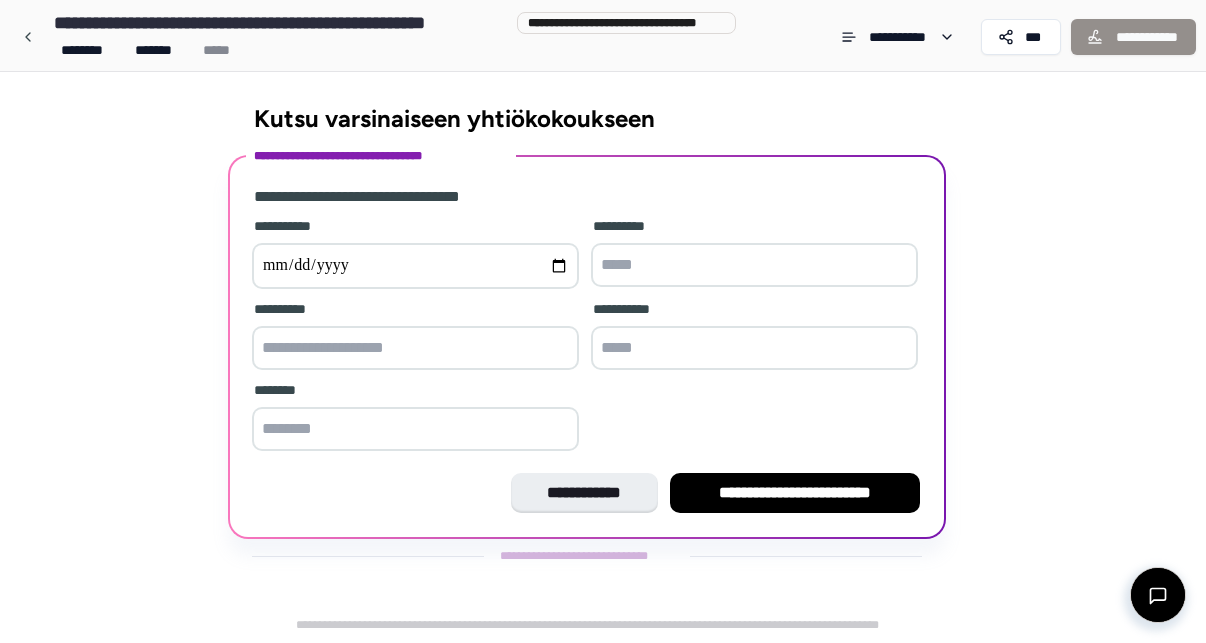 click at bounding box center (415, 266) 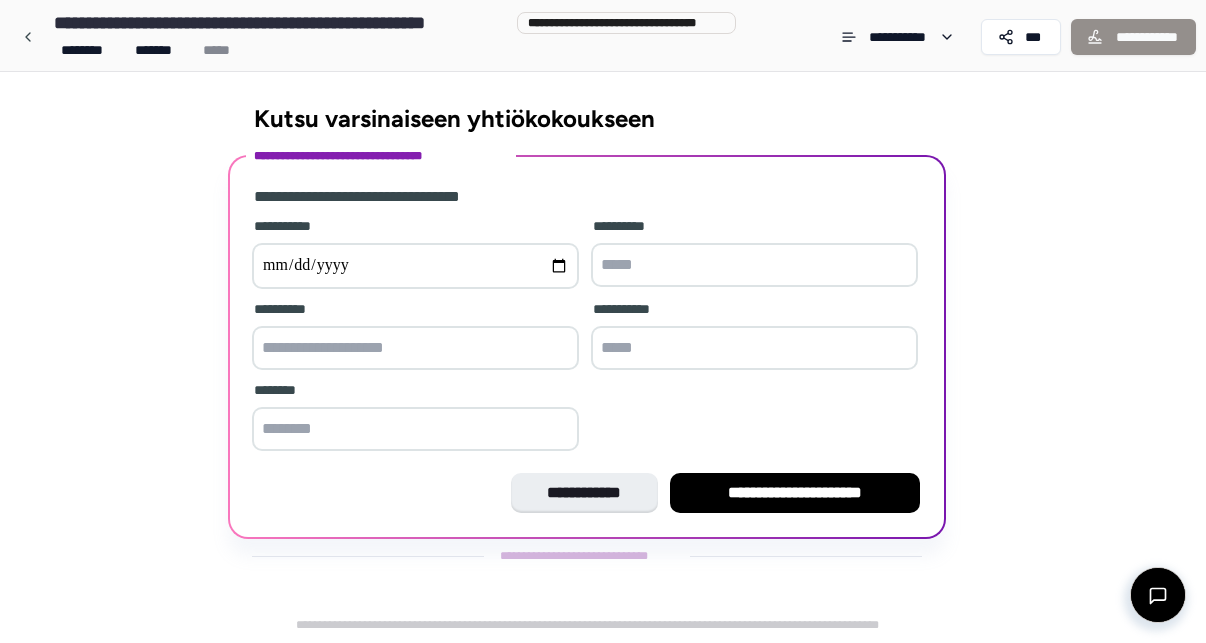 click at bounding box center (754, 265) 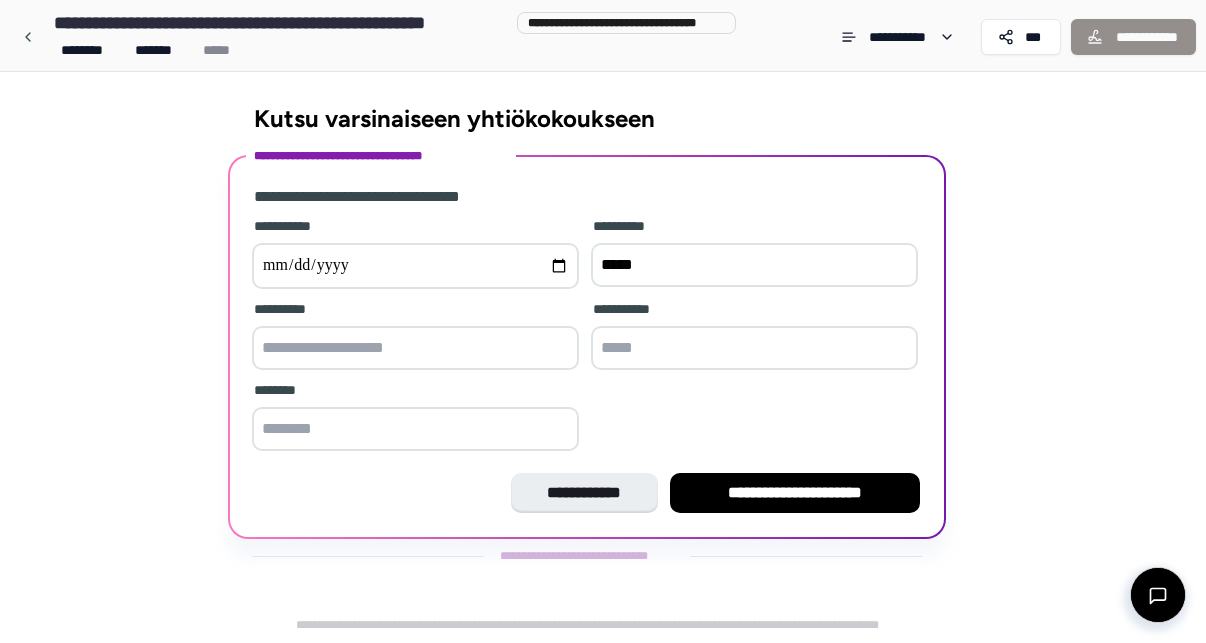 type on "*****" 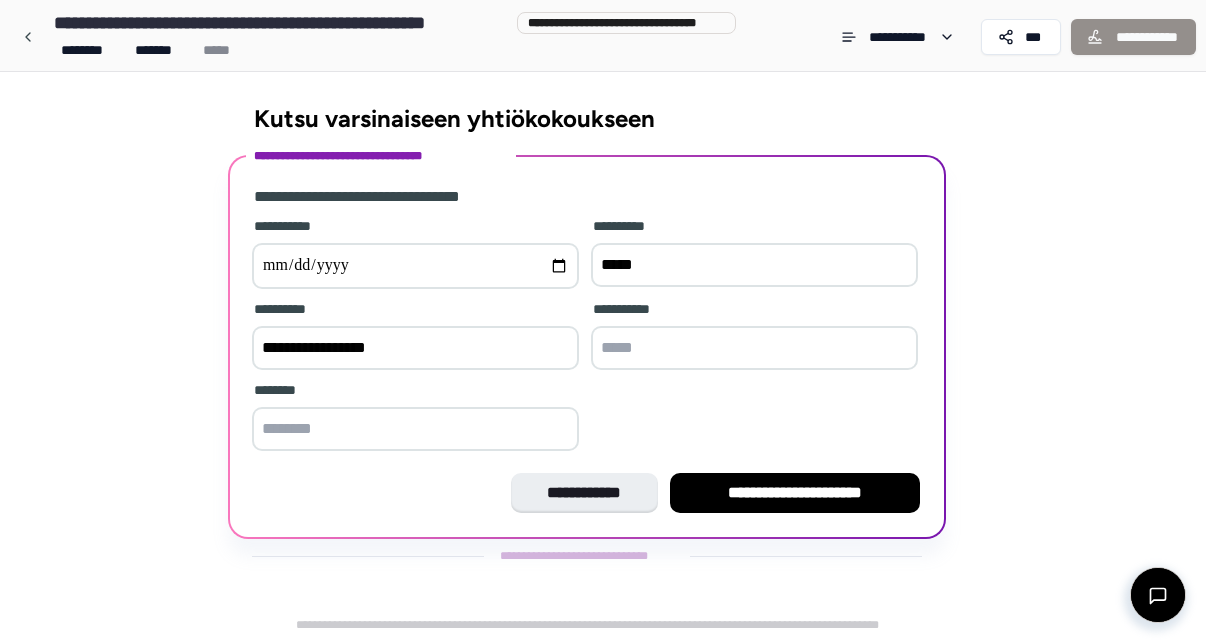 type on "**********" 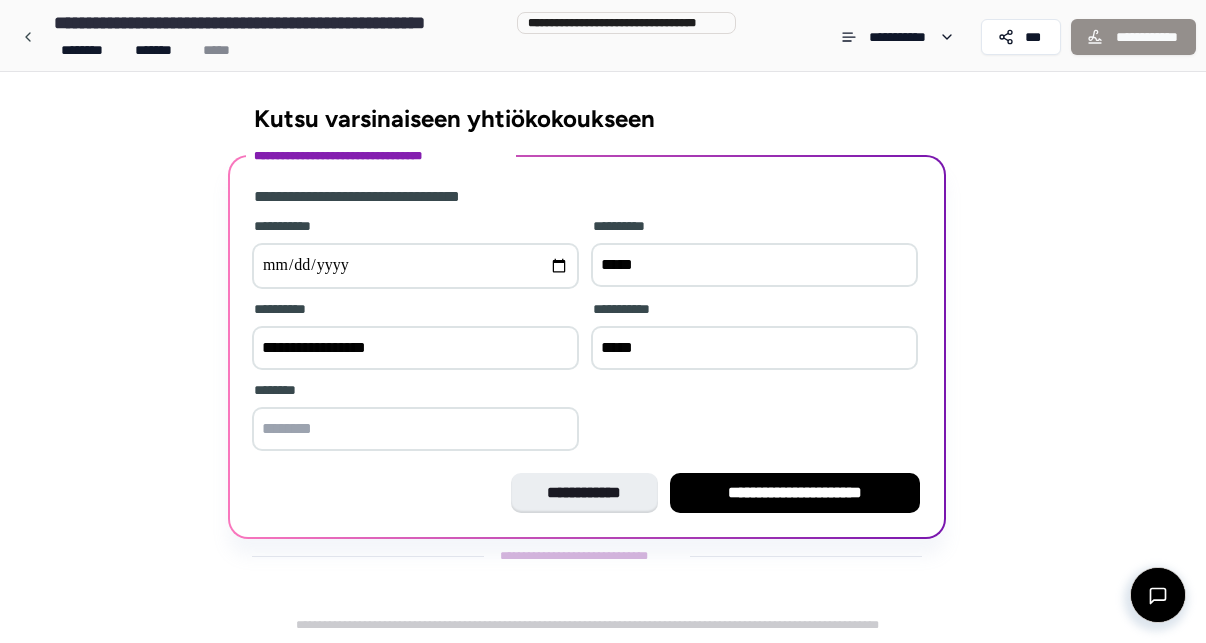type on "*****" 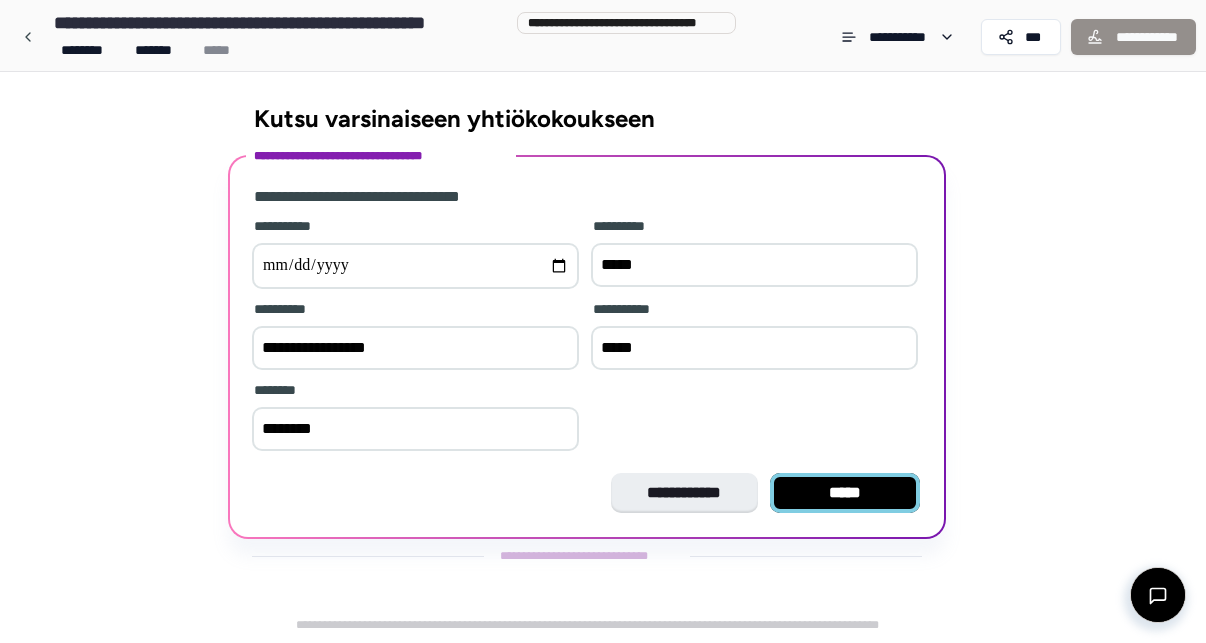 type on "********" 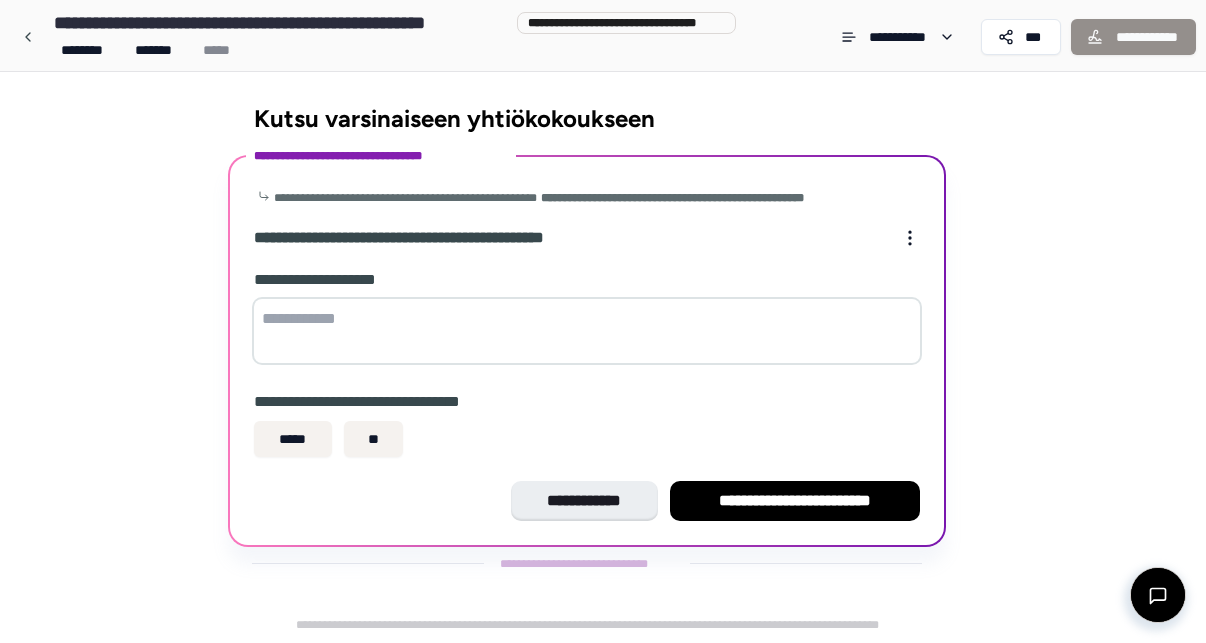click at bounding box center [587, 331] 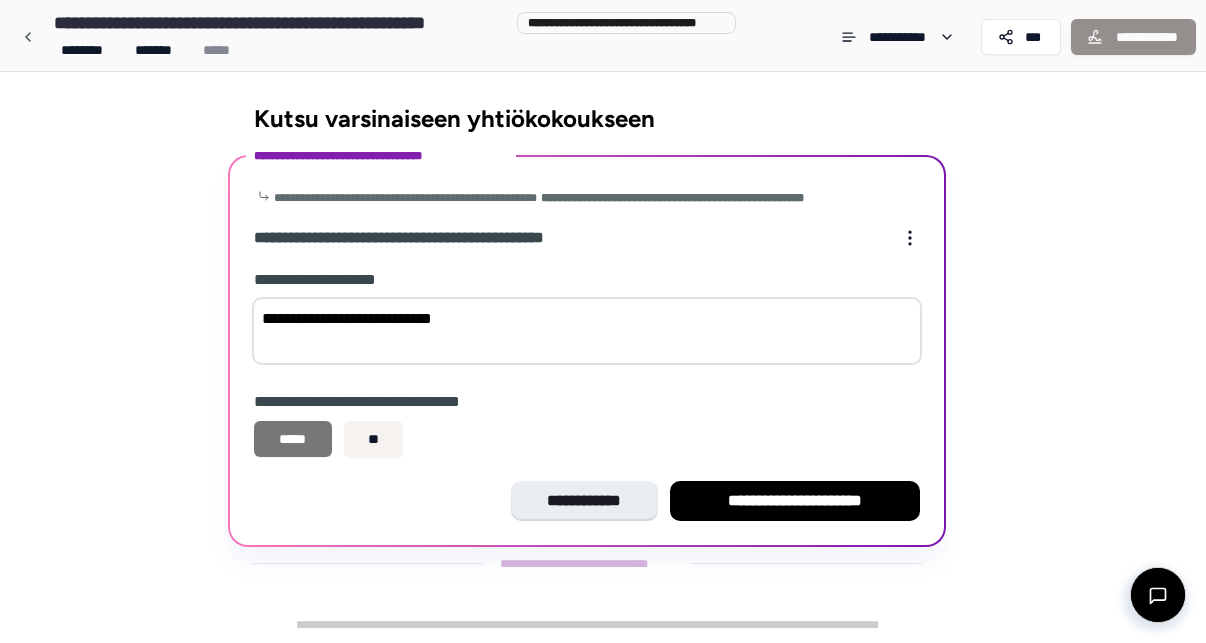 type on "**********" 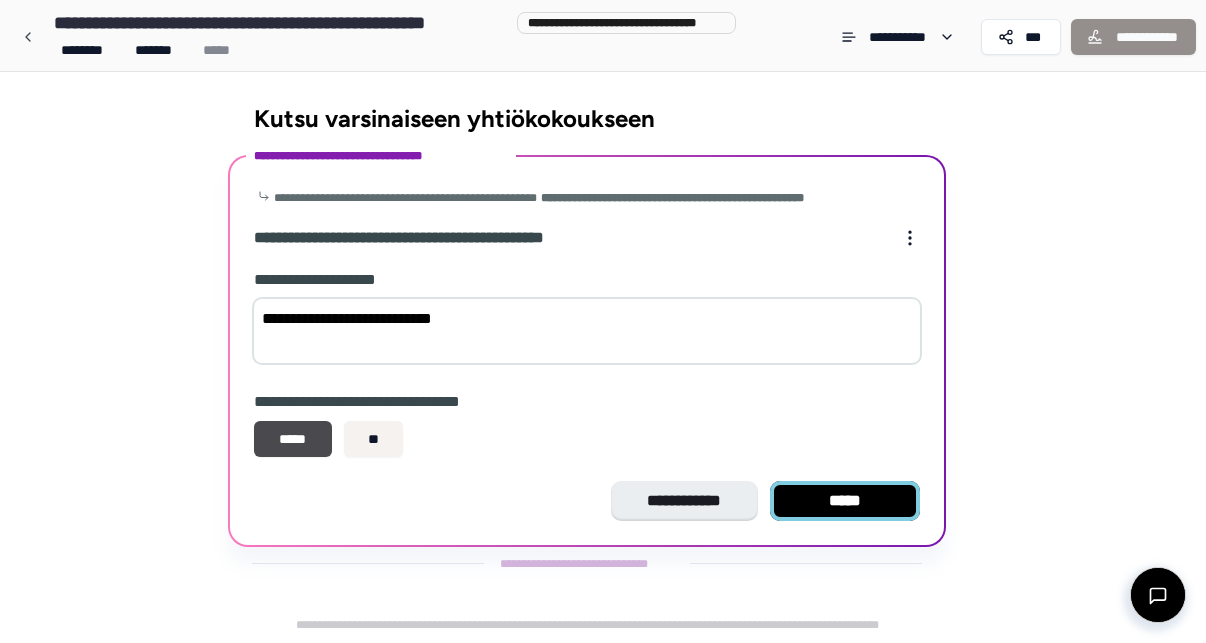 click on "*****" at bounding box center [845, 501] 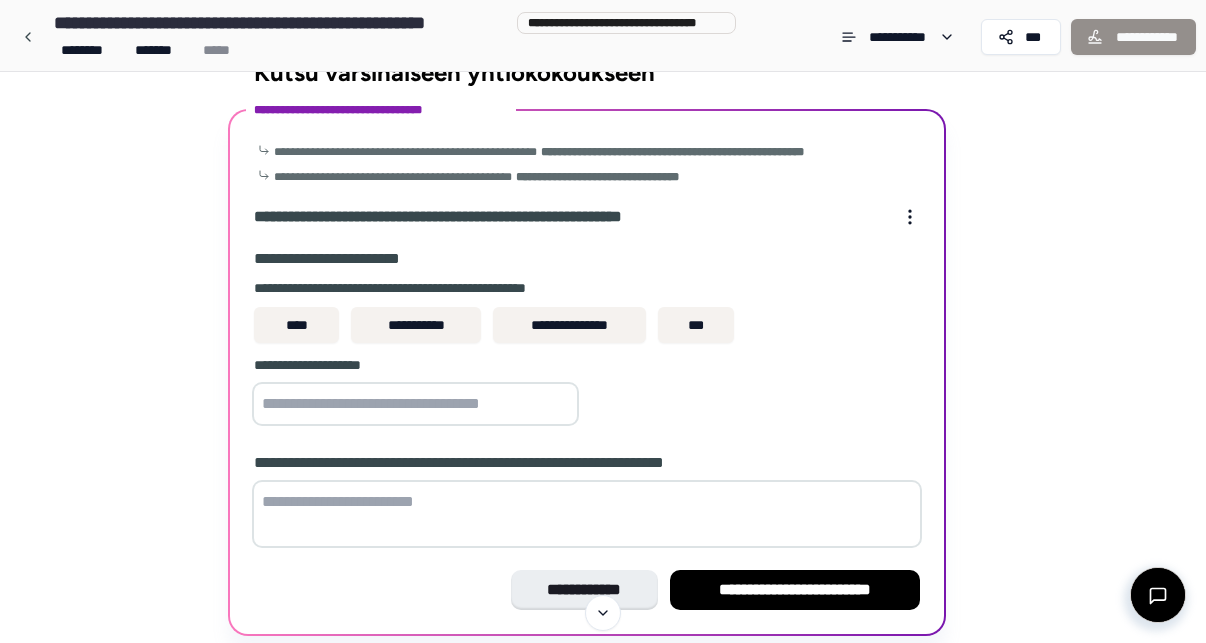 scroll, scrollTop: 44, scrollLeft: 0, axis: vertical 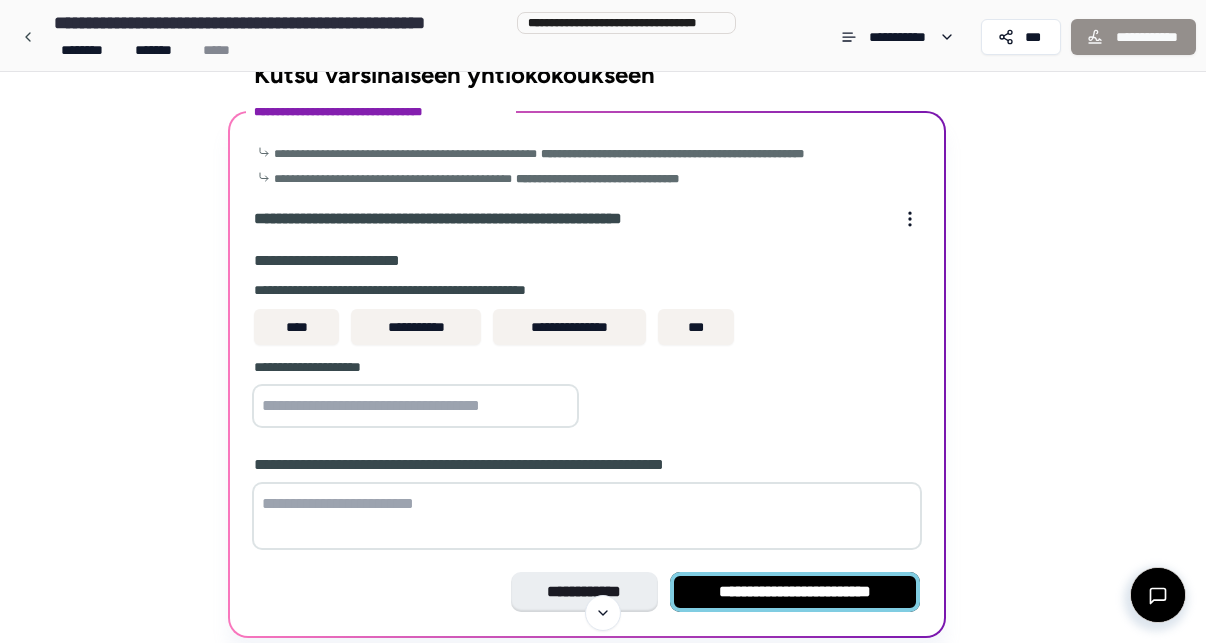 click on "**********" at bounding box center (795, 592) 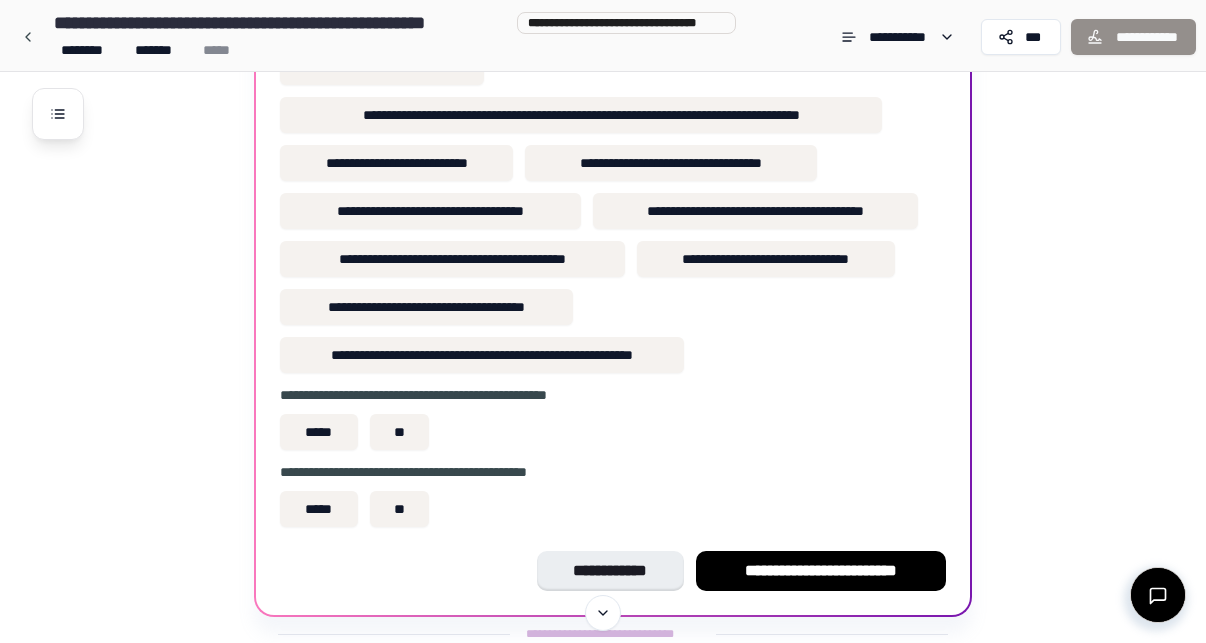 scroll, scrollTop: 448, scrollLeft: 0, axis: vertical 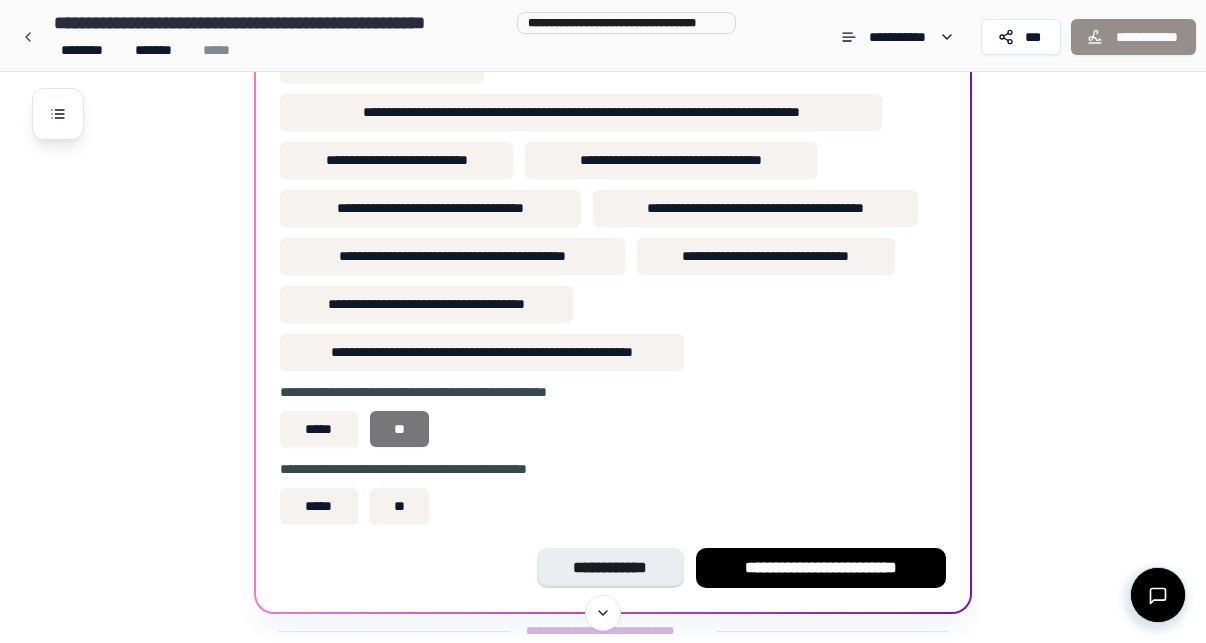 click on "**" at bounding box center [400, 429] 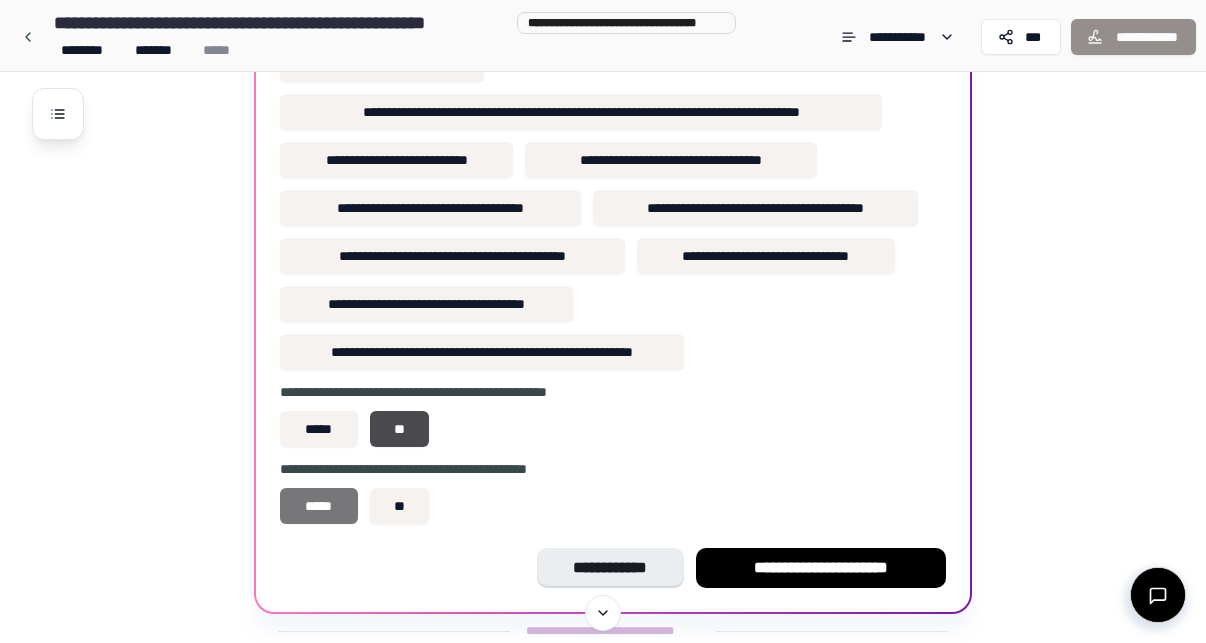 click on "*****" at bounding box center [319, 506] 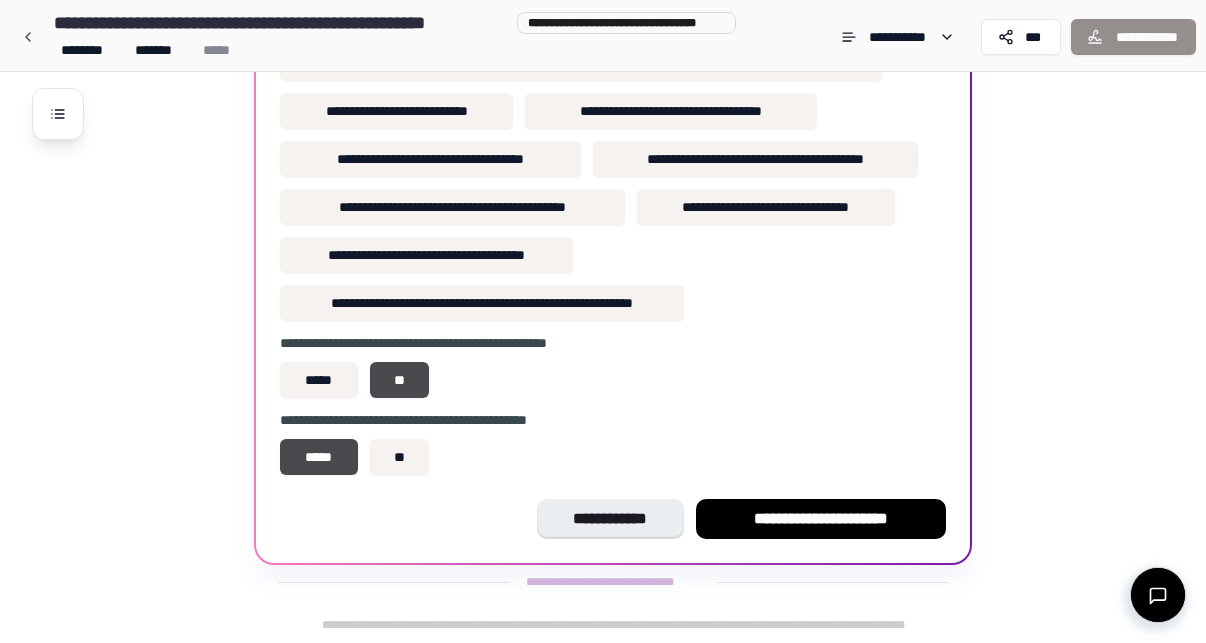 scroll, scrollTop: 497, scrollLeft: 0, axis: vertical 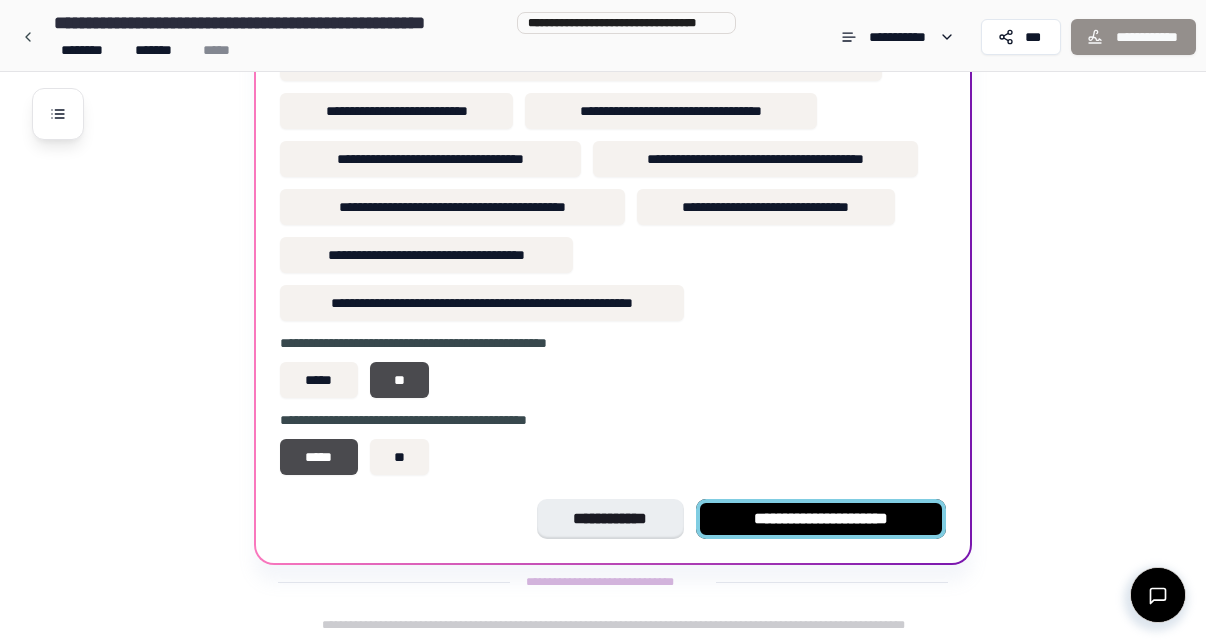 click on "**********" at bounding box center [821, 519] 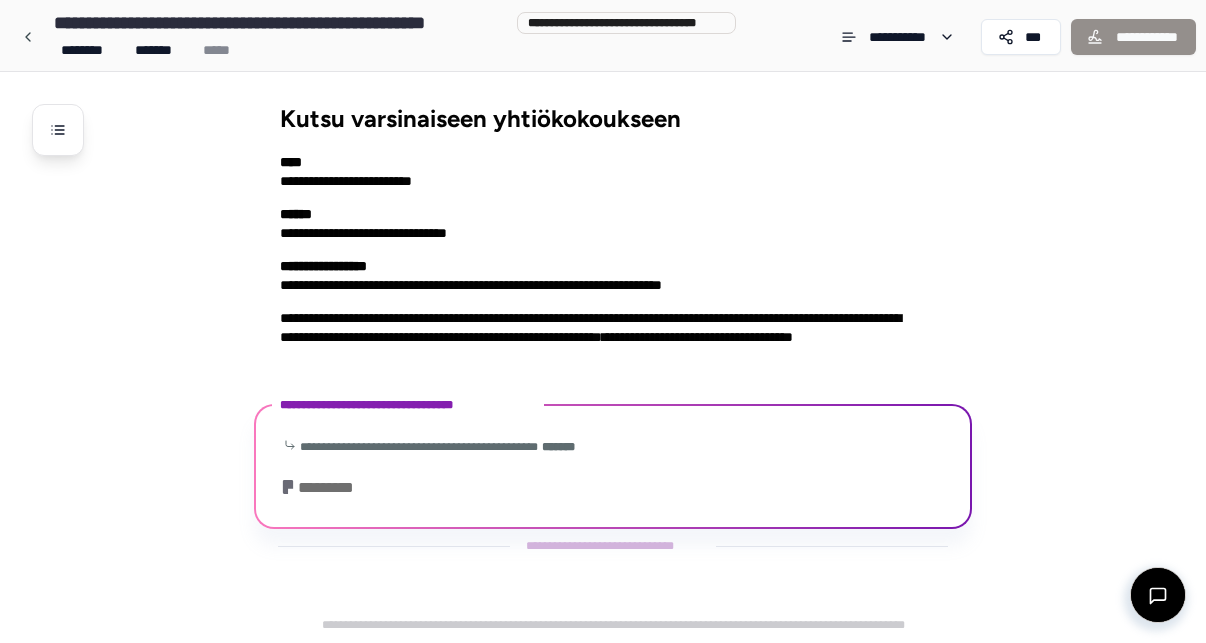 scroll, scrollTop: 71, scrollLeft: 0, axis: vertical 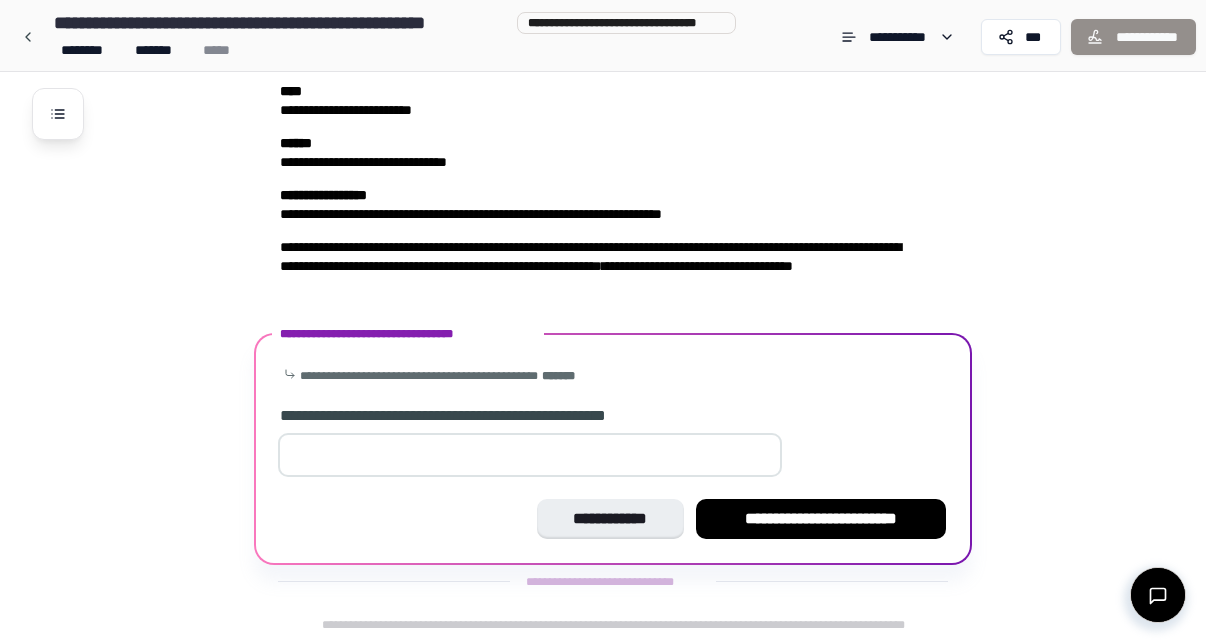 click at bounding box center [530, 455] 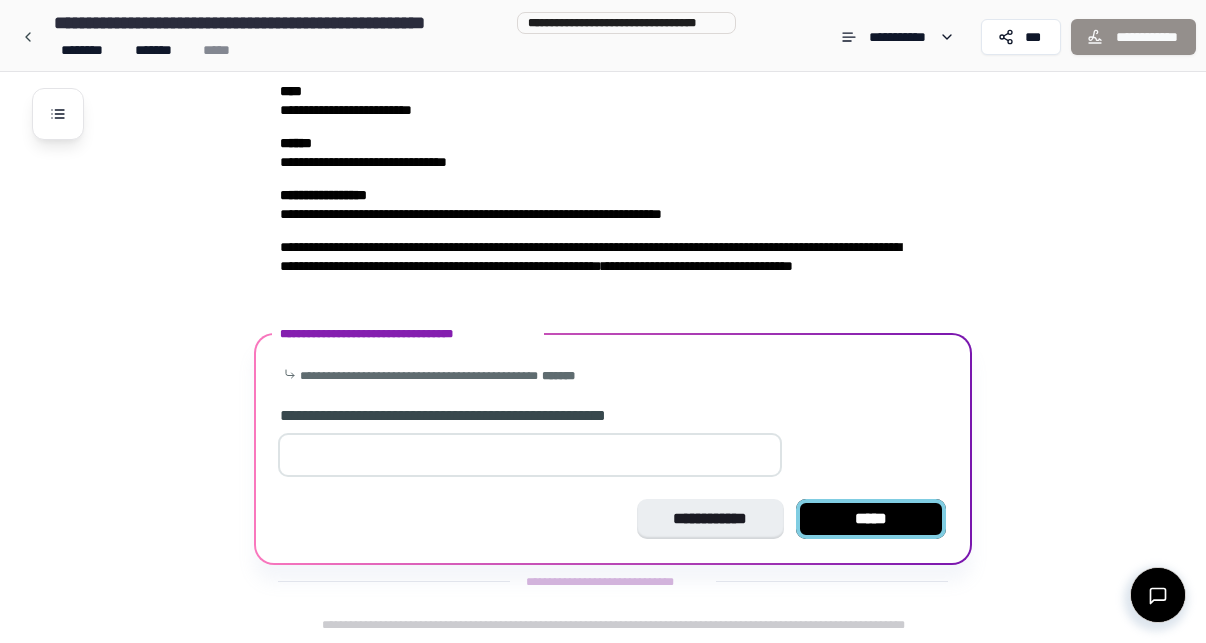 type on "*" 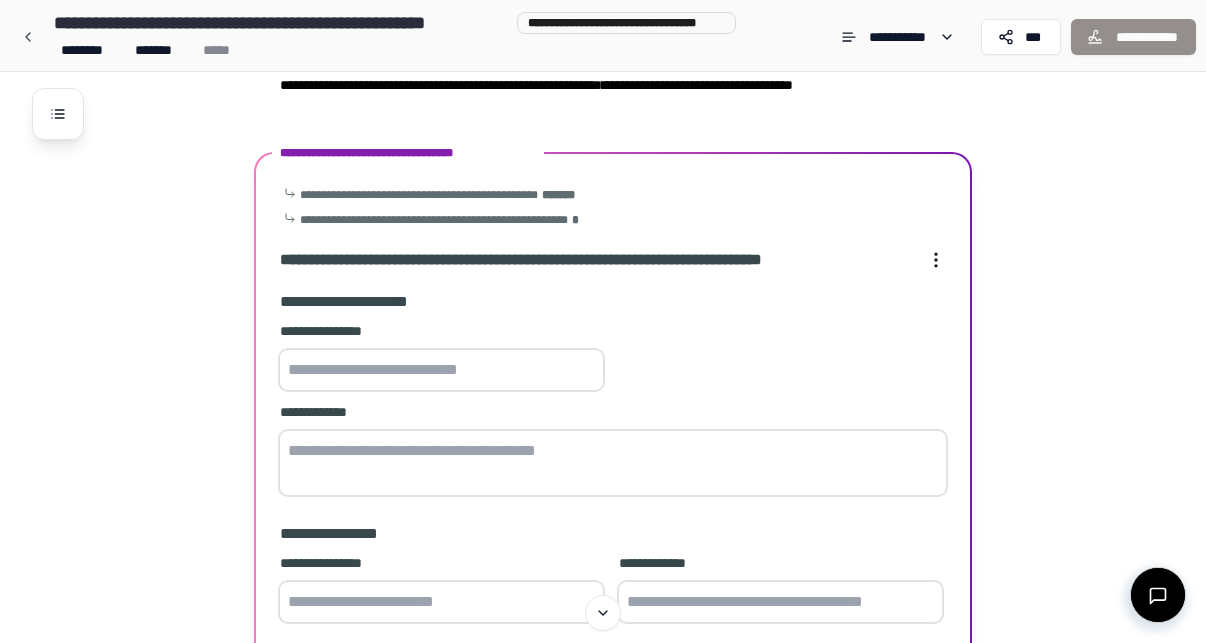 scroll, scrollTop: 215, scrollLeft: 0, axis: vertical 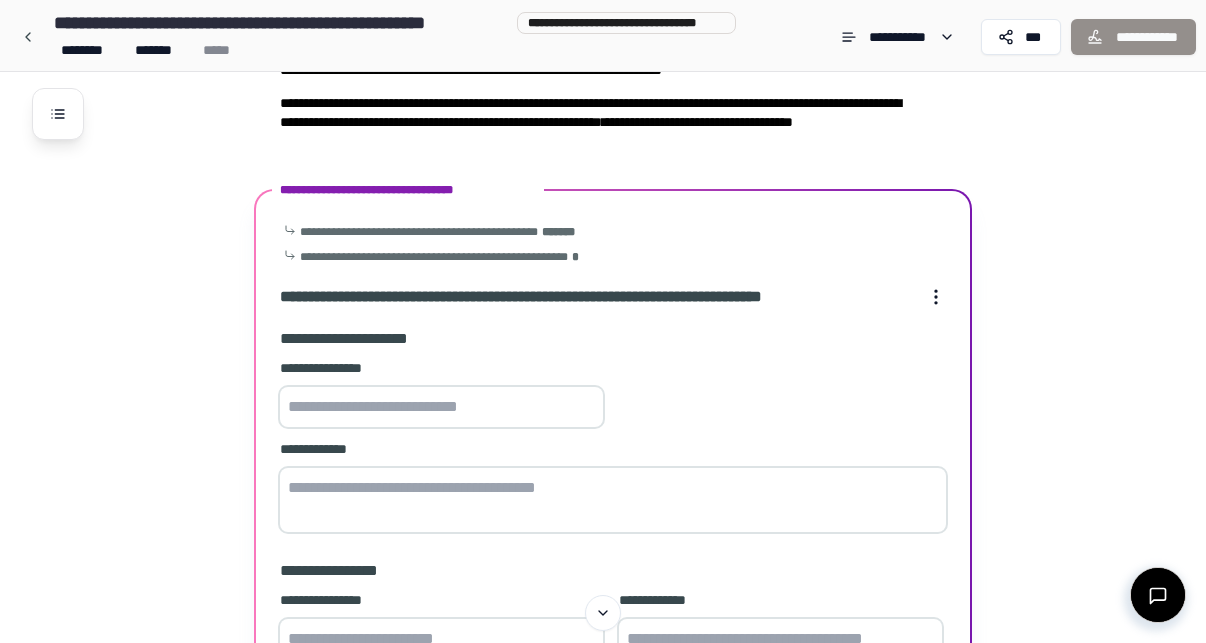 click at bounding box center (441, 407) 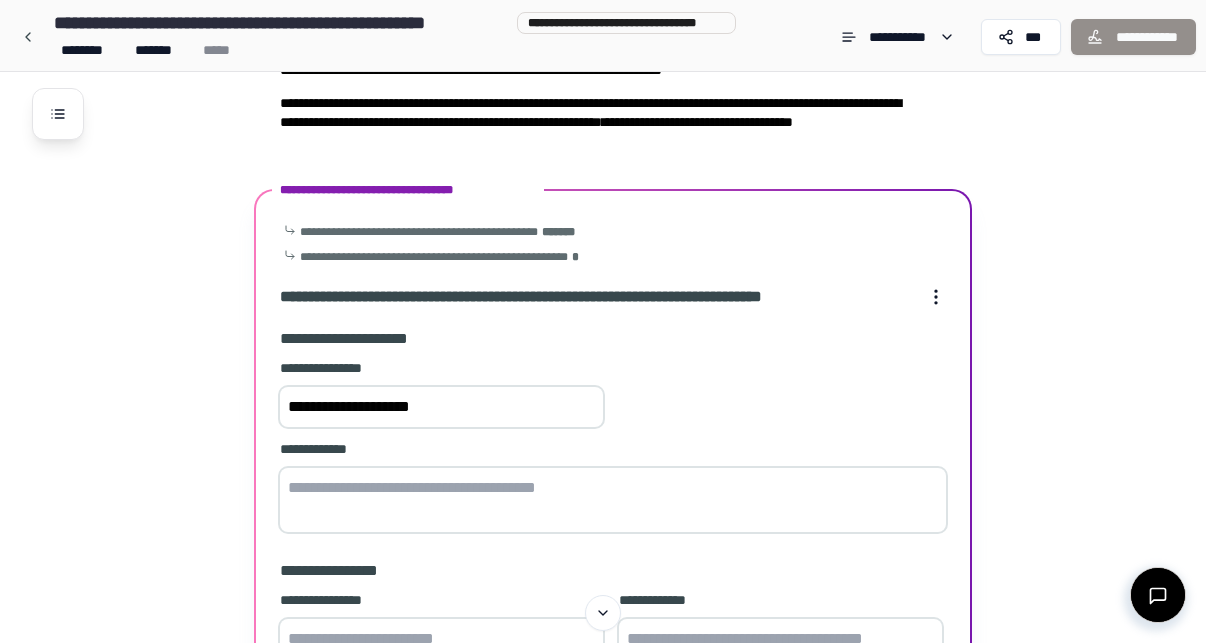 type on "**********" 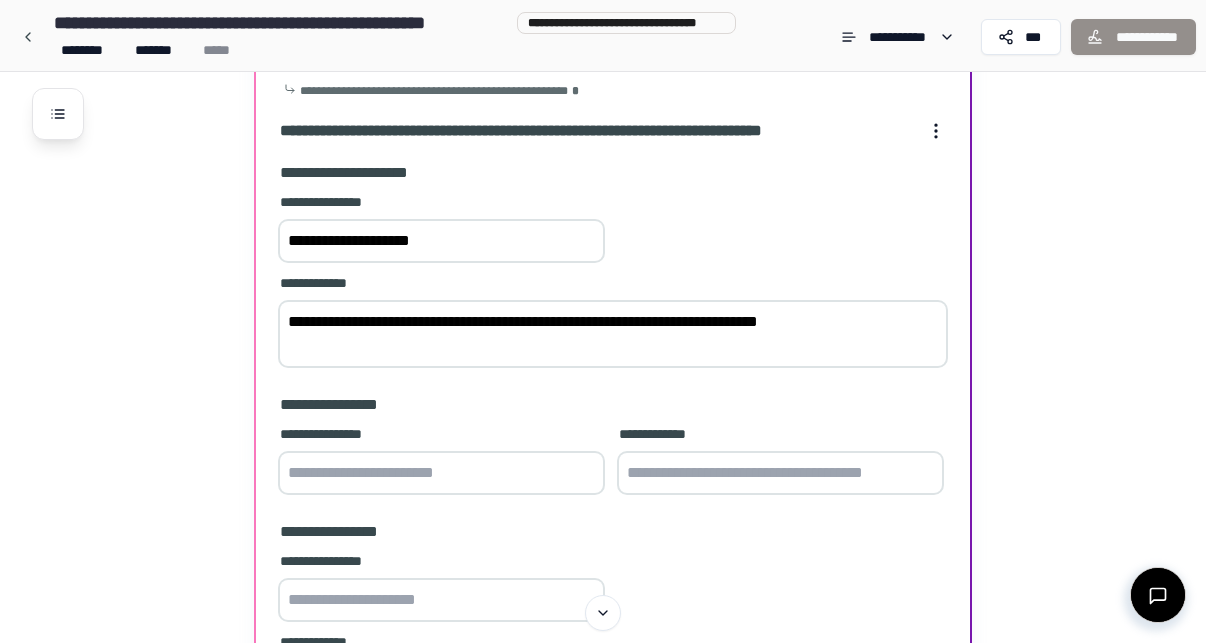 scroll, scrollTop: 405, scrollLeft: 0, axis: vertical 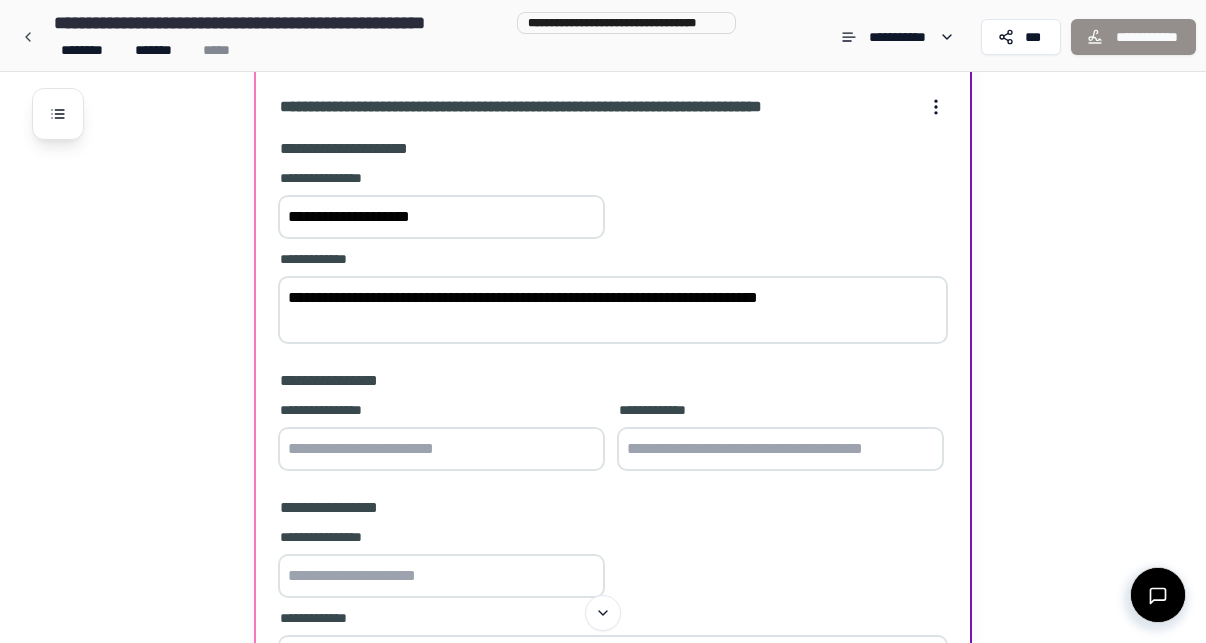 type on "**********" 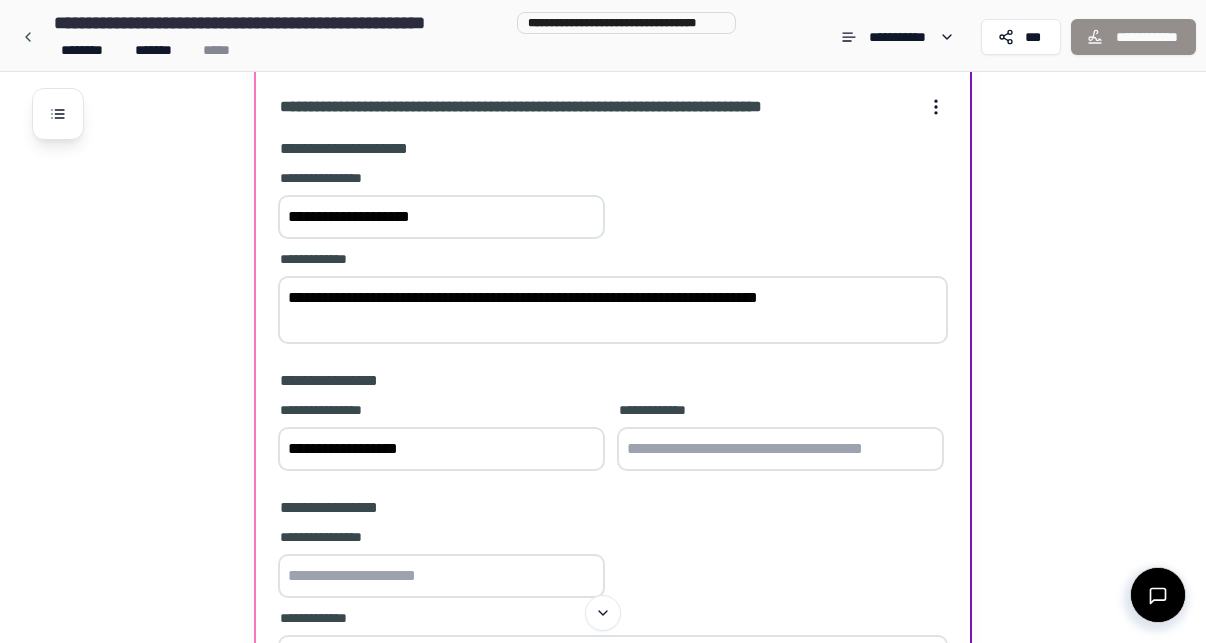 type on "**********" 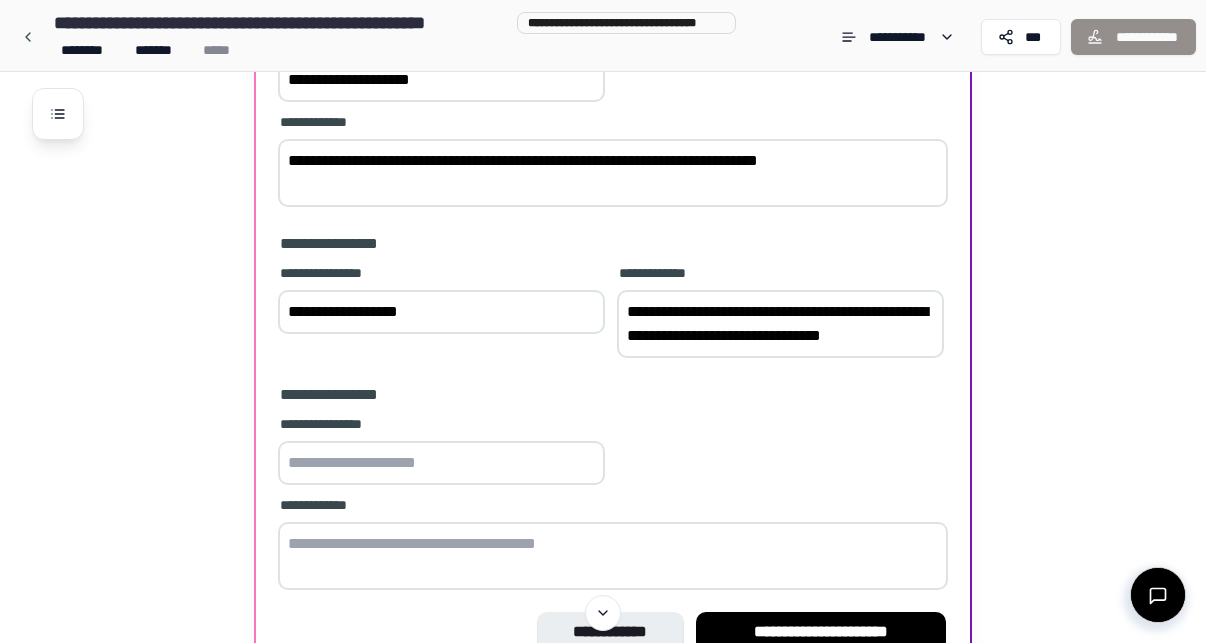 scroll, scrollTop: 546, scrollLeft: 0, axis: vertical 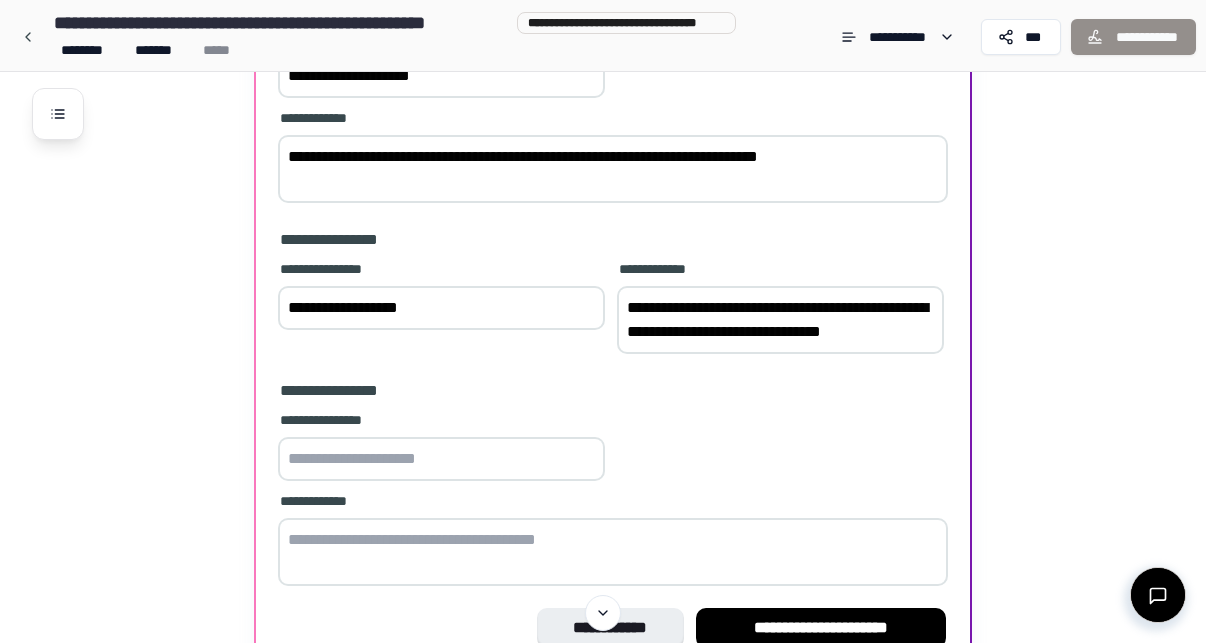 type on "**********" 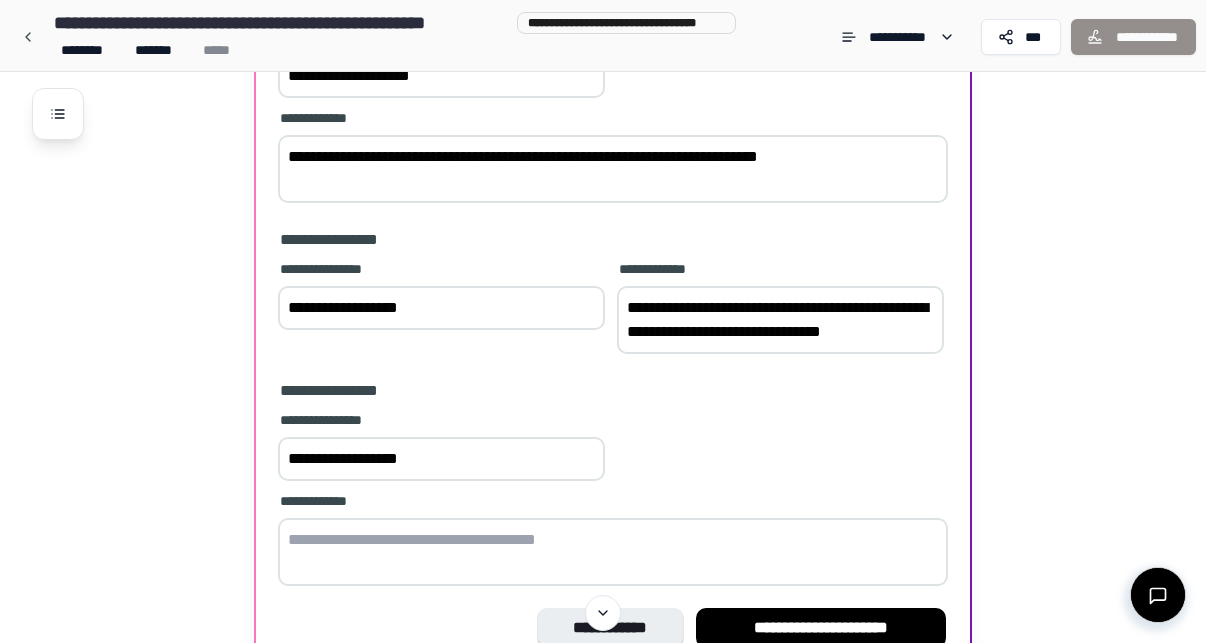 type on "**********" 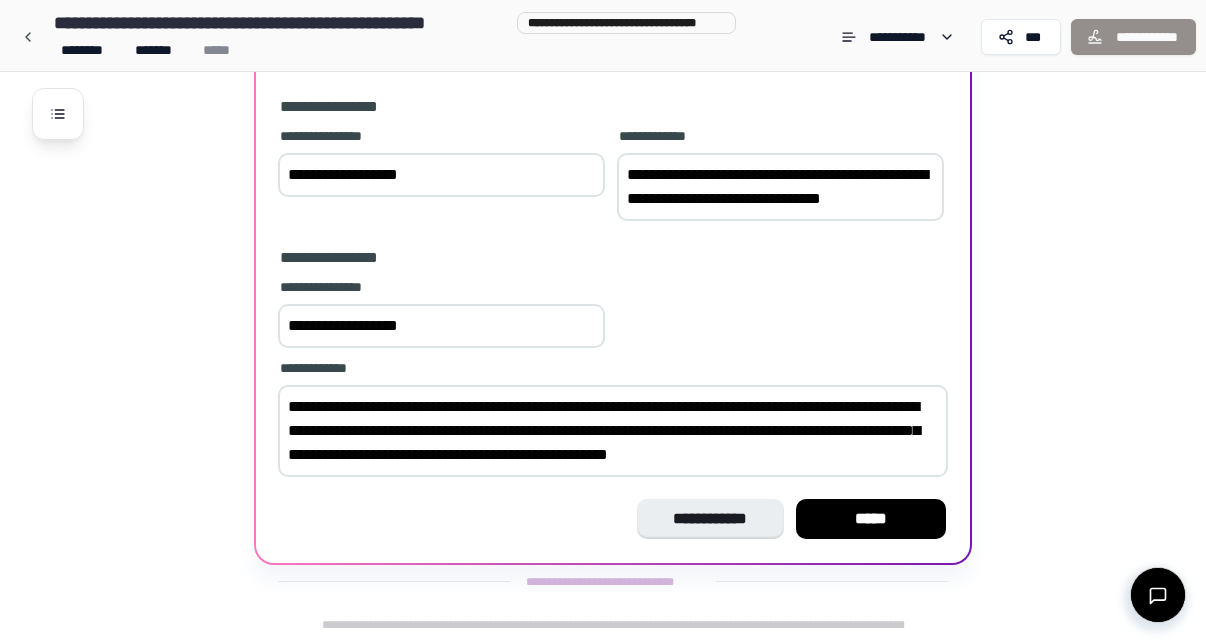 scroll, scrollTop: 679, scrollLeft: 0, axis: vertical 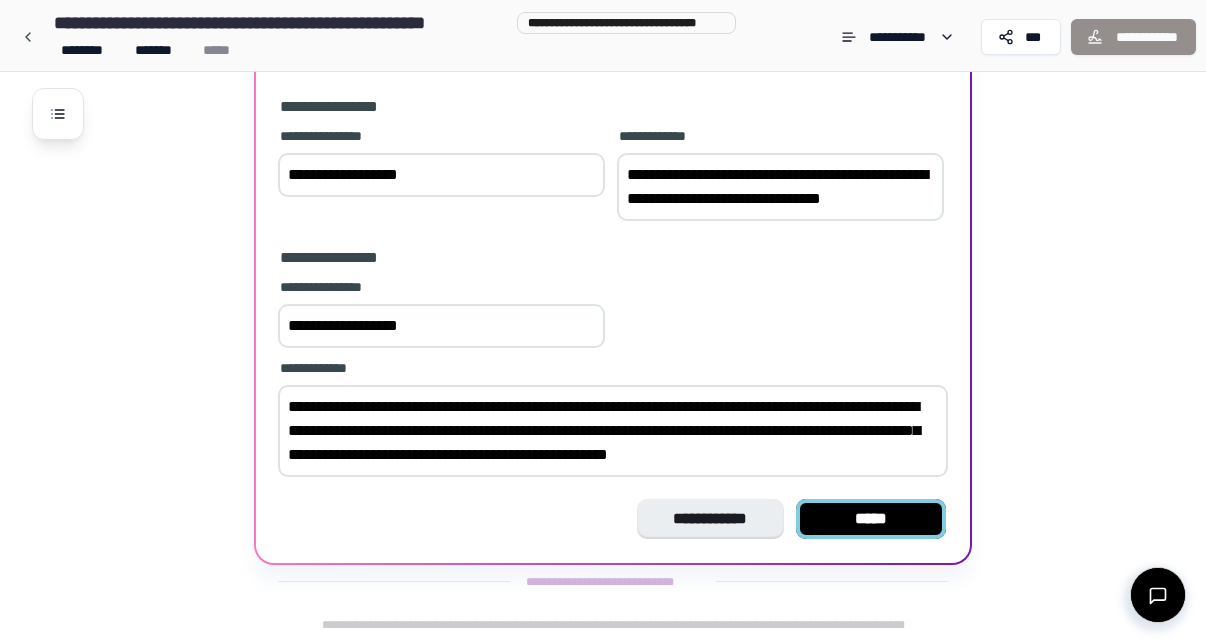 type on "**********" 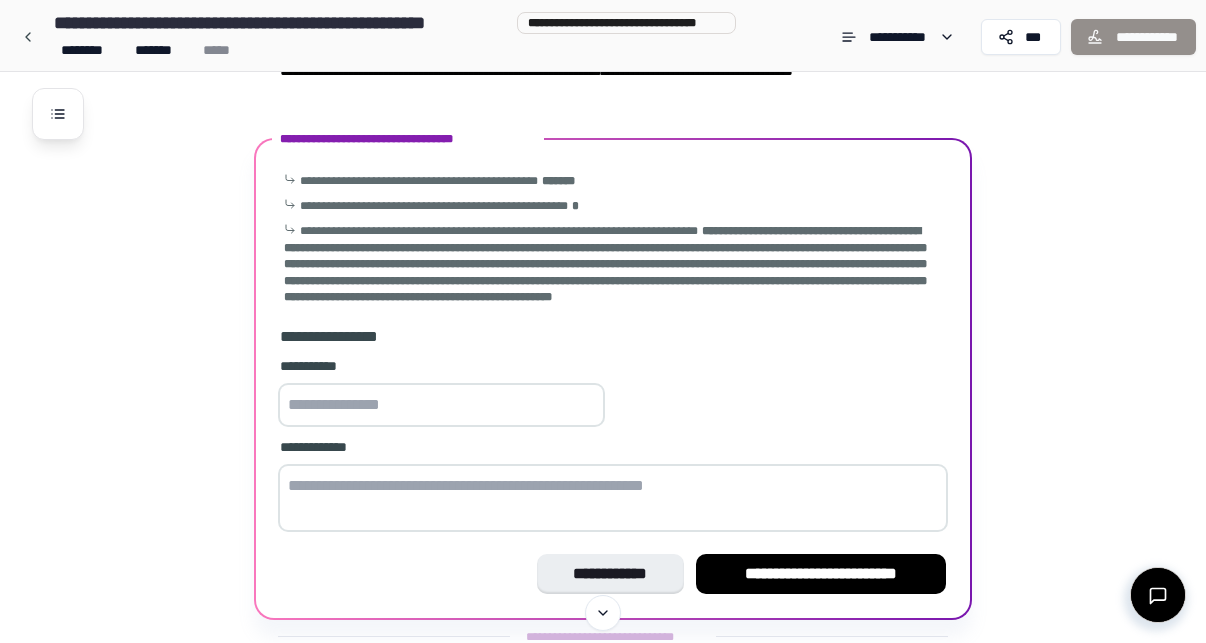 scroll, scrollTop: 274, scrollLeft: 0, axis: vertical 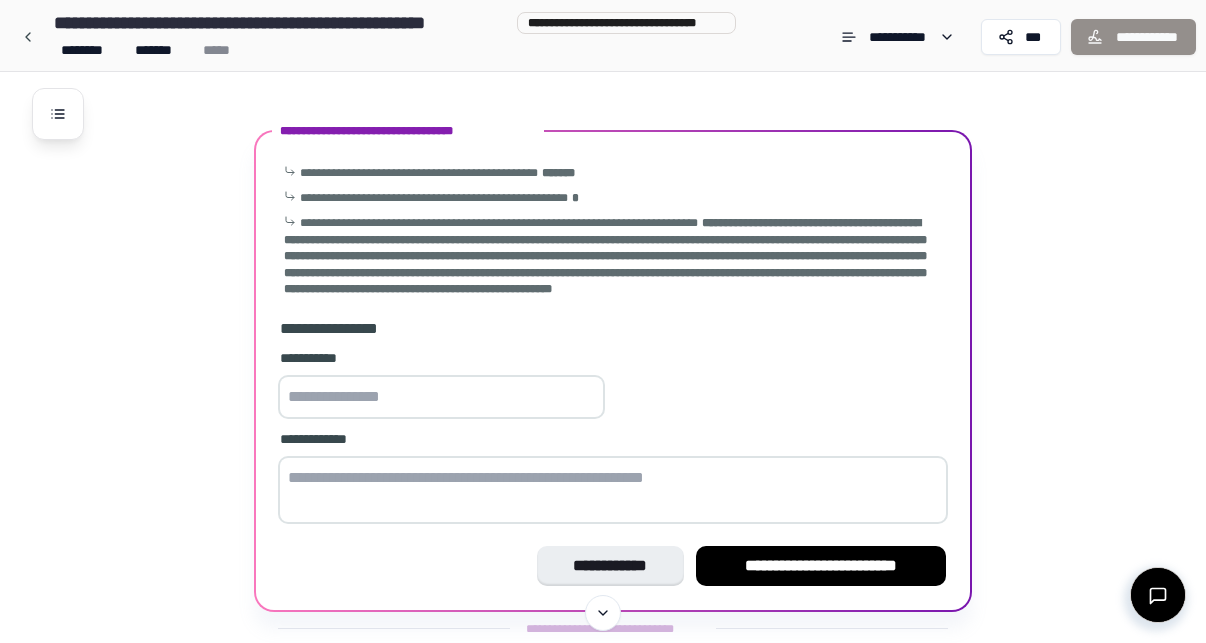 click at bounding box center [441, 397] 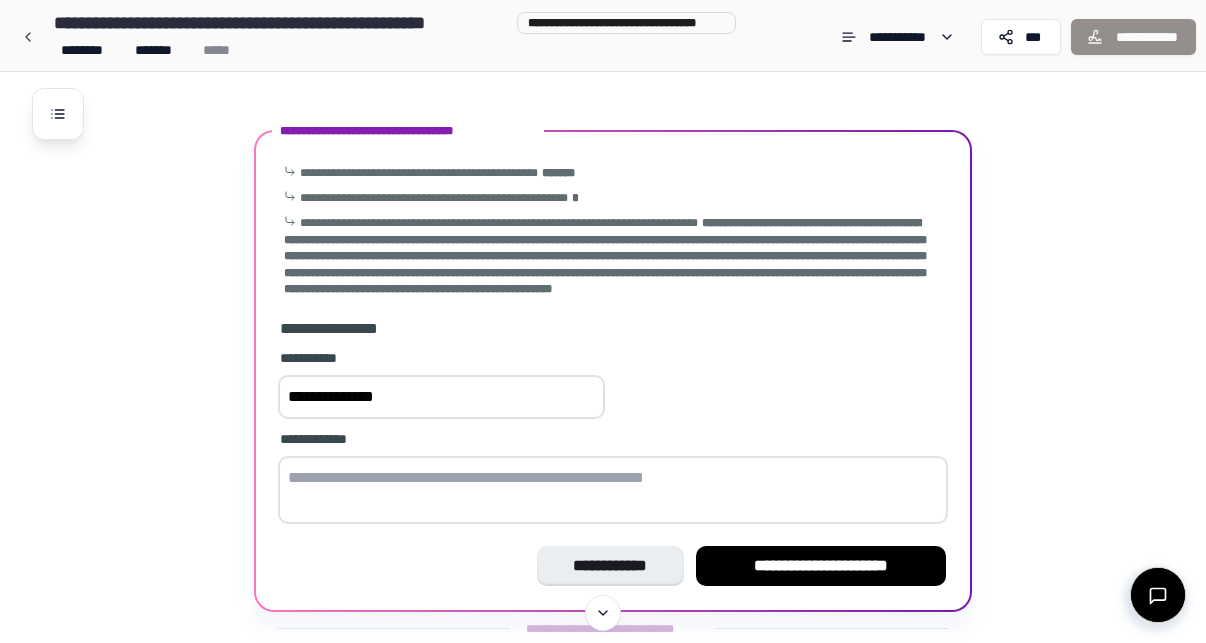 type on "**********" 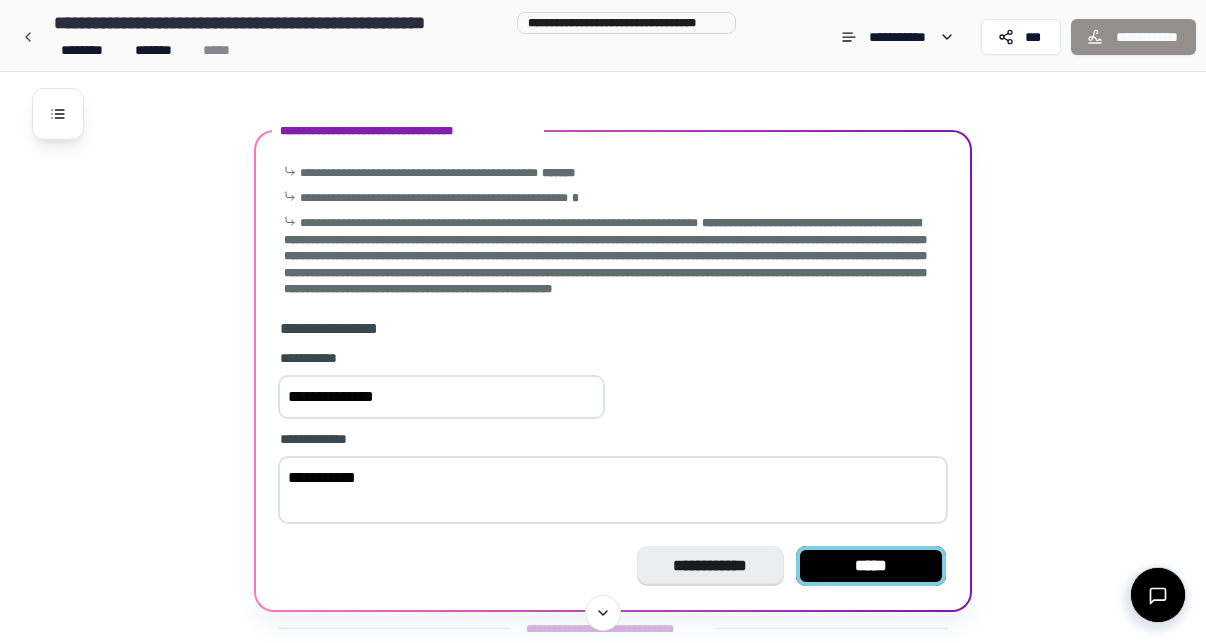 type on "**********" 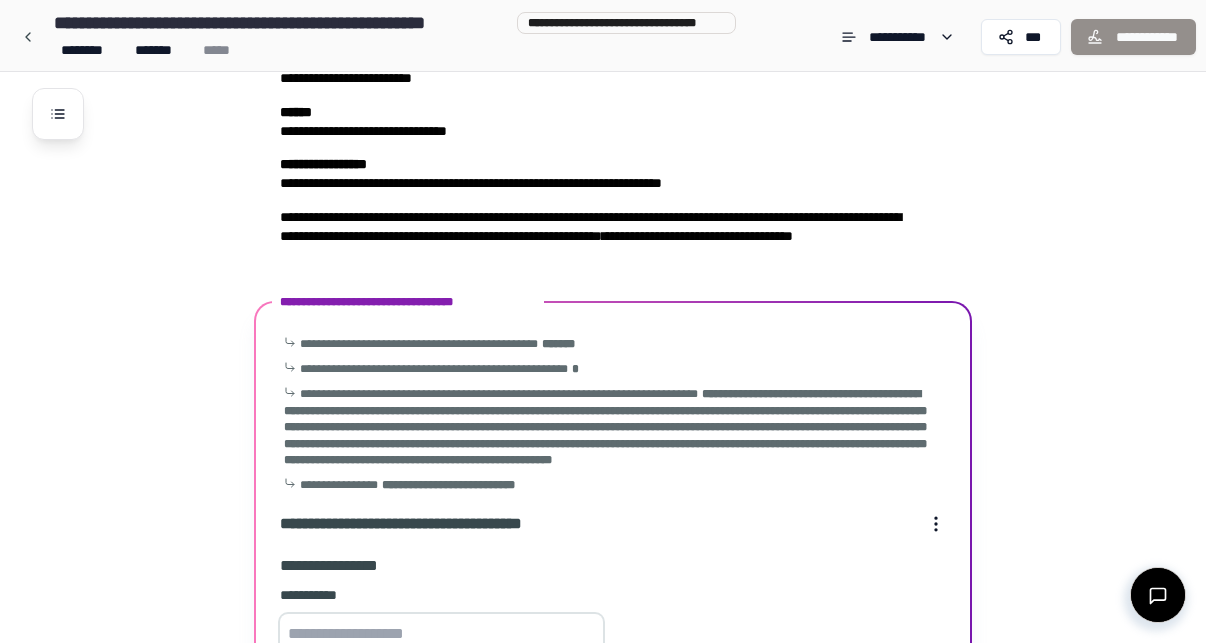 scroll, scrollTop: 513, scrollLeft: 0, axis: vertical 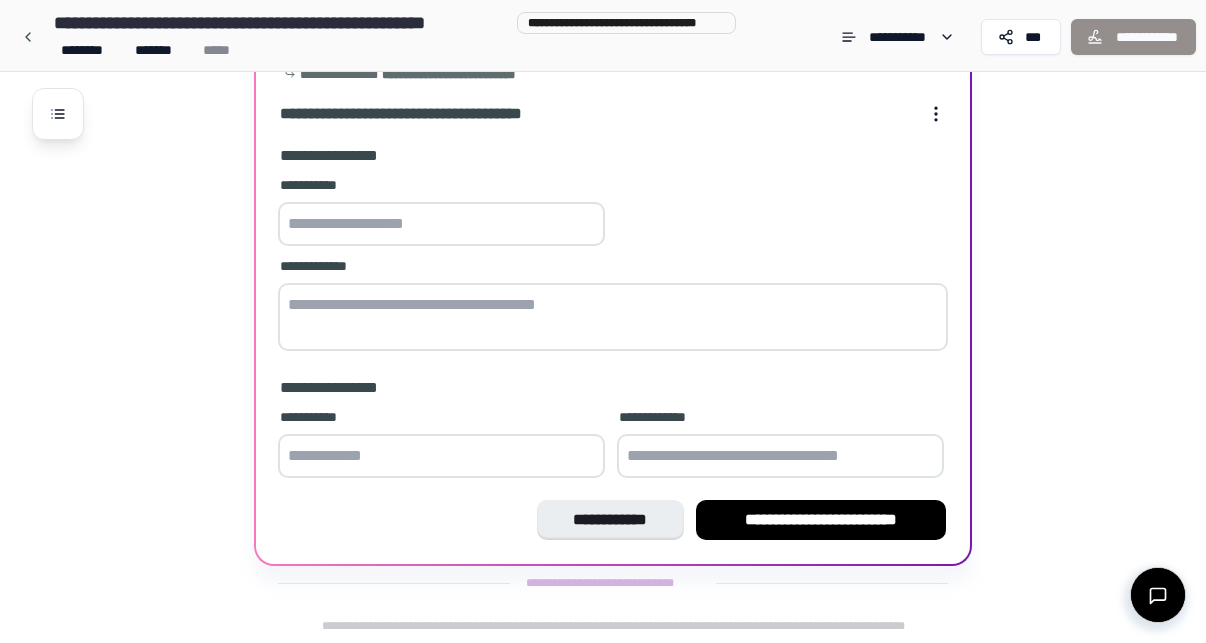 click at bounding box center (441, 224) 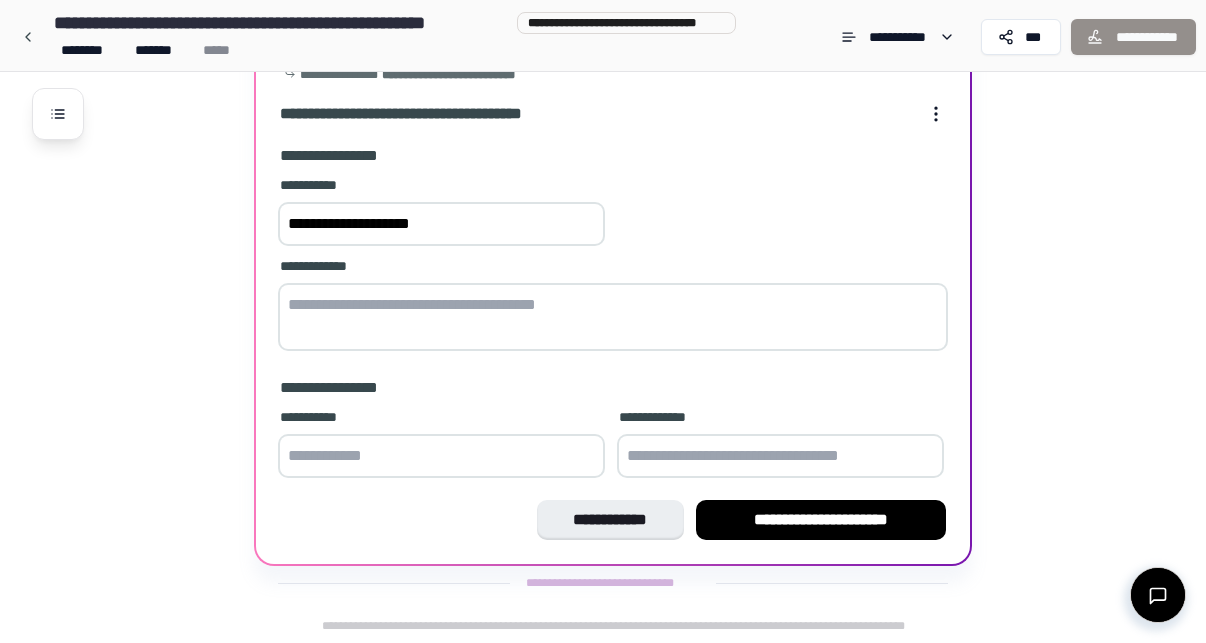 type on "**********" 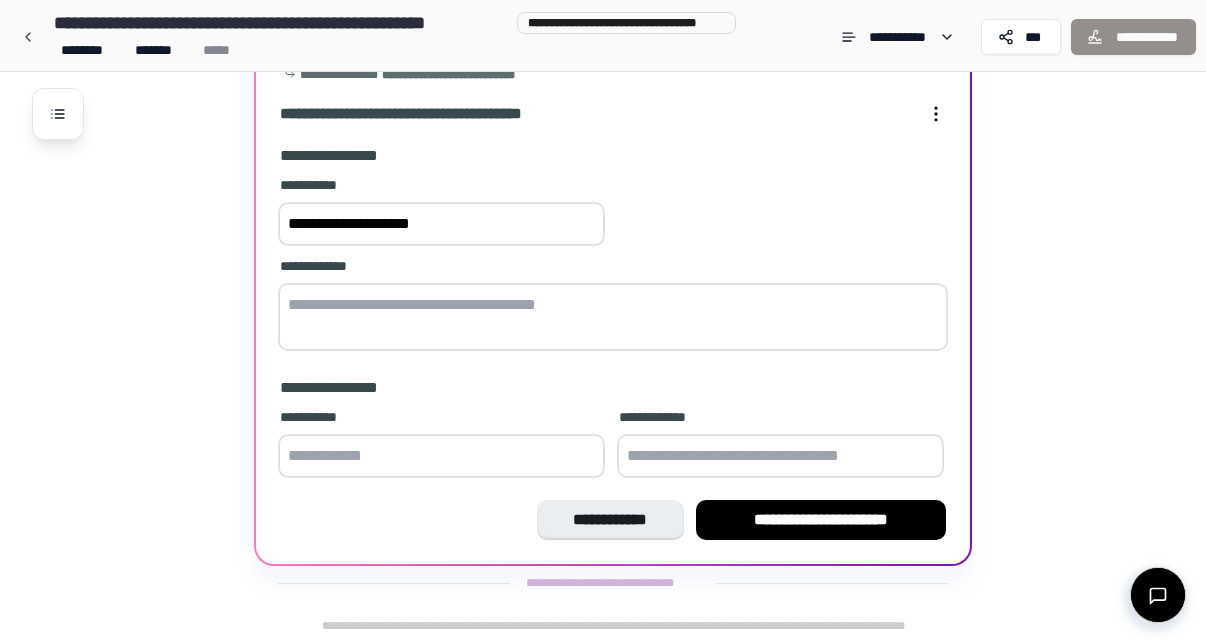 click at bounding box center [441, 456] 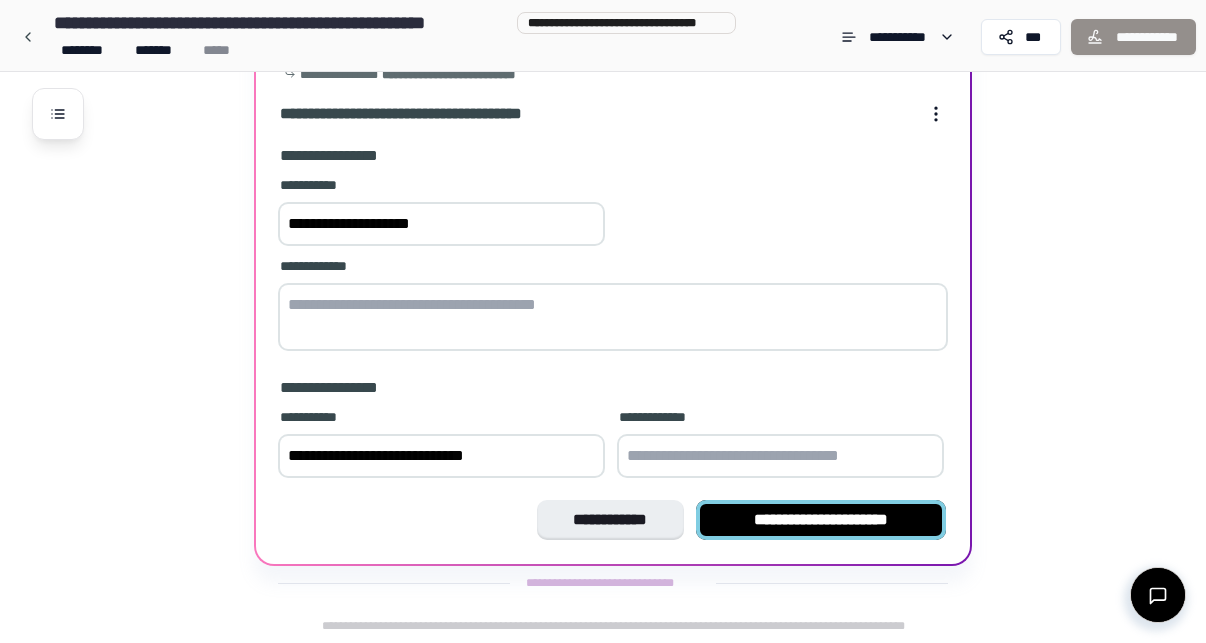 type on "**********" 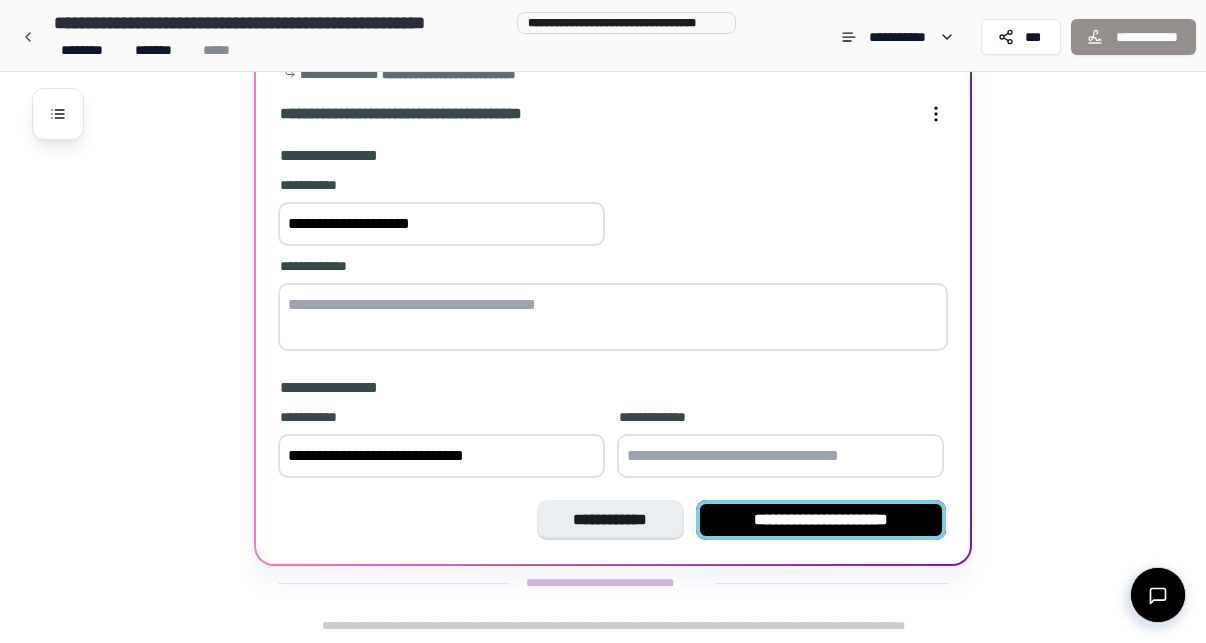click on "**********" at bounding box center (821, 520) 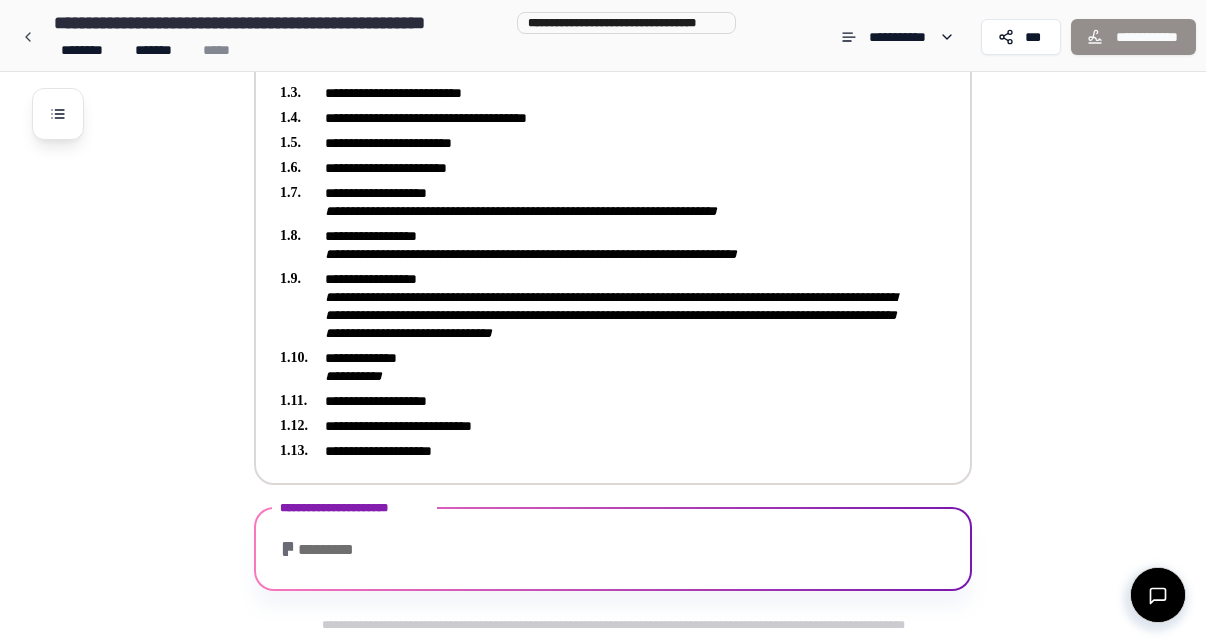 scroll, scrollTop: 469, scrollLeft: 0, axis: vertical 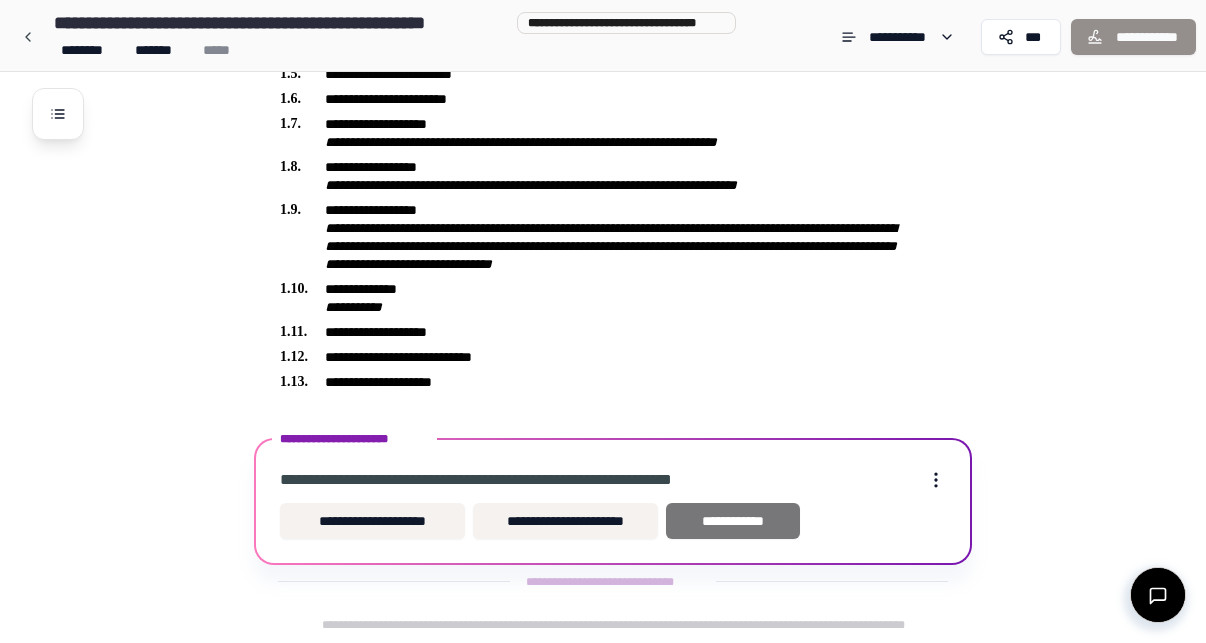 click on "**********" at bounding box center [733, 521] 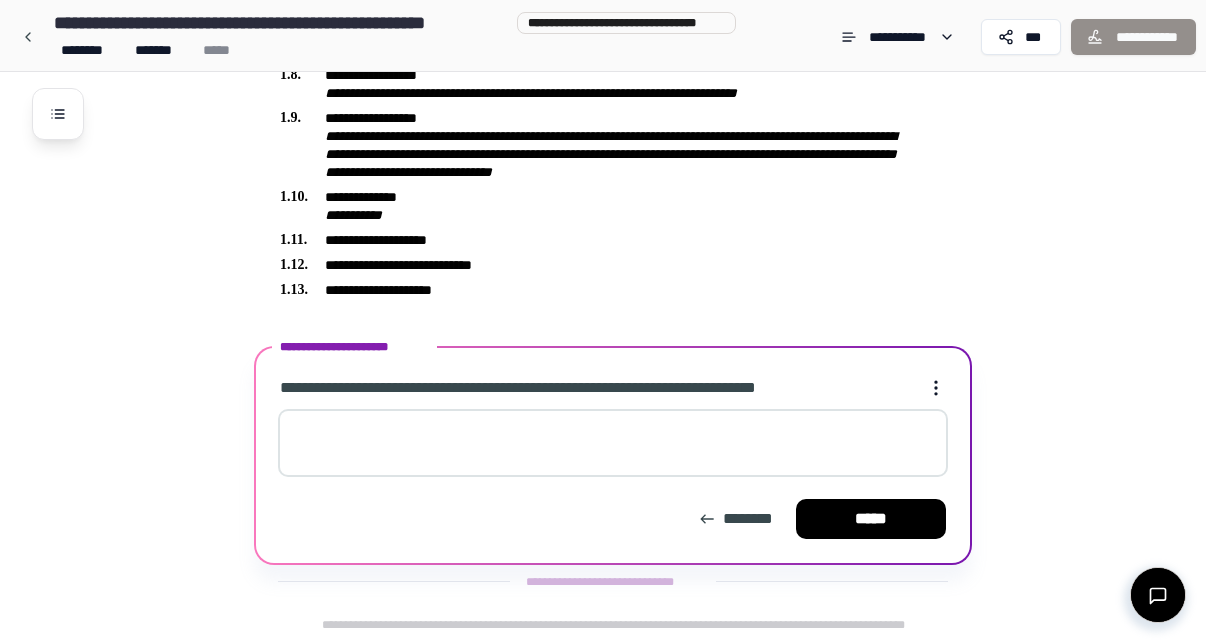 click at bounding box center [613, 443] 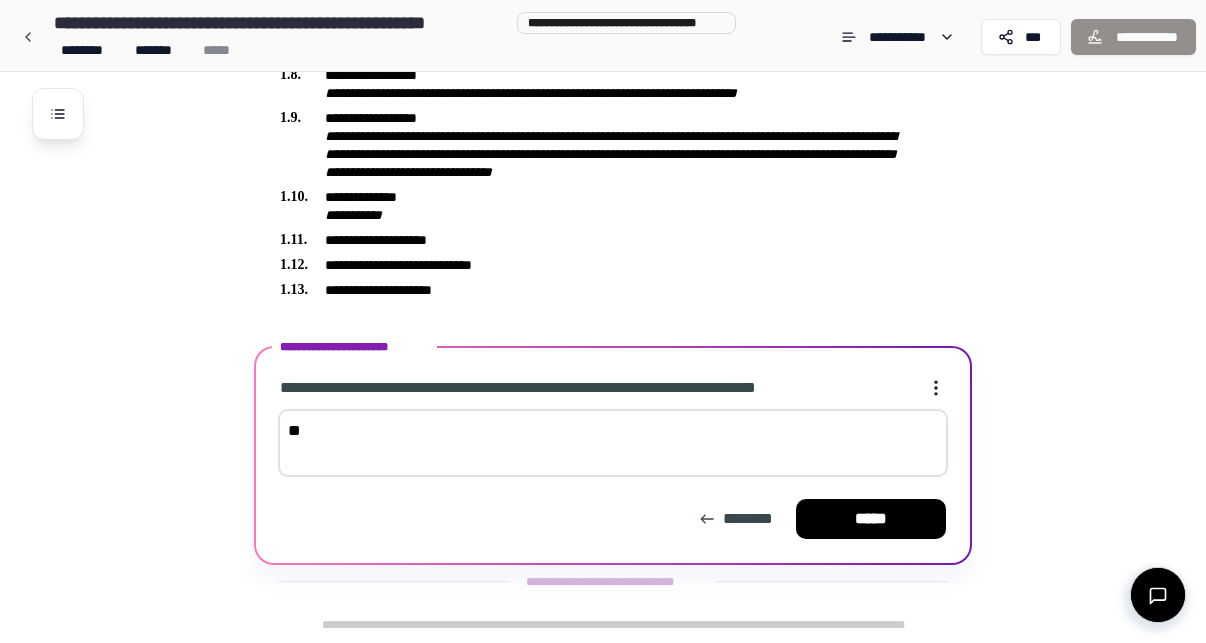 type on "*" 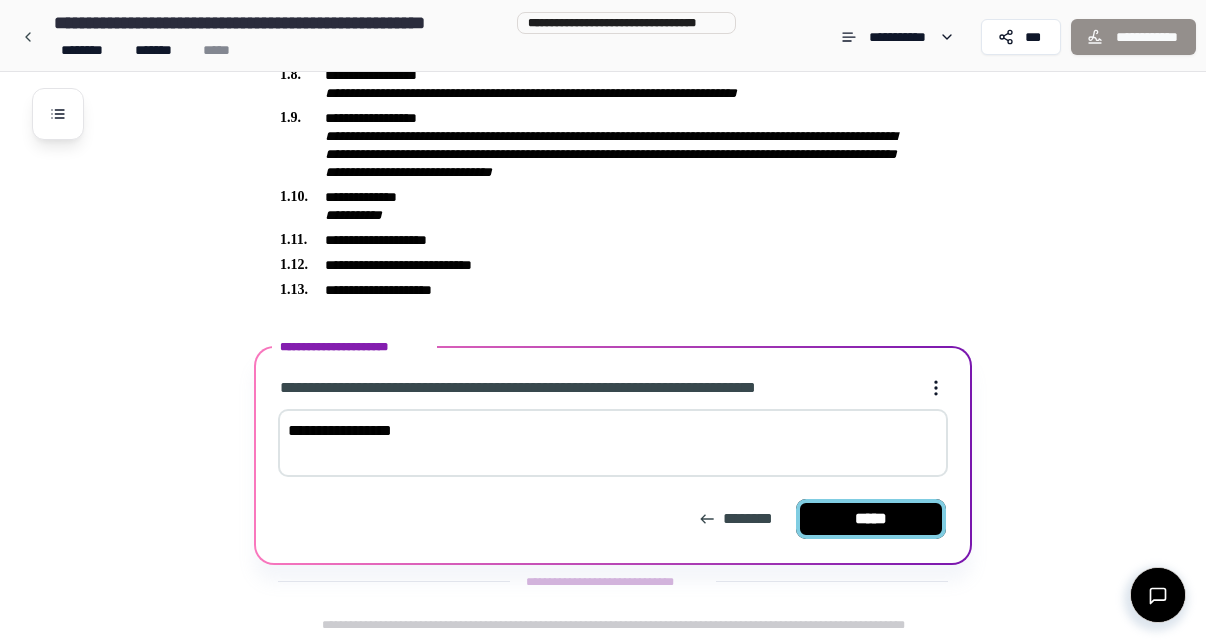 type on "**********" 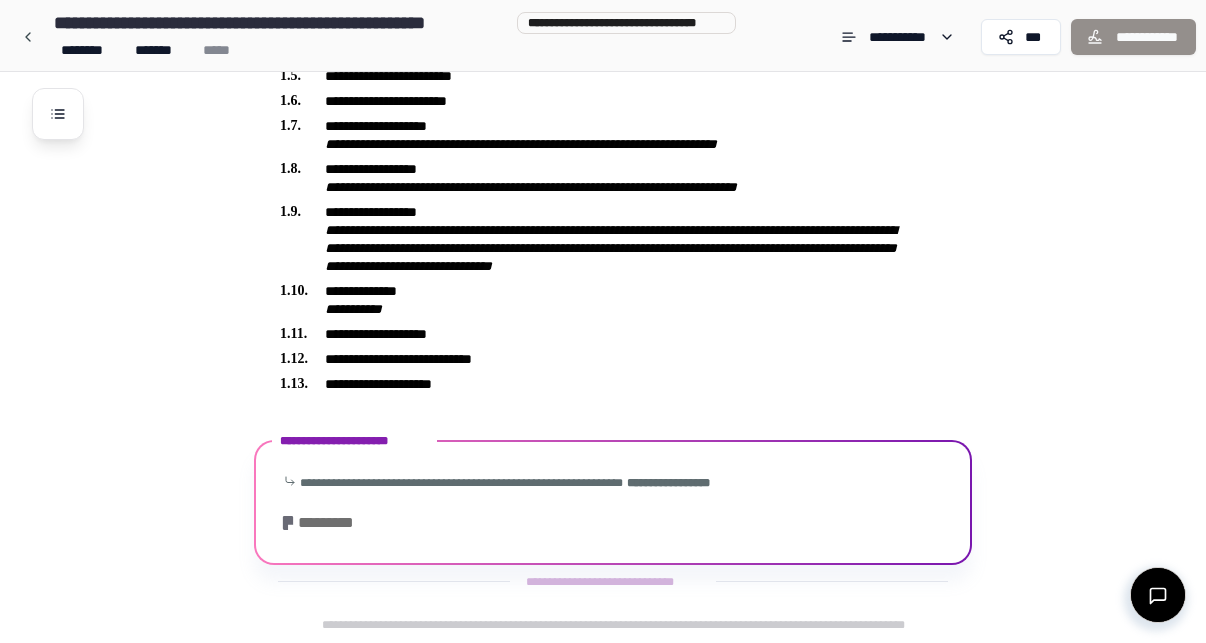scroll, scrollTop: 620, scrollLeft: 0, axis: vertical 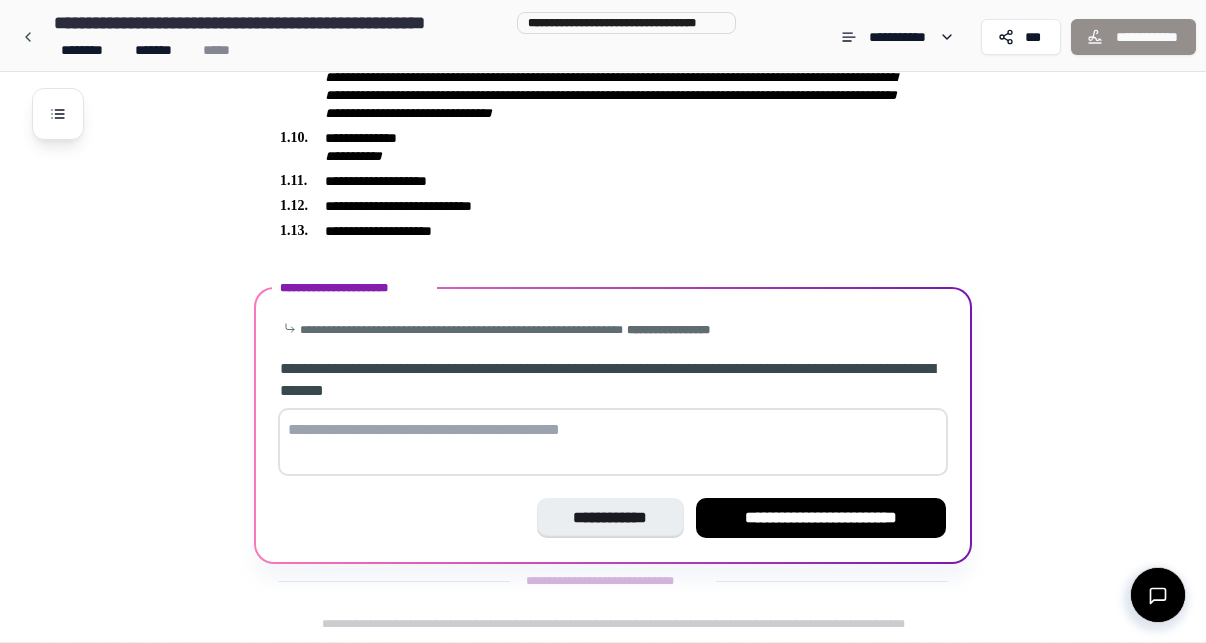 click at bounding box center (613, 442) 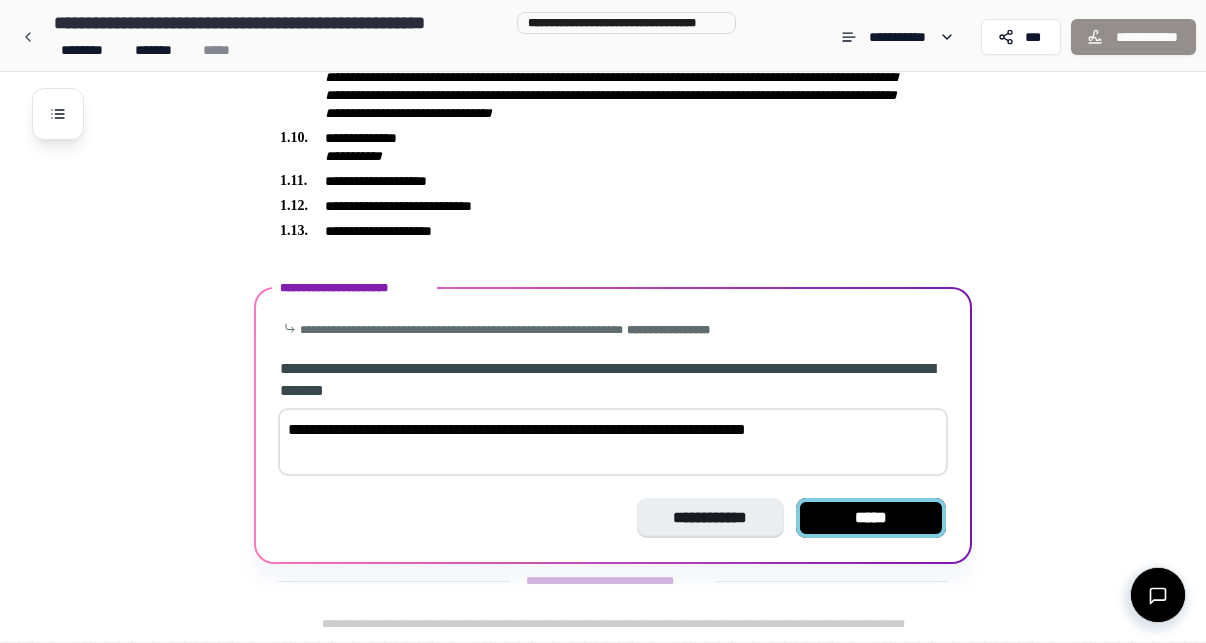 click on "*****" at bounding box center (871, 518) 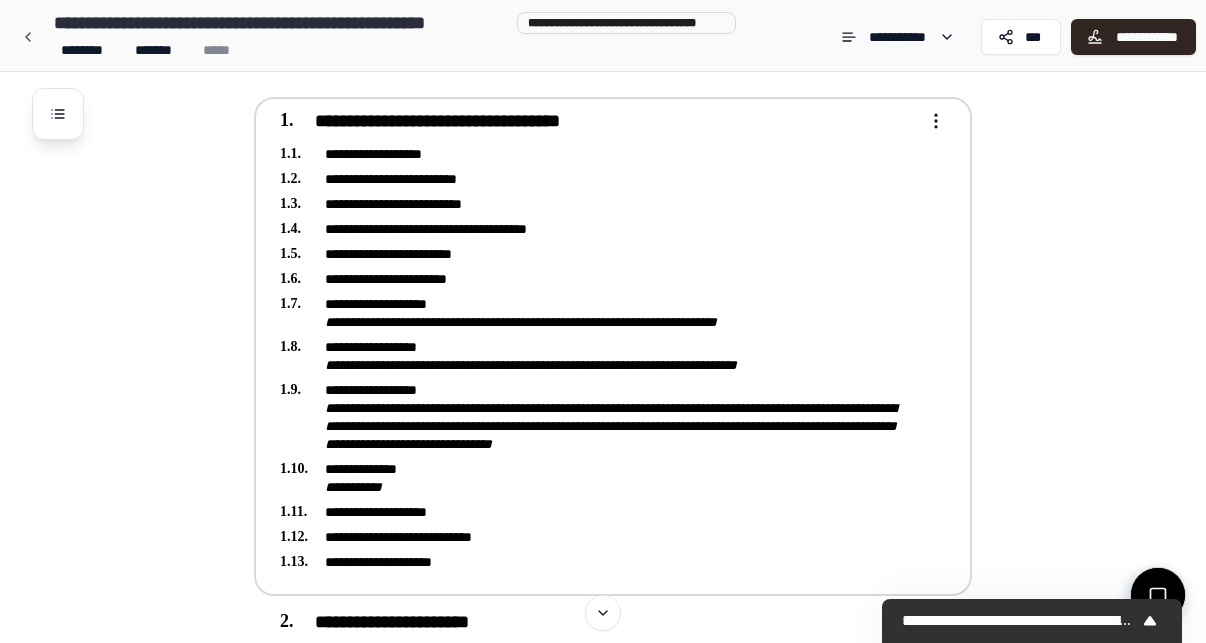 scroll, scrollTop: 260, scrollLeft: 0, axis: vertical 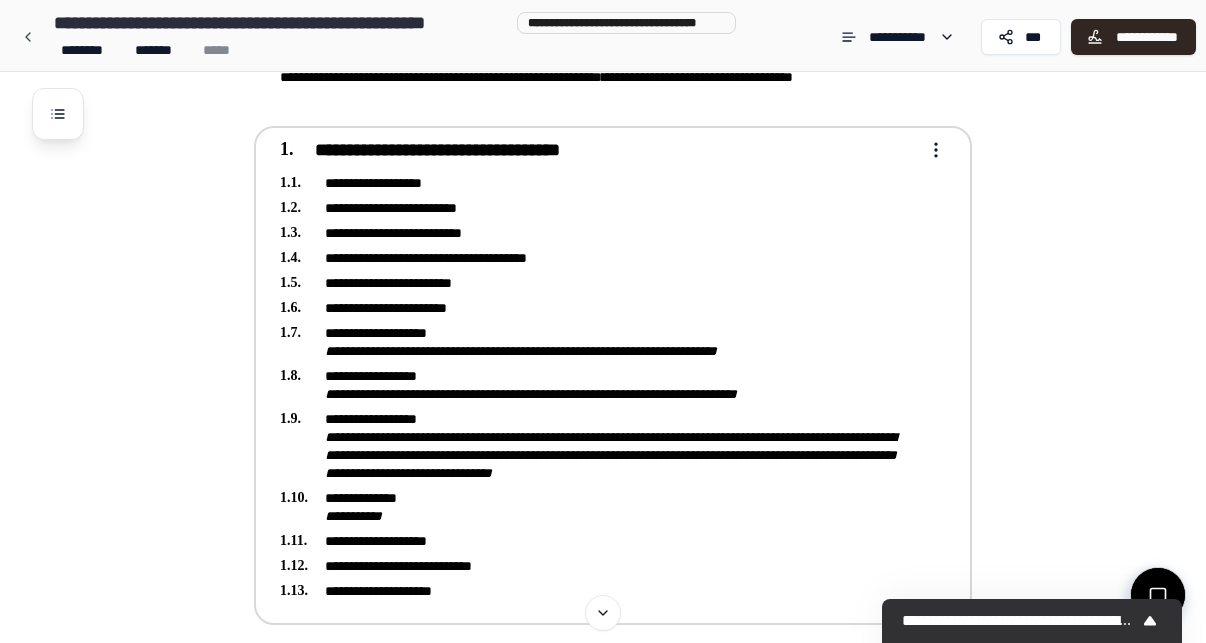 click on "**********" at bounding box center (599, 373) 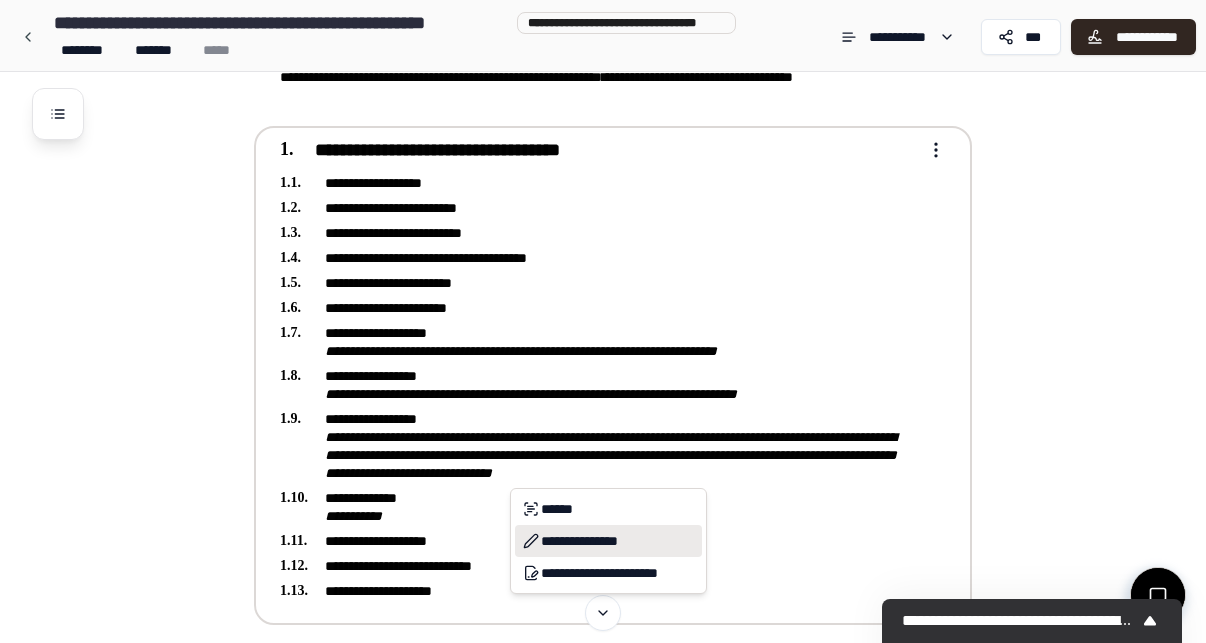 click on "**********" at bounding box center (608, 541) 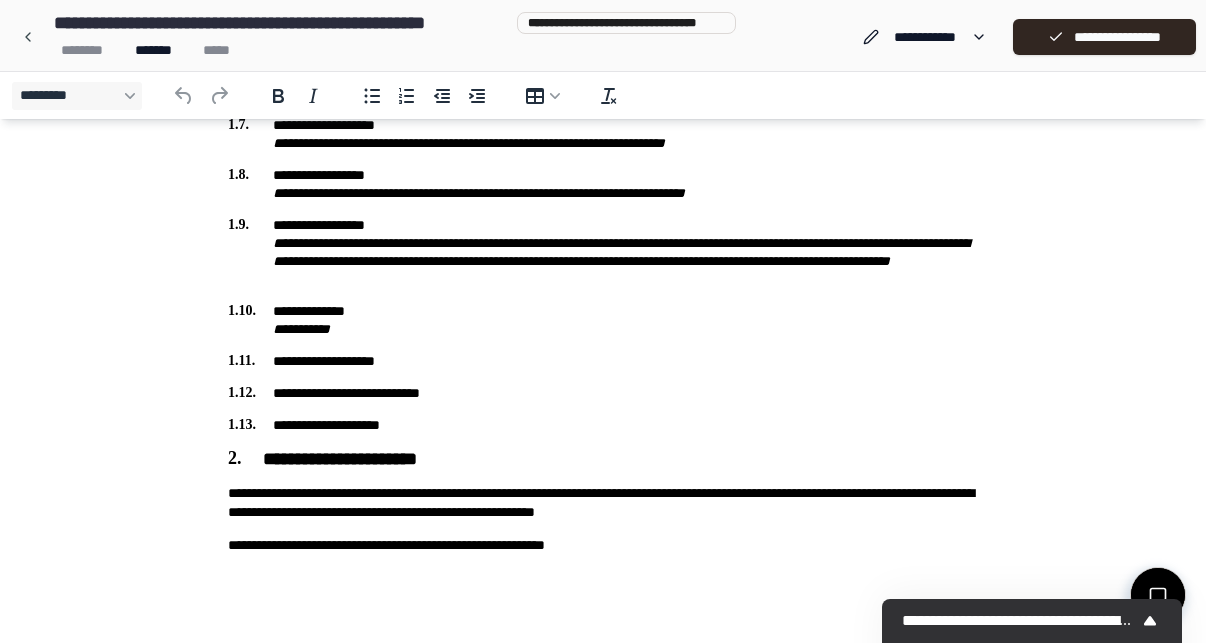 scroll, scrollTop: 470, scrollLeft: 0, axis: vertical 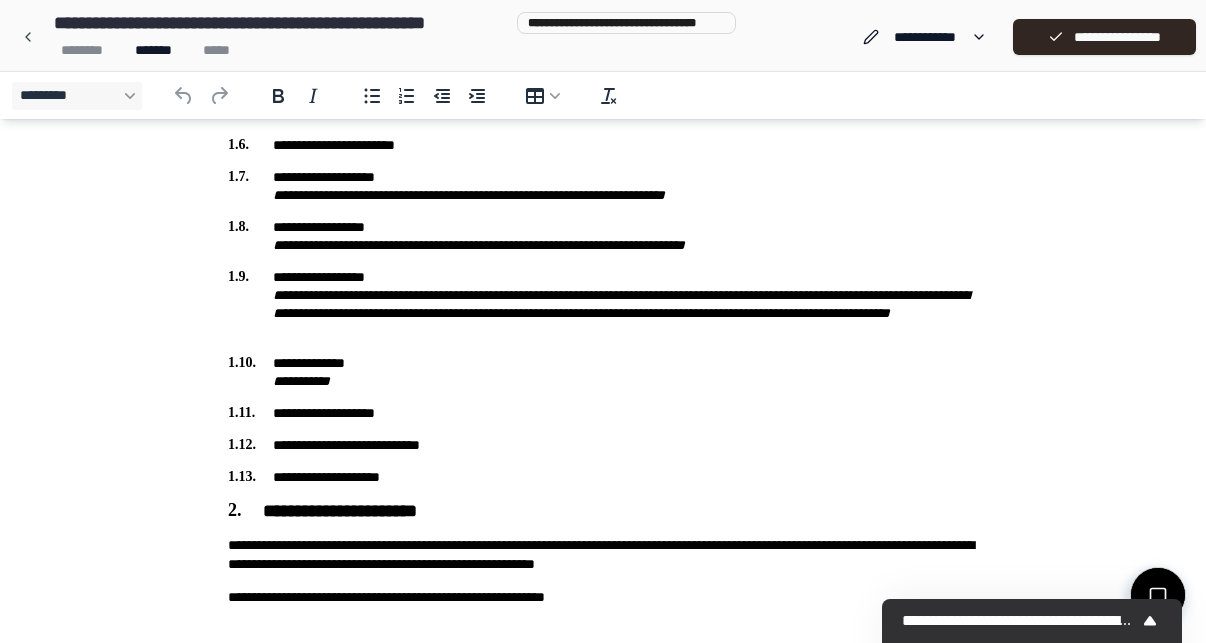 click on "**********" at bounding box center [603, 372] 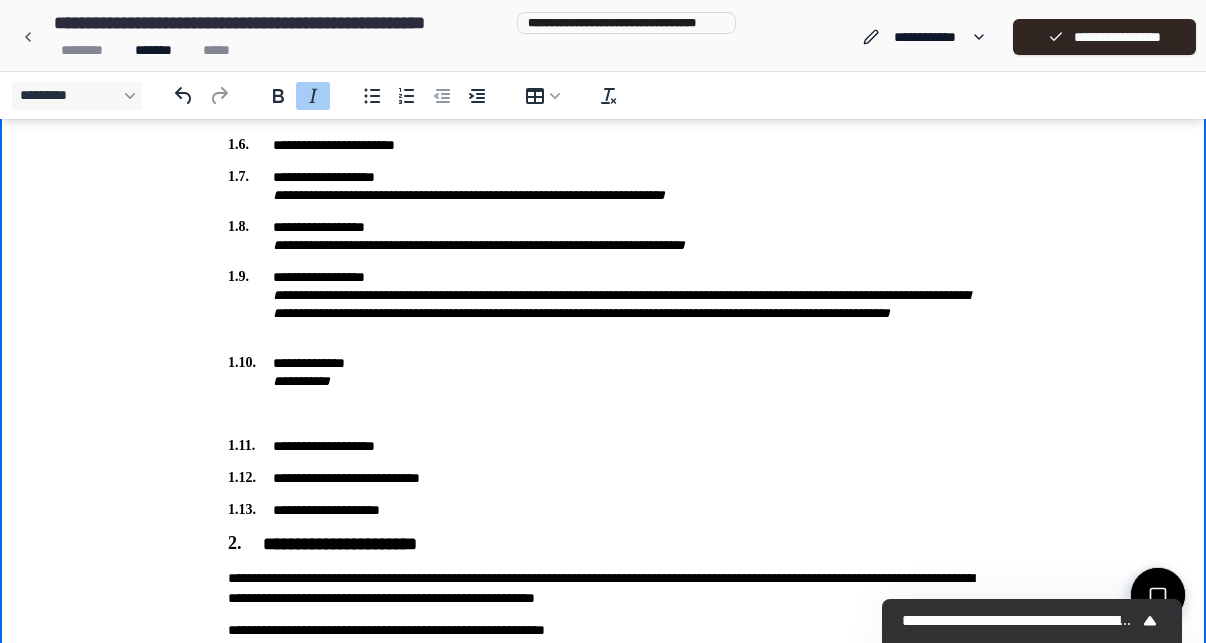 type 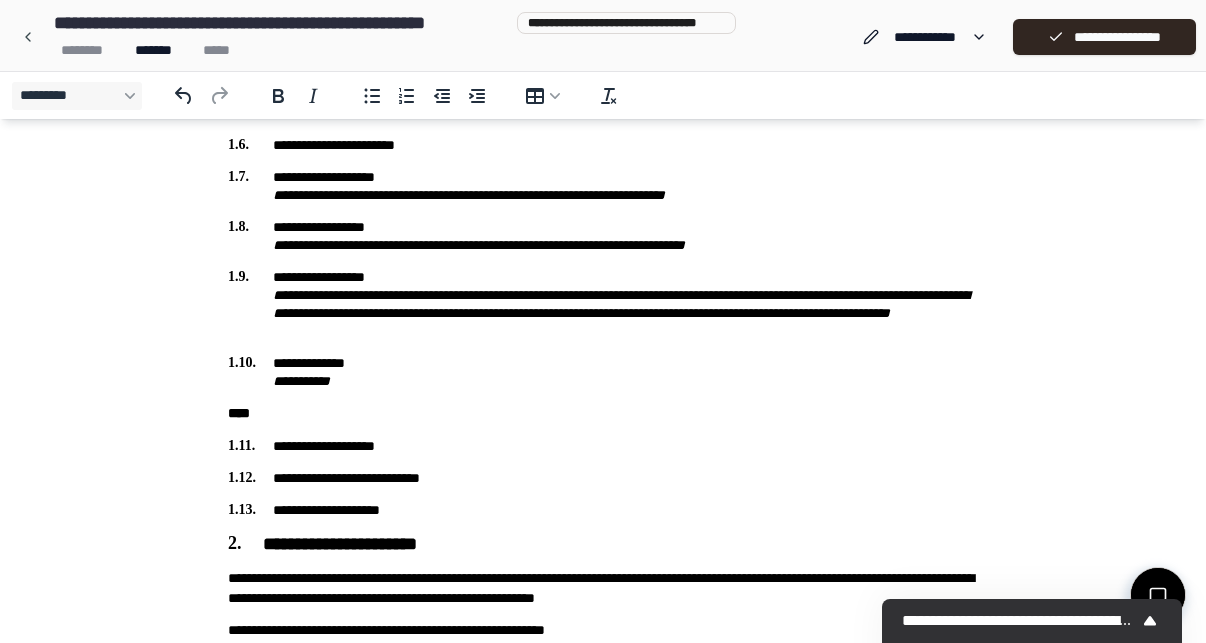 click on "****" at bounding box center [603, 413] 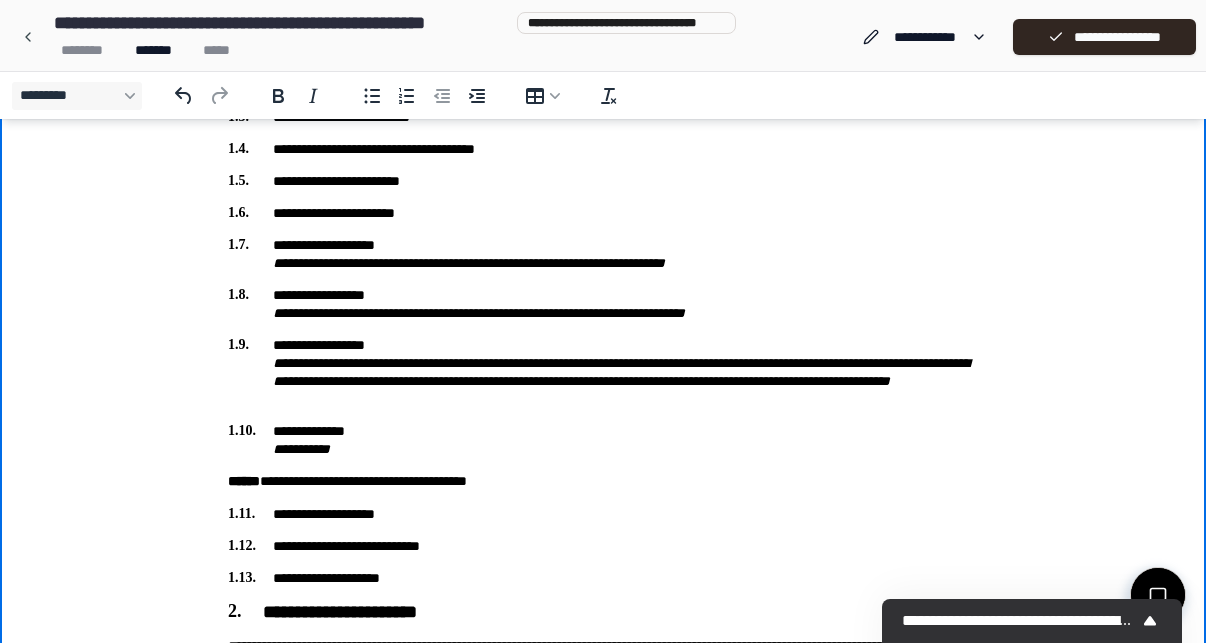 scroll, scrollTop: 406, scrollLeft: 0, axis: vertical 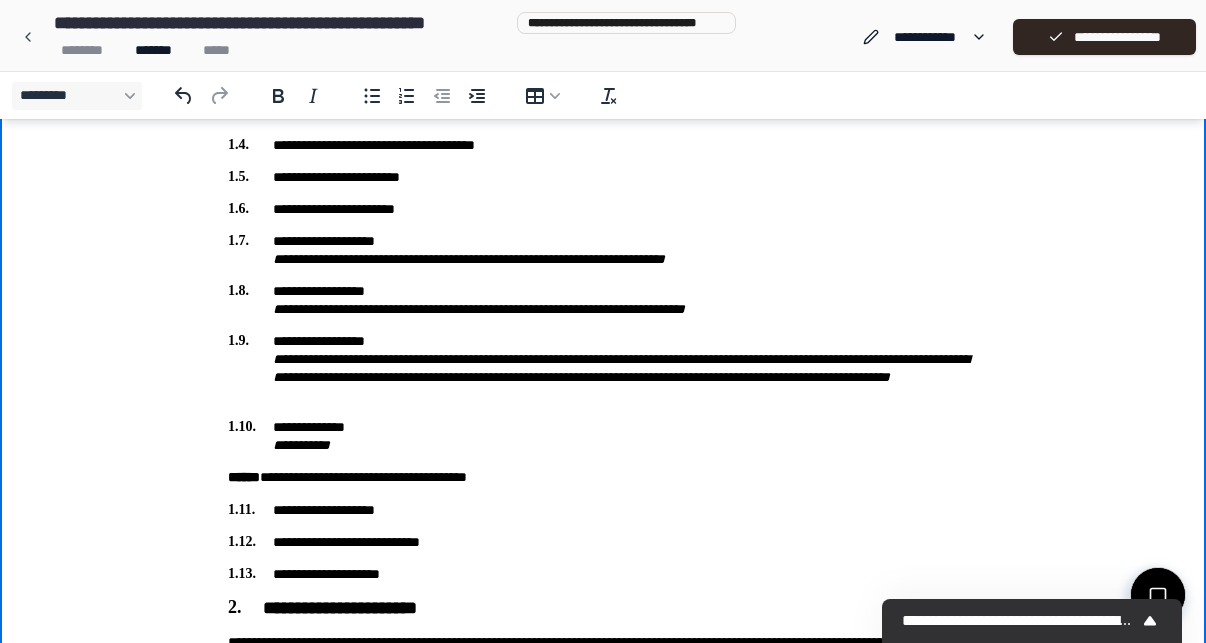 click on "**********" at bounding box center (603, 300) 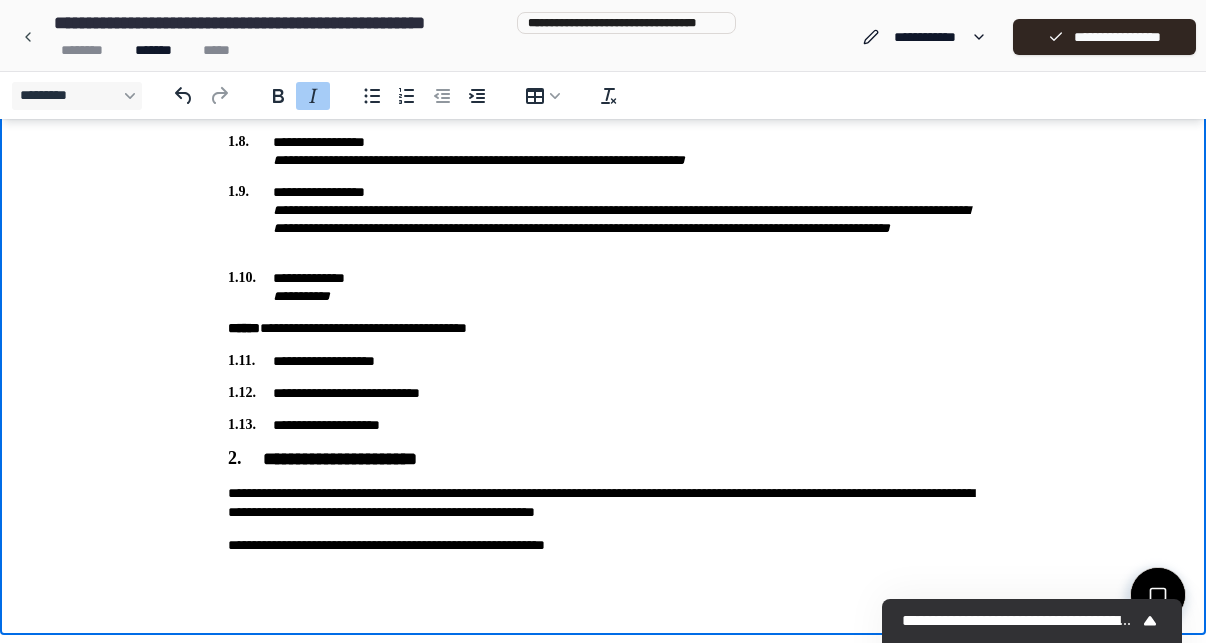 scroll, scrollTop: 555, scrollLeft: 0, axis: vertical 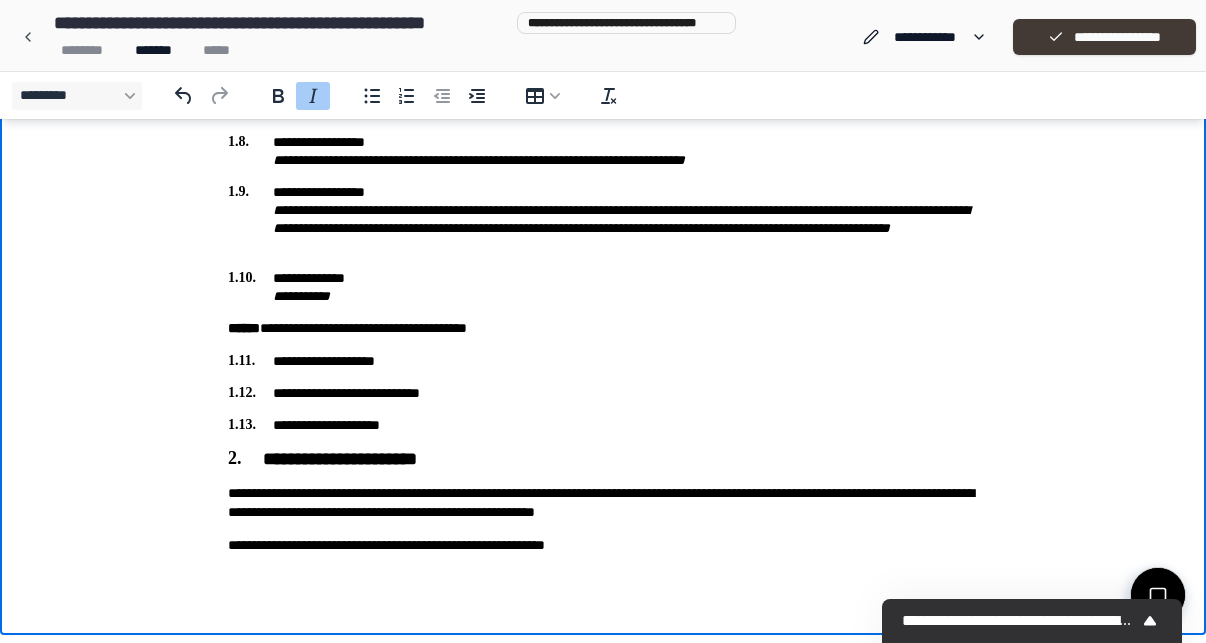 click on "**********" at bounding box center [1104, 37] 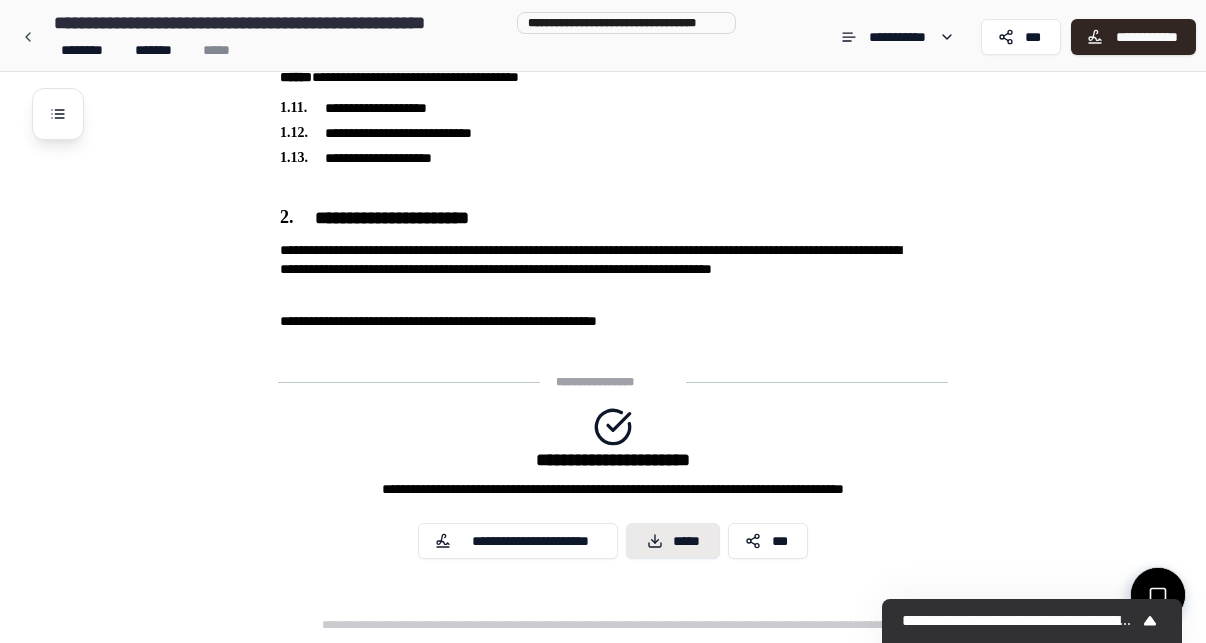 scroll, scrollTop: 724, scrollLeft: 0, axis: vertical 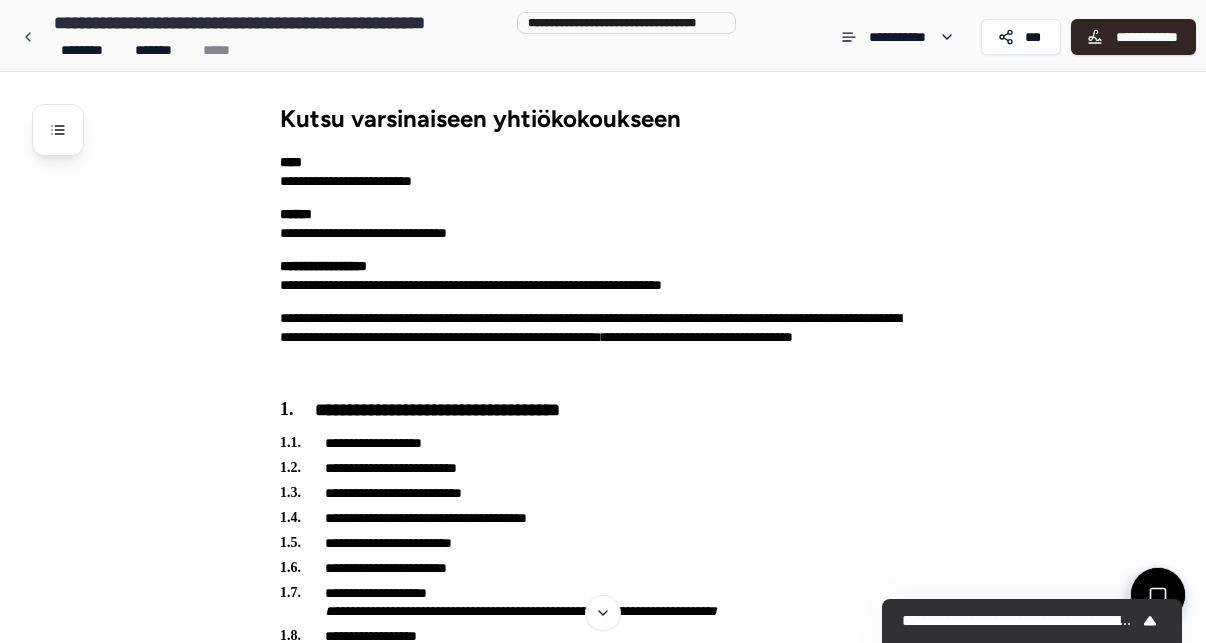 click on "**********" at bounding box center (603, 35) 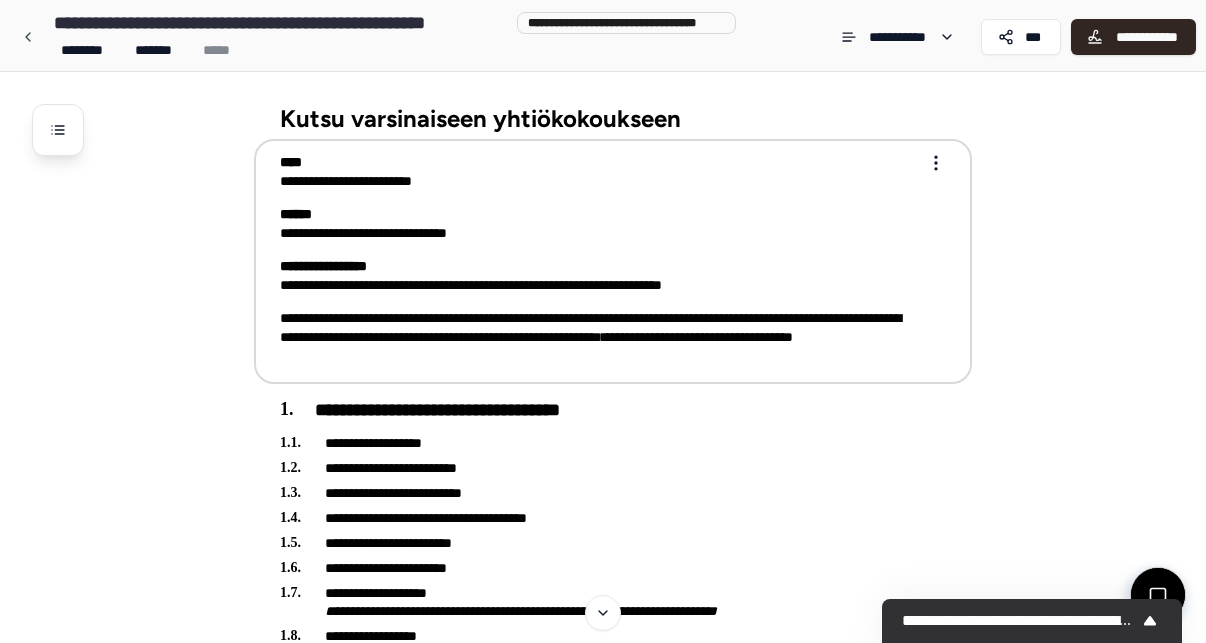 click on "**********" at bounding box center (599, 276) 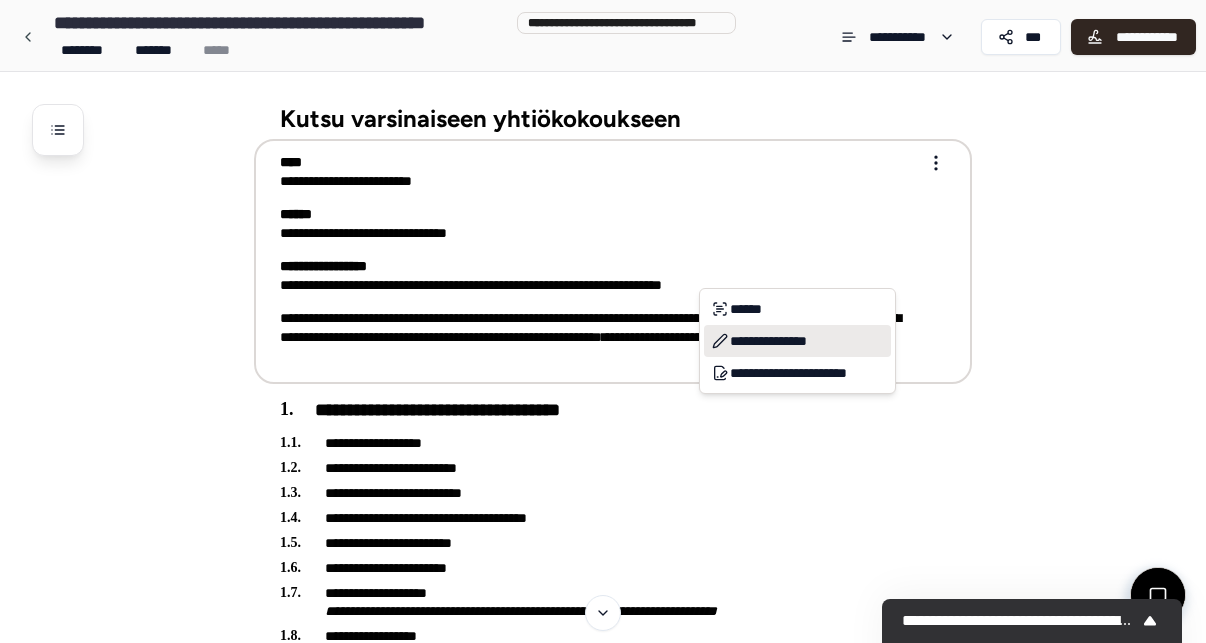 click on "**********" at bounding box center [797, 341] 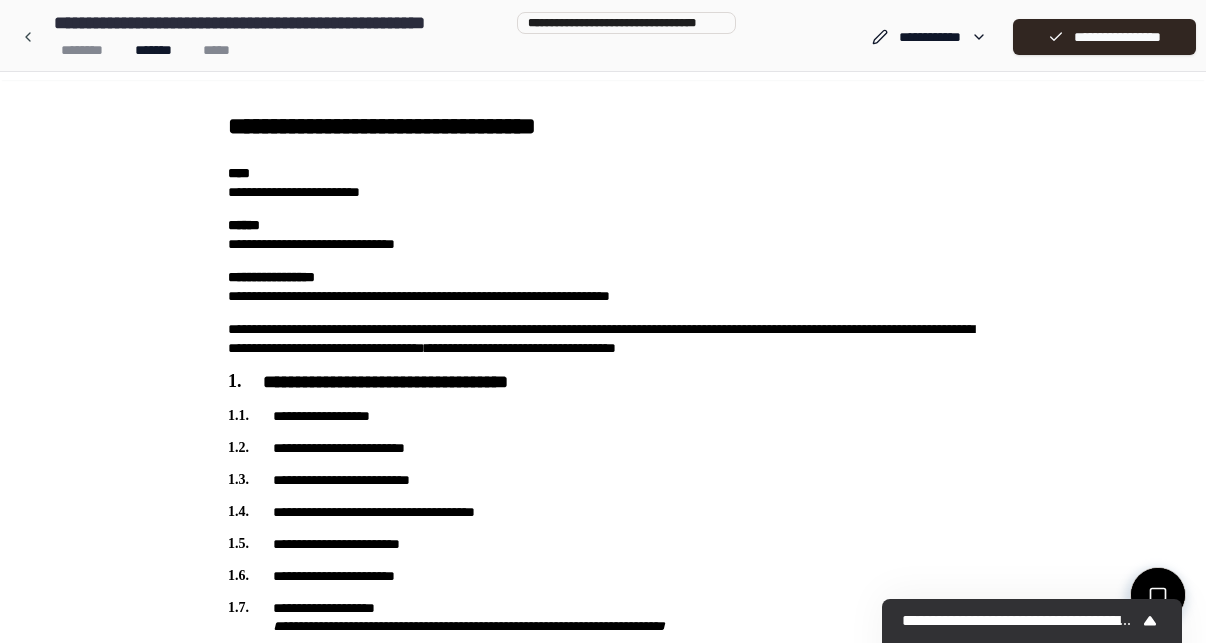 scroll, scrollTop: 0, scrollLeft: 0, axis: both 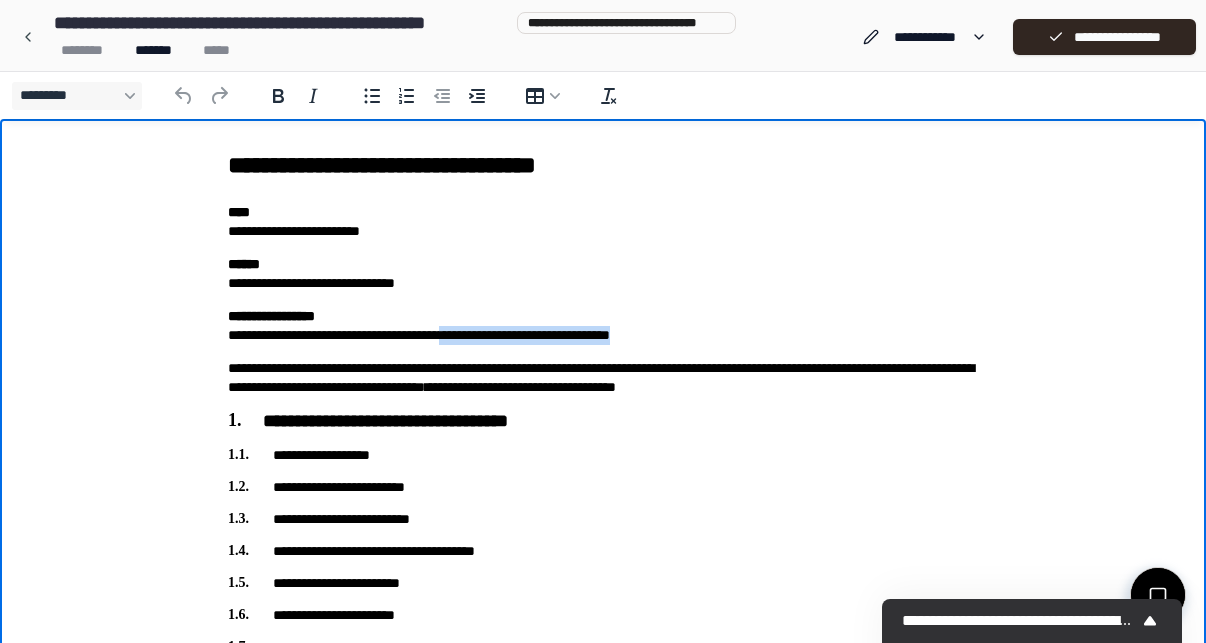 drag, startPoint x: 737, startPoint y: 340, endPoint x: 505, endPoint y: 329, distance: 232.26064 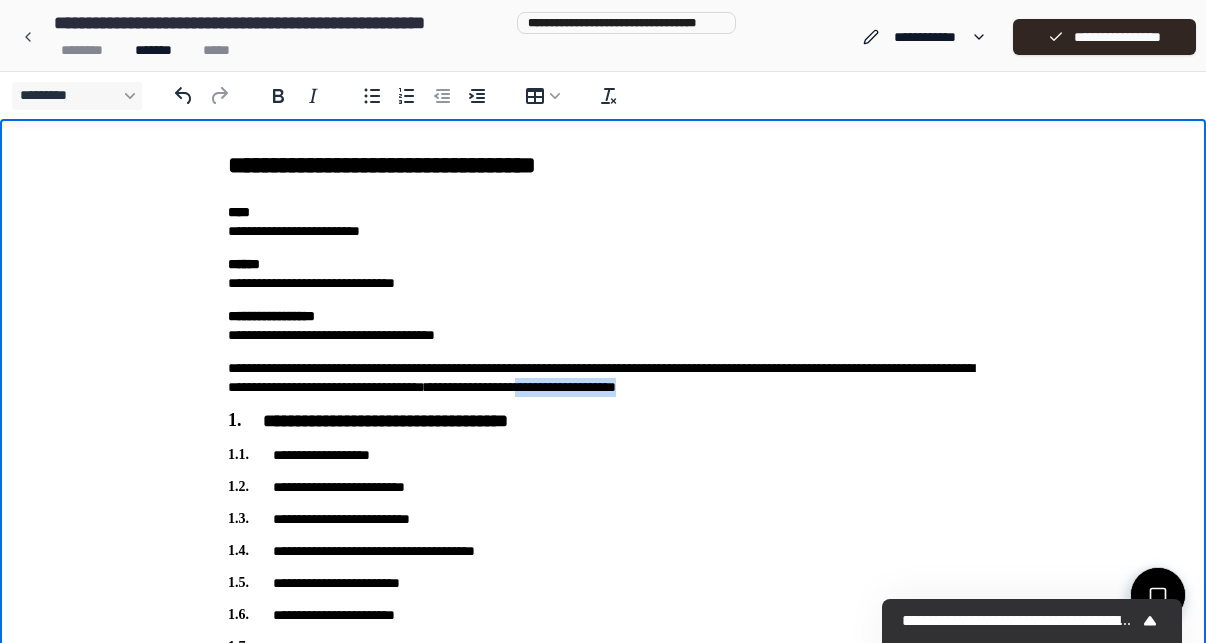 drag, startPoint x: 825, startPoint y: 392, endPoint x: 695, endPoint y: 395, distance: 130.0346 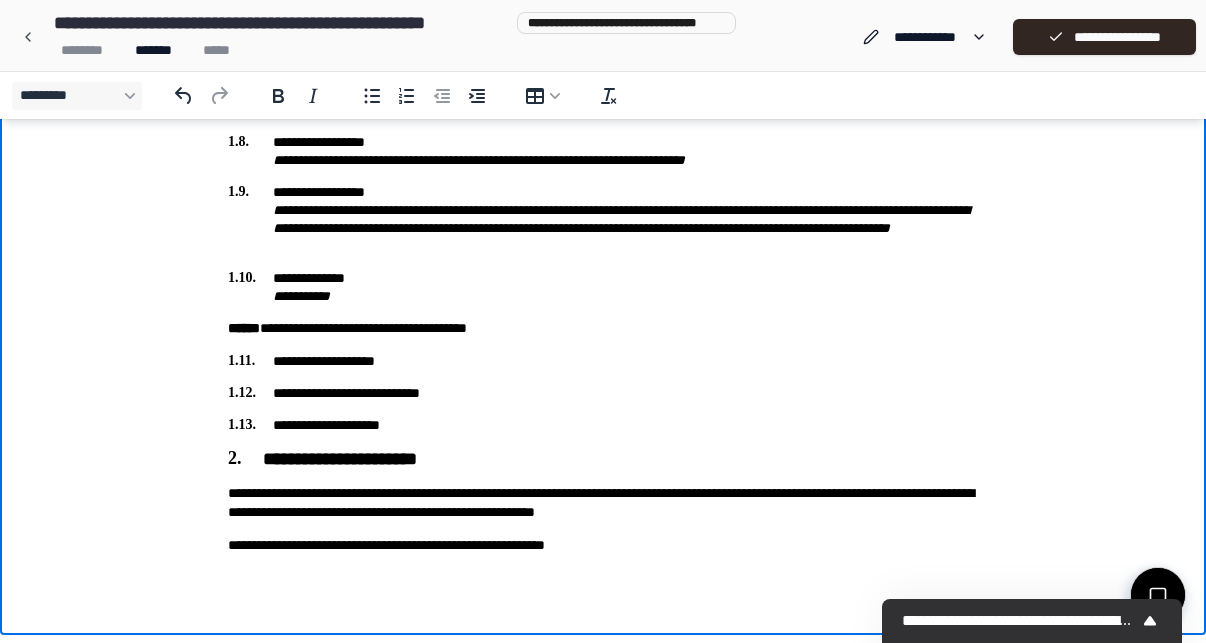 scroll, scrollTop: 574, scrollLeft: 0, axis: vertical 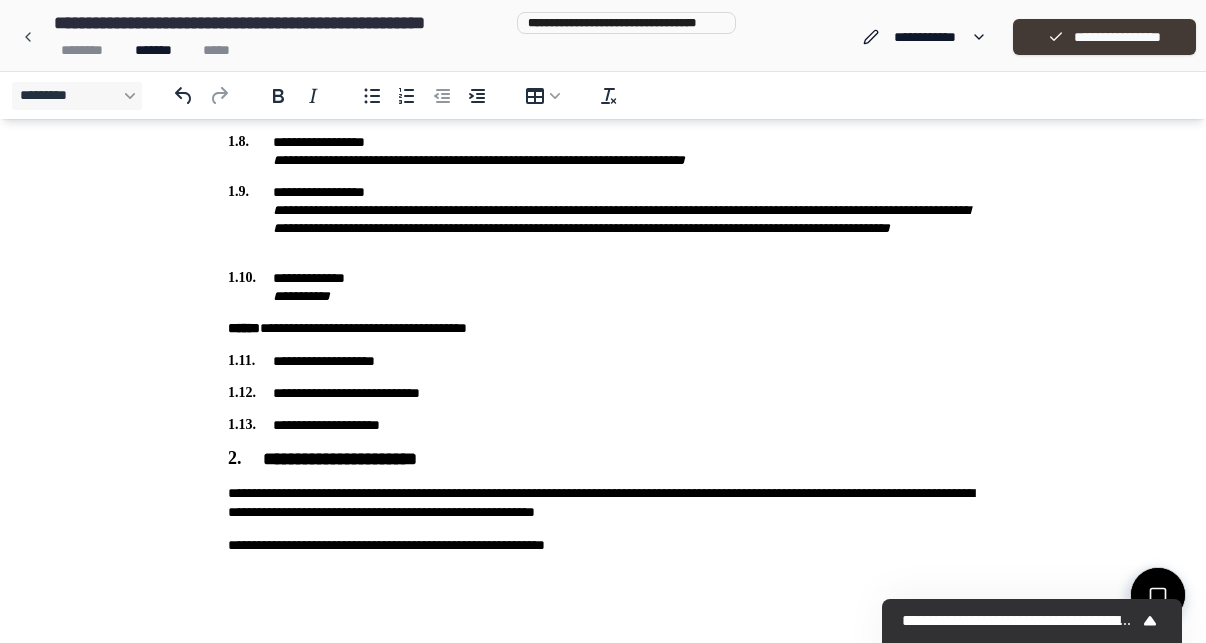 click on "**********" at bounding box center [1104, 37] 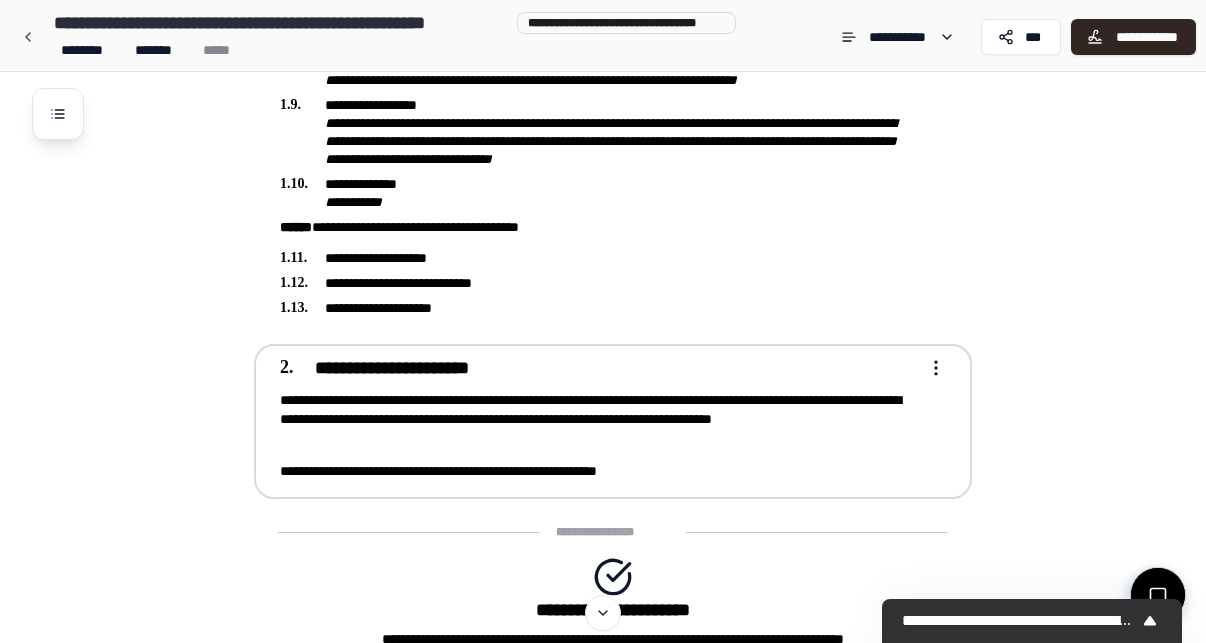 click on "**********" at bounding box center [599, 419] 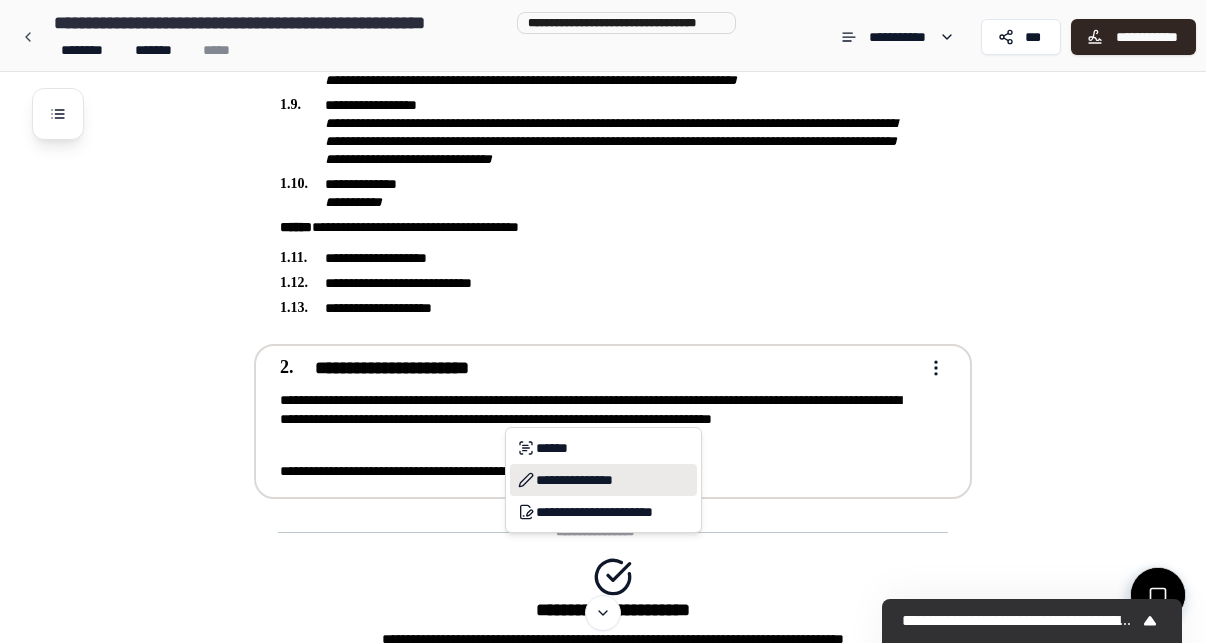 click on "**********" at bounding box center (603, 480) 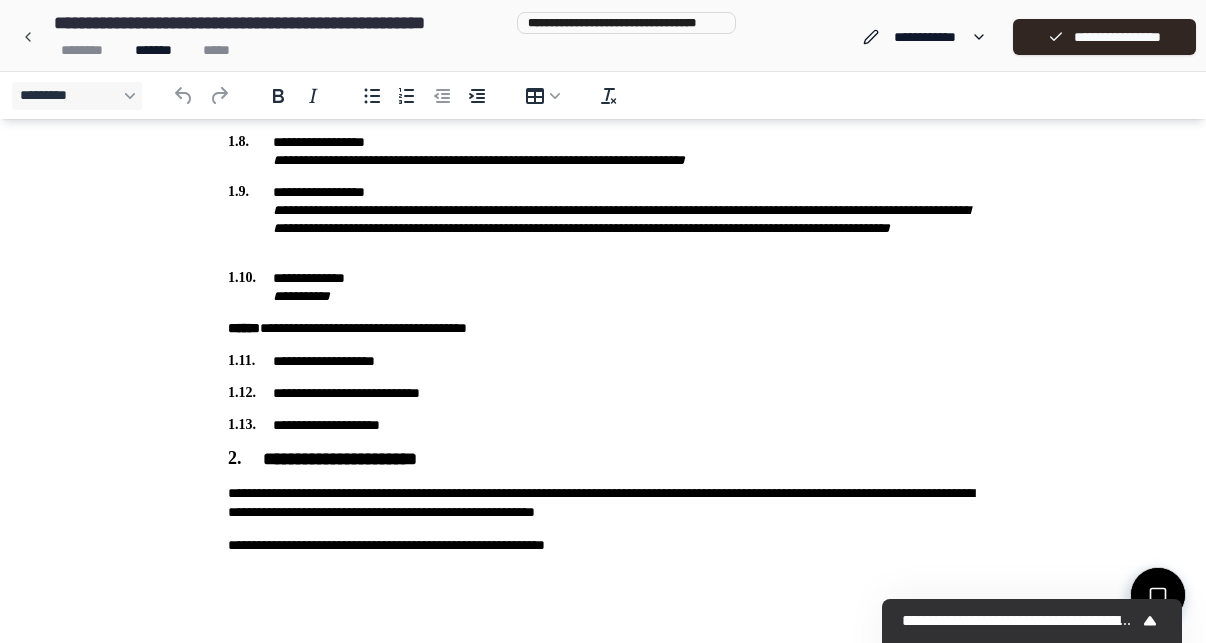 scroll, scrollTop: 574, scrollLeft: 0, axis: vertical 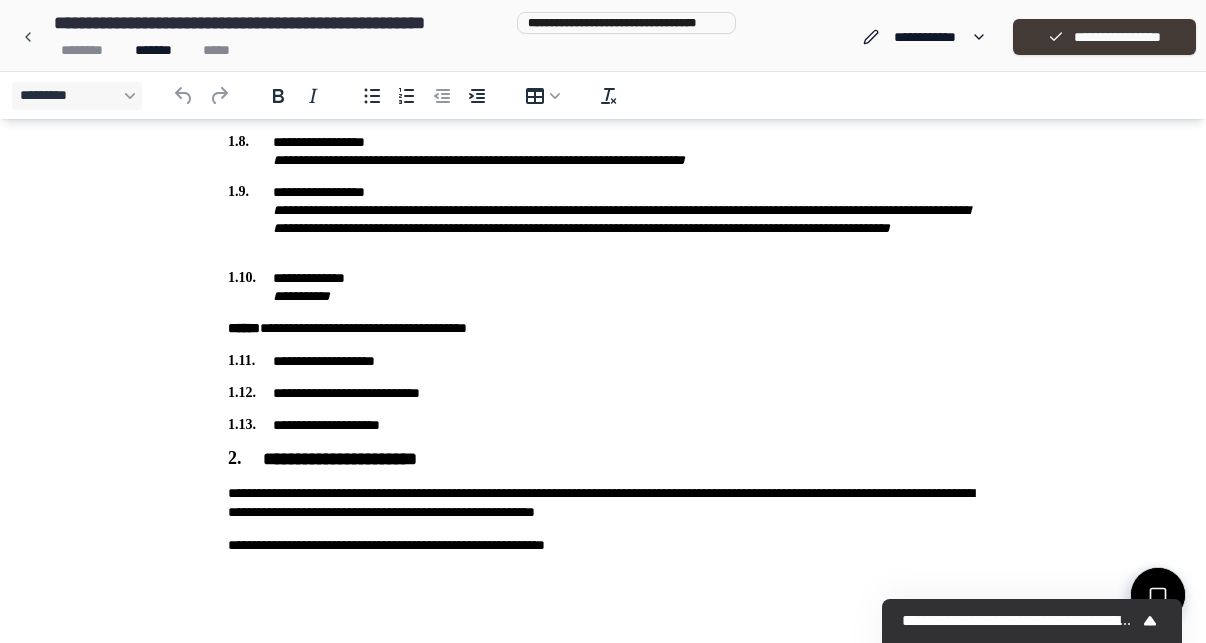 click on "**********" at bounding box center [1104, 37] 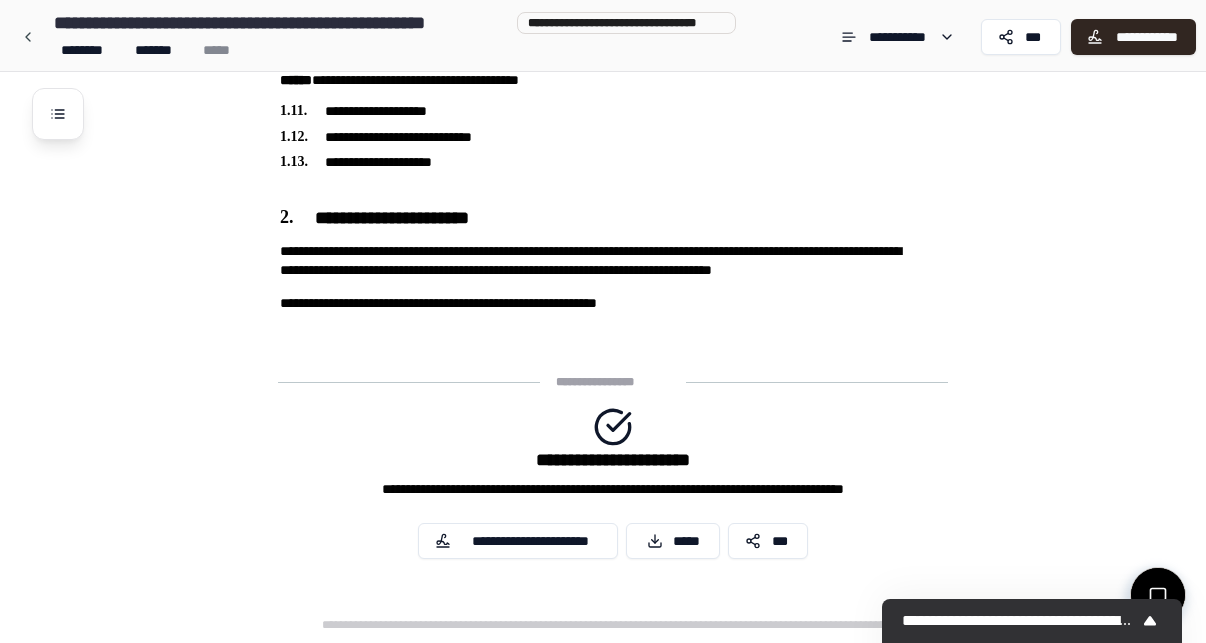 scroll, scrollTop: 724, scrollLeft: 0, axis: vertical 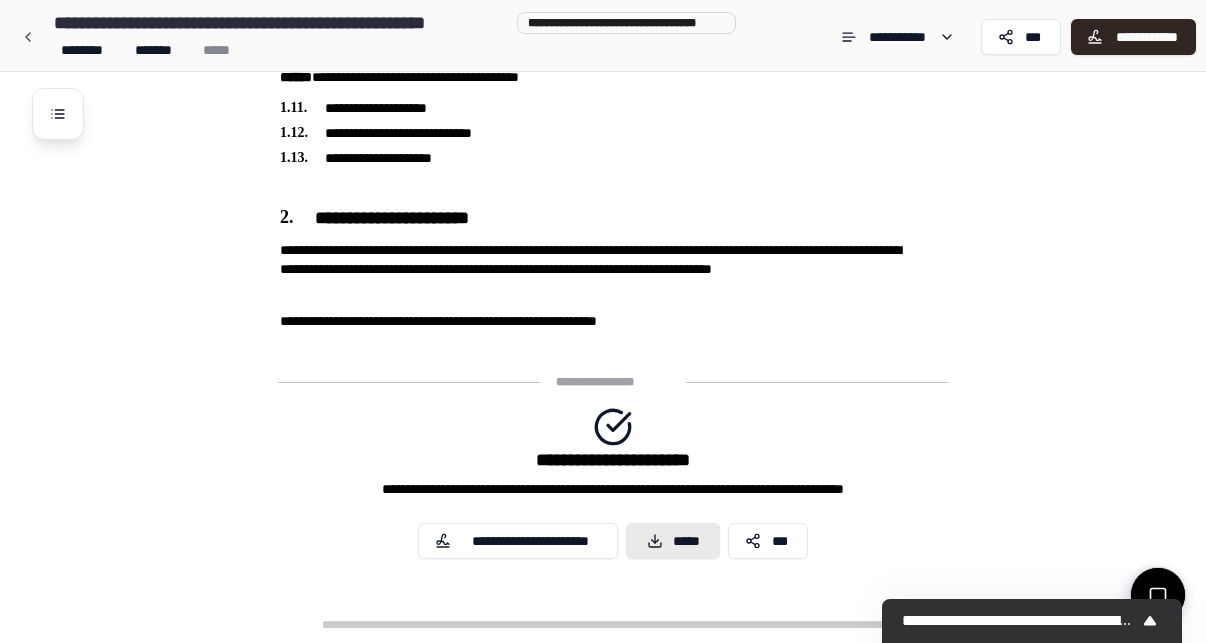 click on "*****" at bounding box center (673, 541) 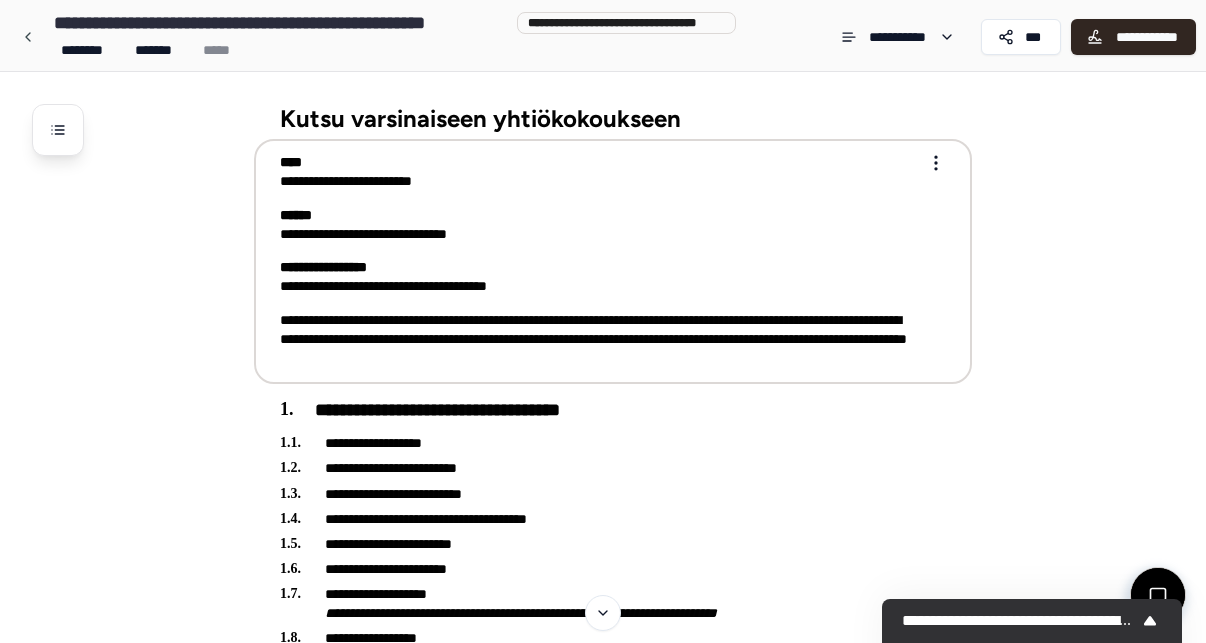 scroll, scrollTop: 0, scrollLeft: 0, axis: both 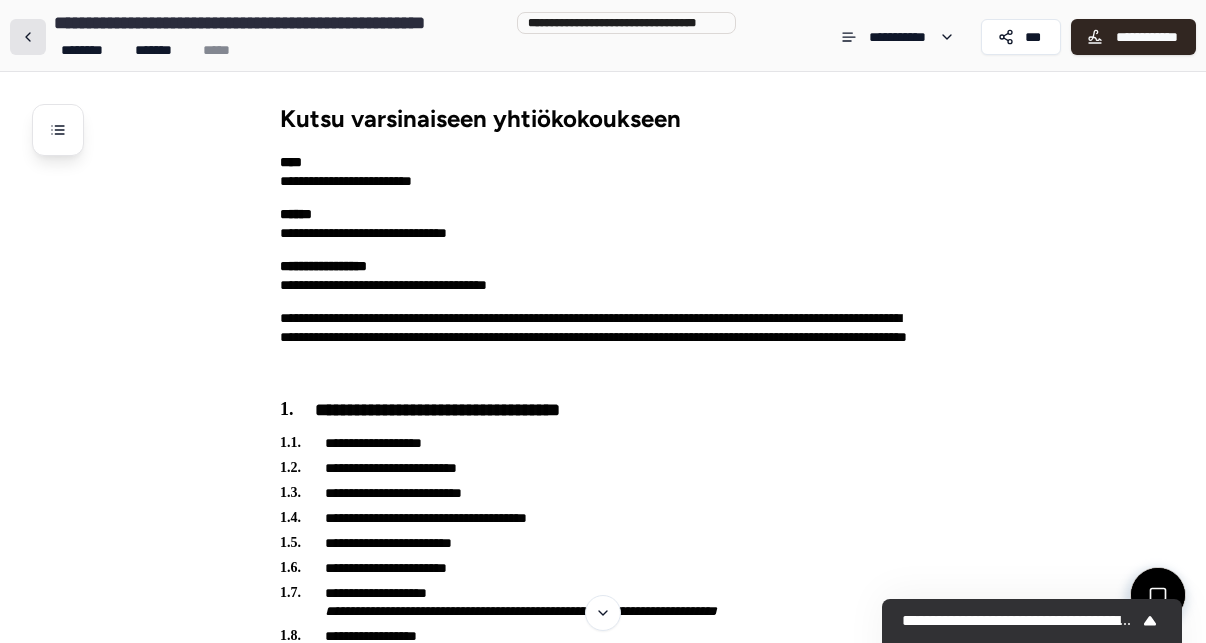 click at bounding box center (28, 37) 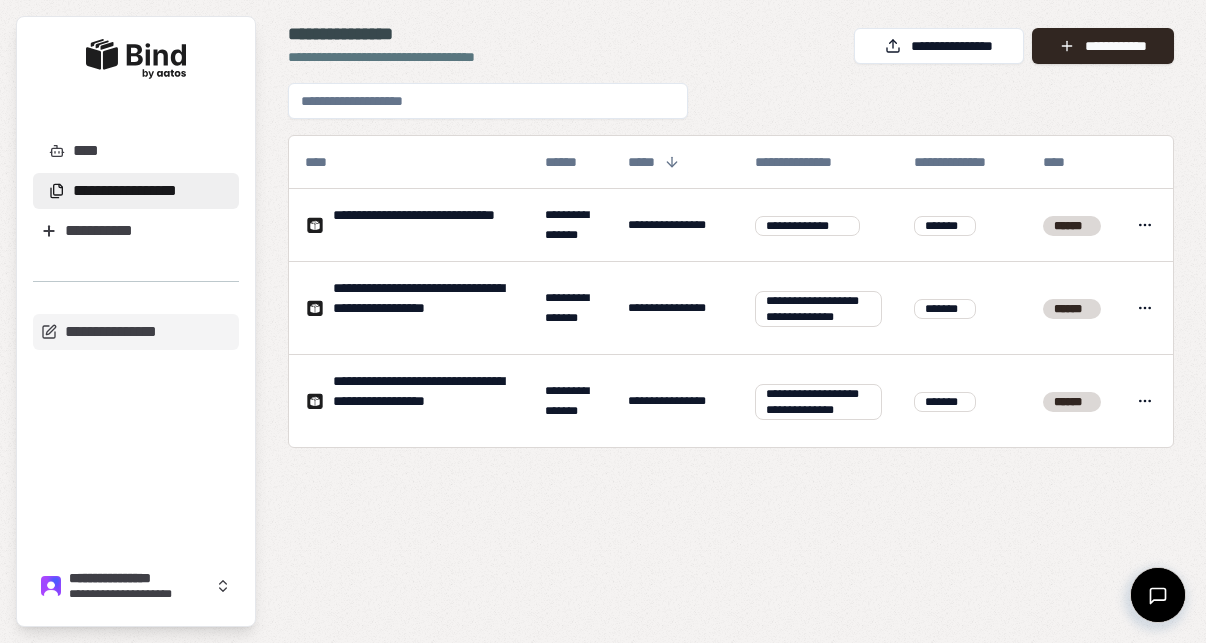 click at bounding box center (1158, 595) 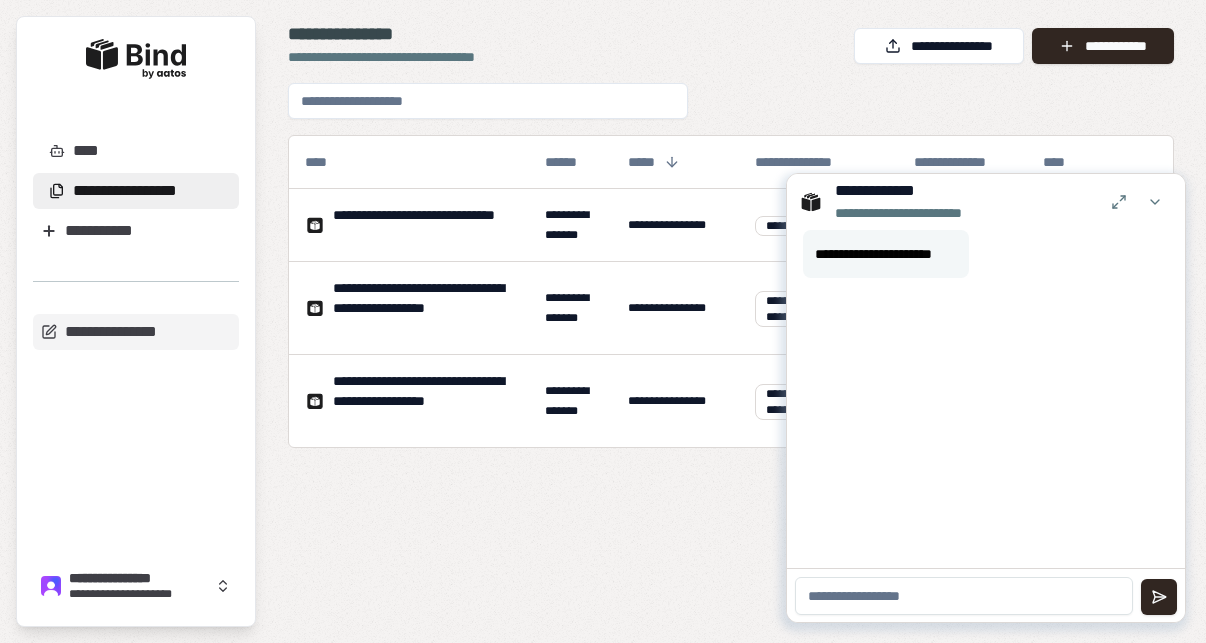 click at bounding box center [964, 596] 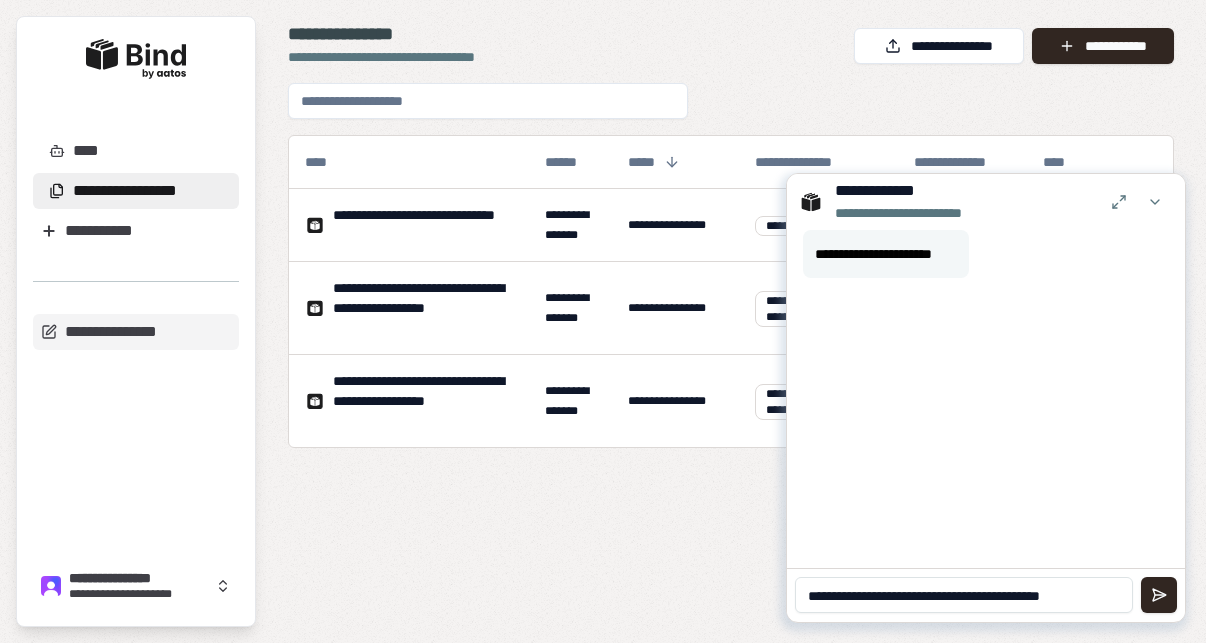 scroll, scrollTop: 0, scrollLeft: 0, axis: both 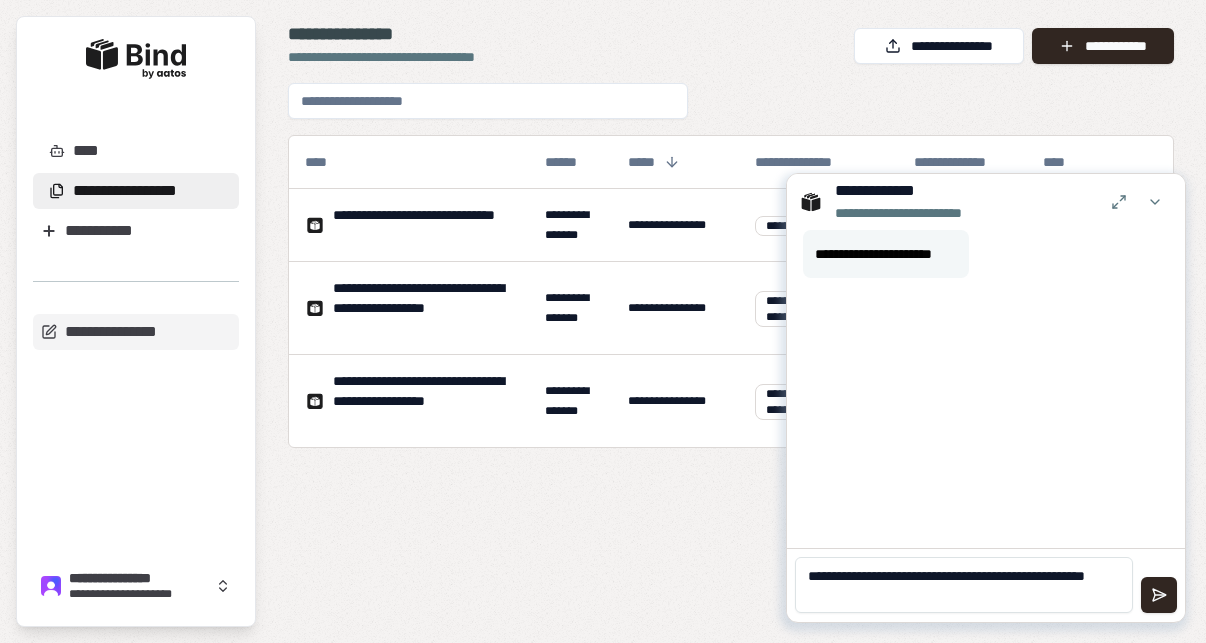 type on "**********" 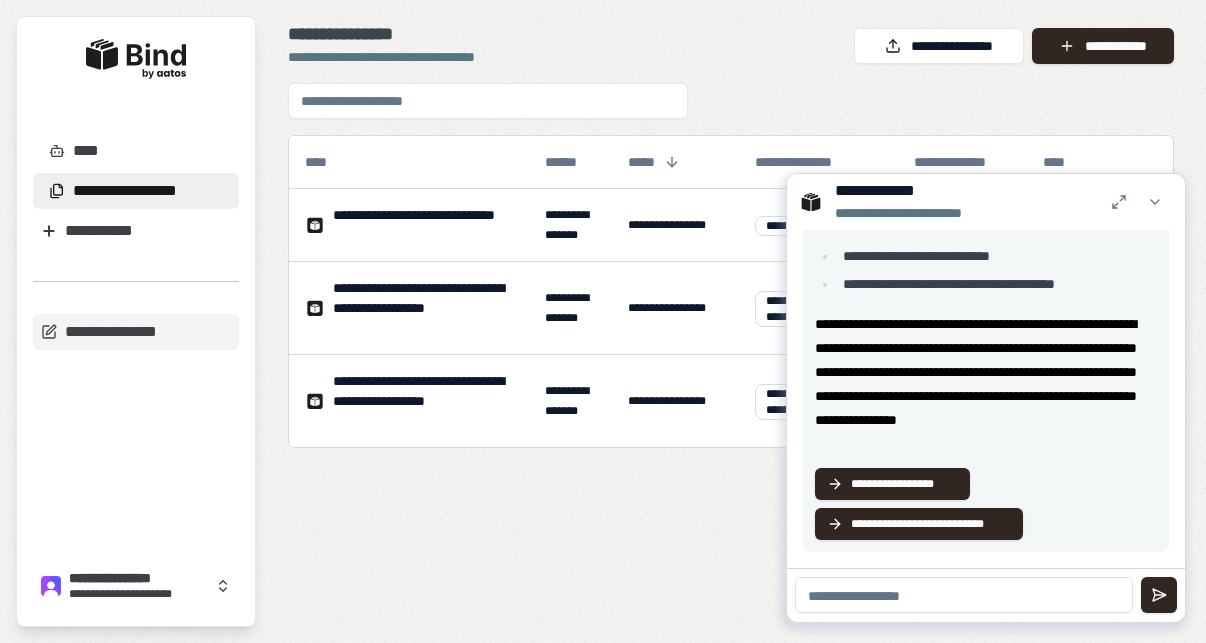 scroll, scrollTop: 304, scrollLeft: 0, axis: vertical 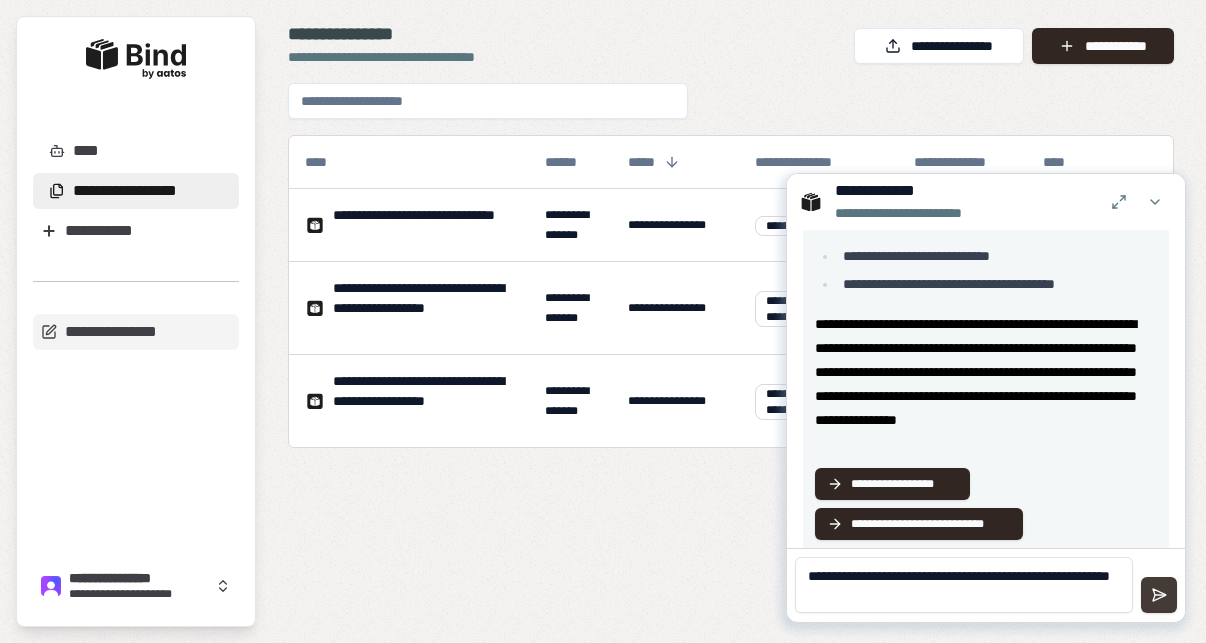 type on "**********" 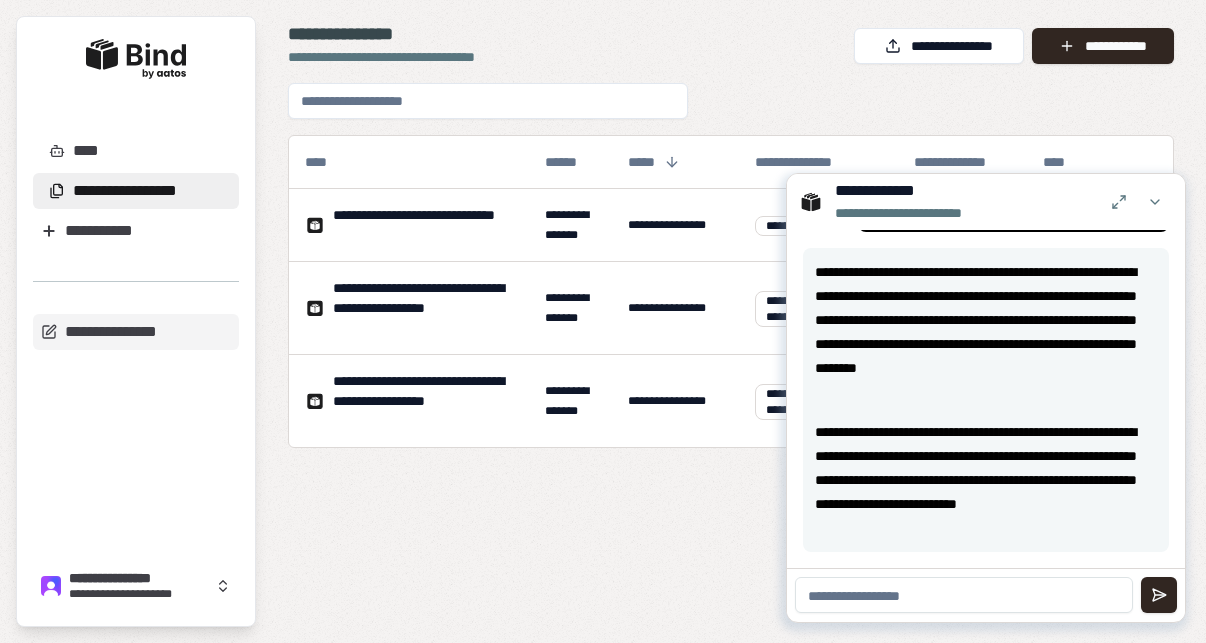 scroll, scrollTop: 706, scrollLeft: 0, axis: vertical 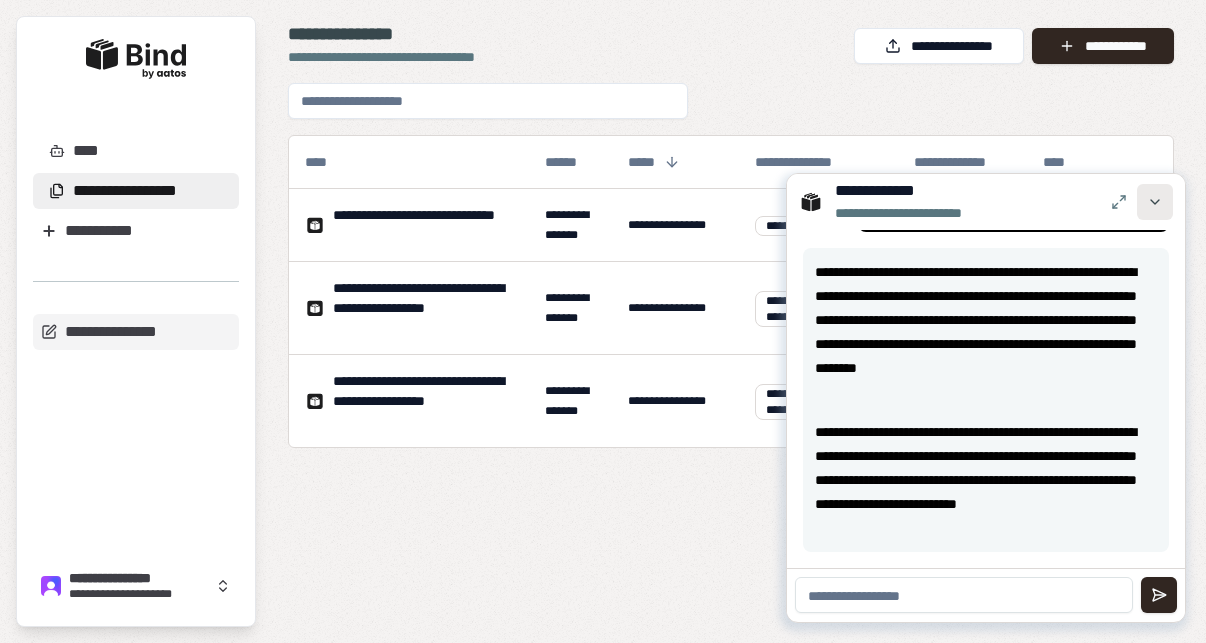 click at bounding box center (1155, 202) 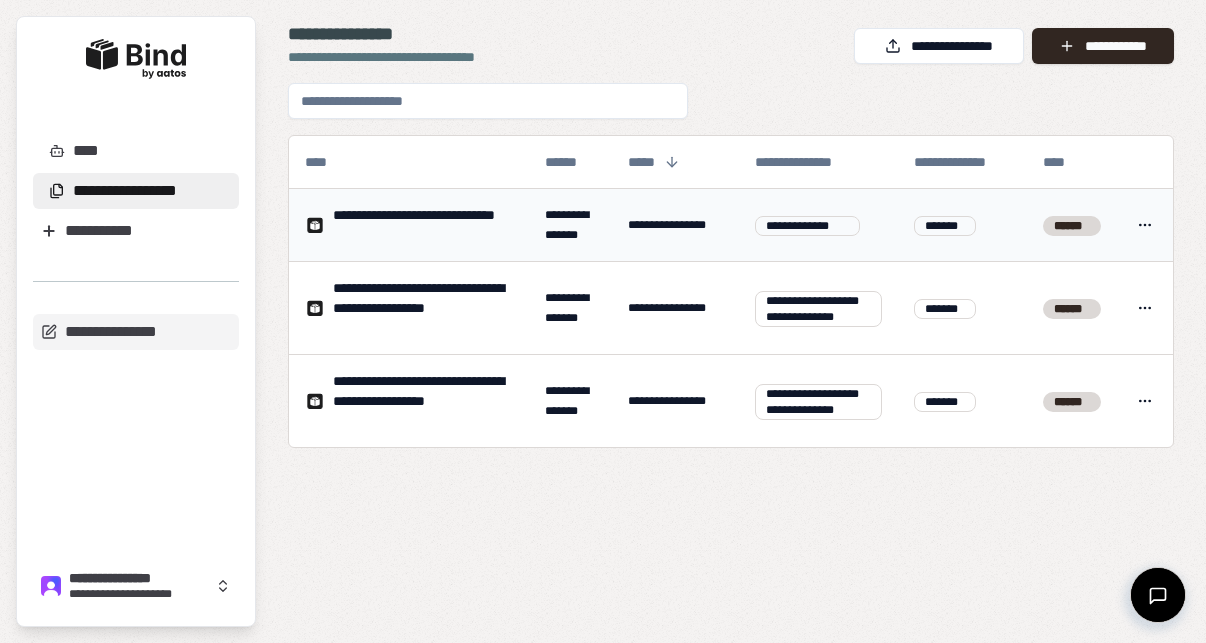 click on "**********" at bounding box center [603, 321] 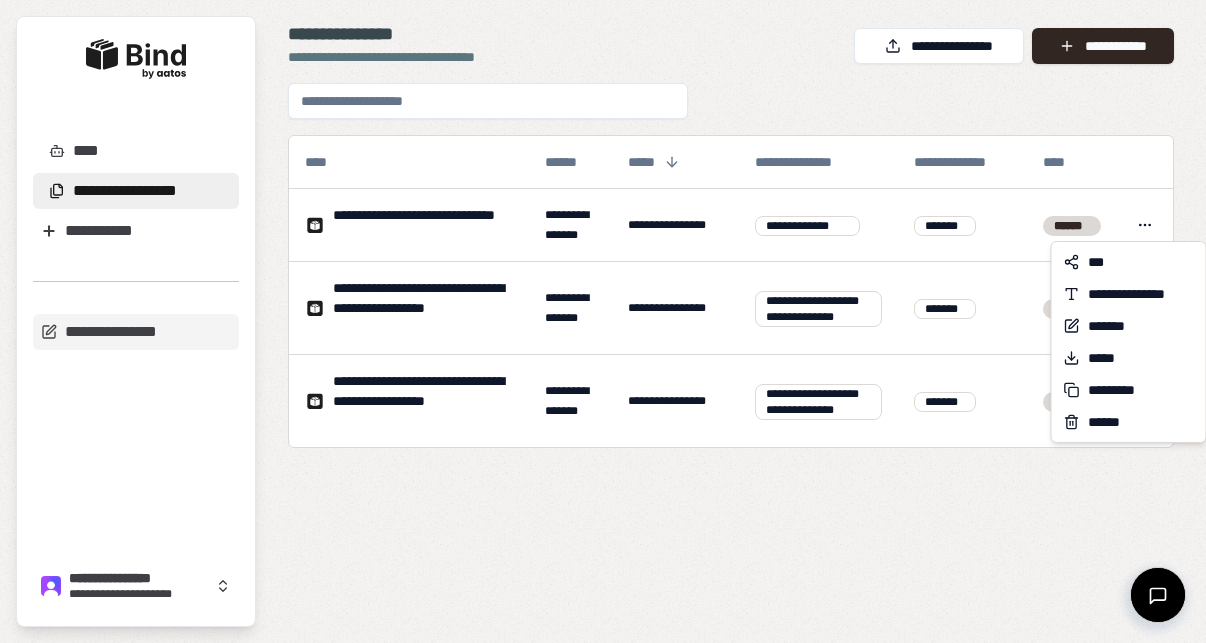 click on "**********" at bounding box center [603, 321] 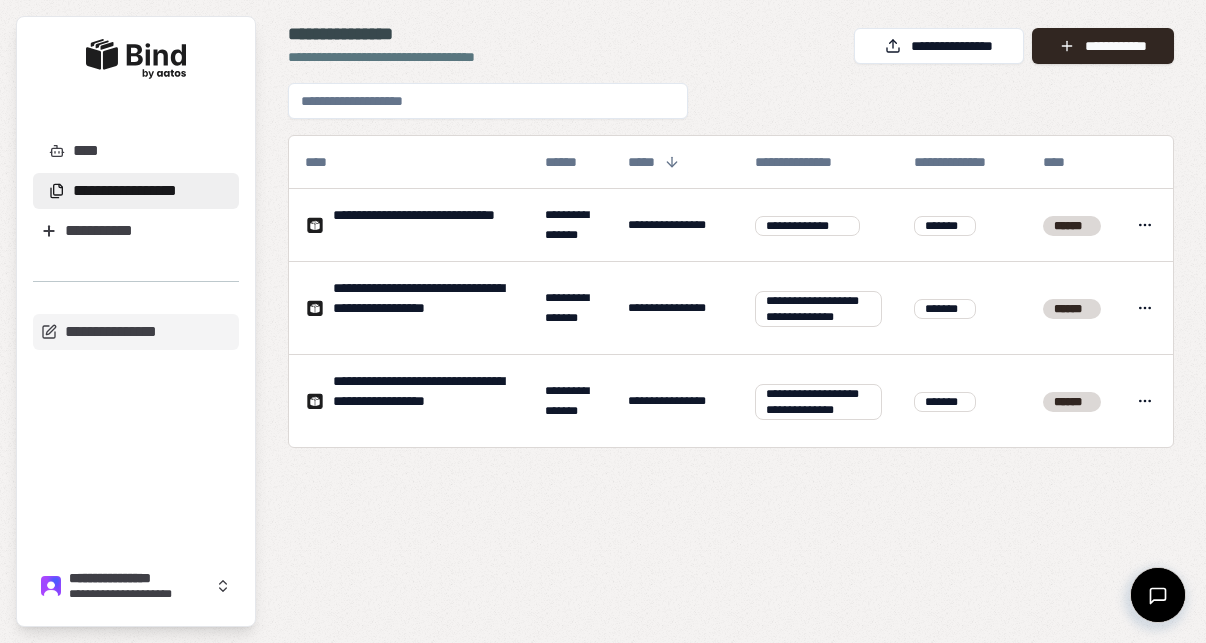 click at bounding box center [1158, 595] 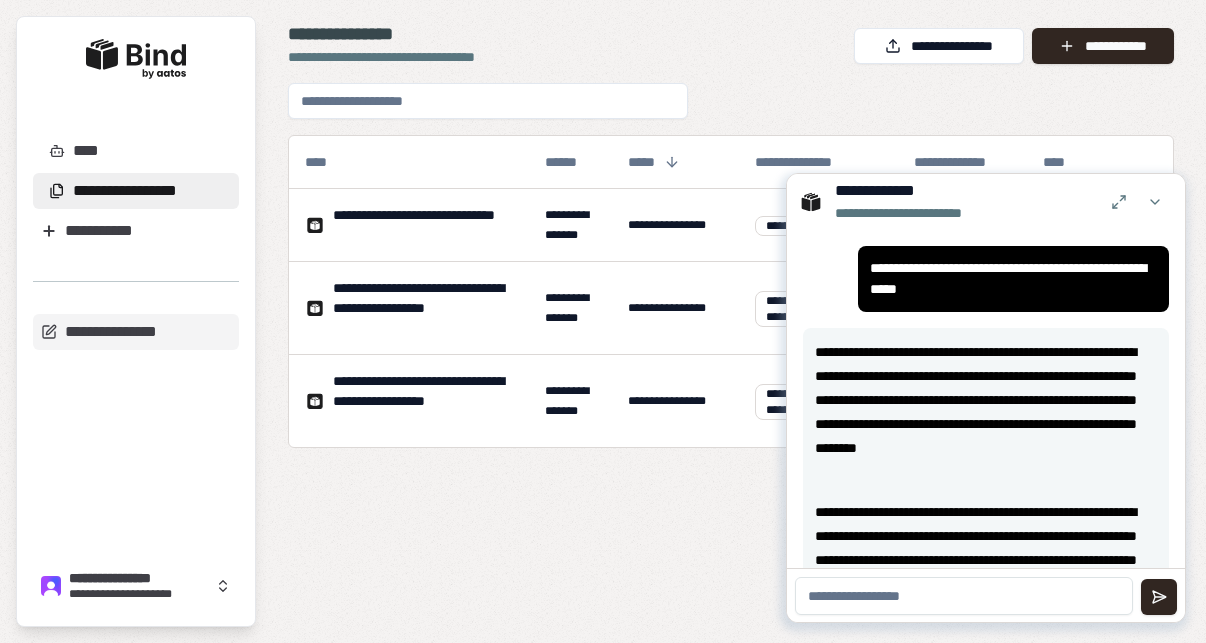 scroll, scrollTop: 630, scrollLeft: 0, axis: vertical 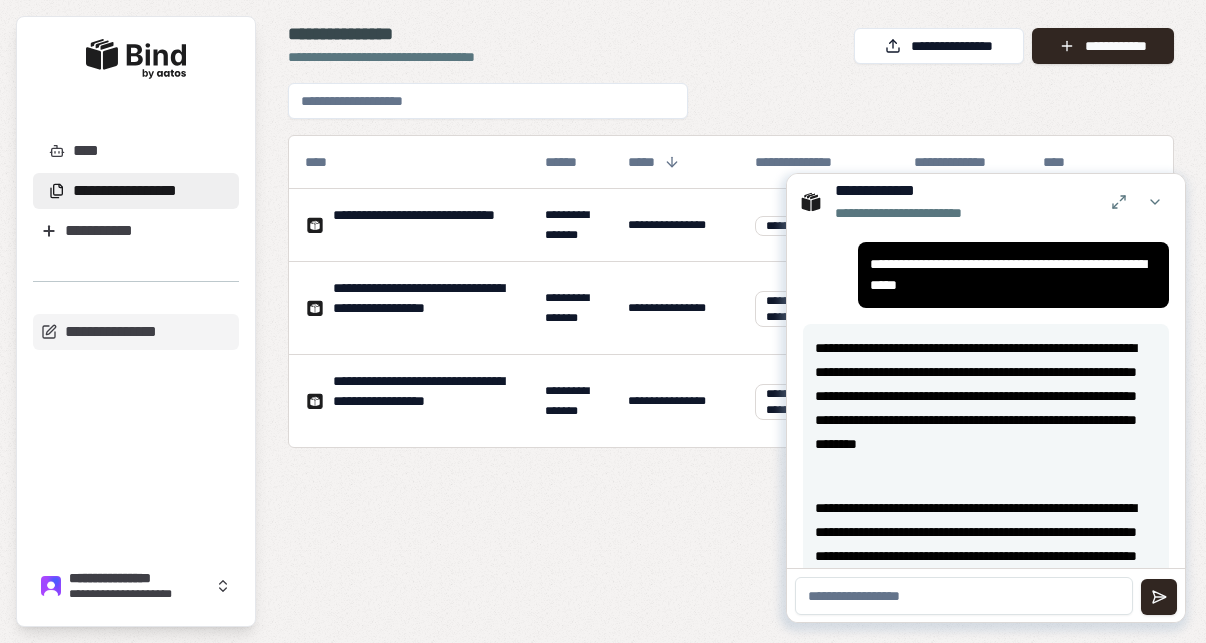 click at bounding box center (964, 596) 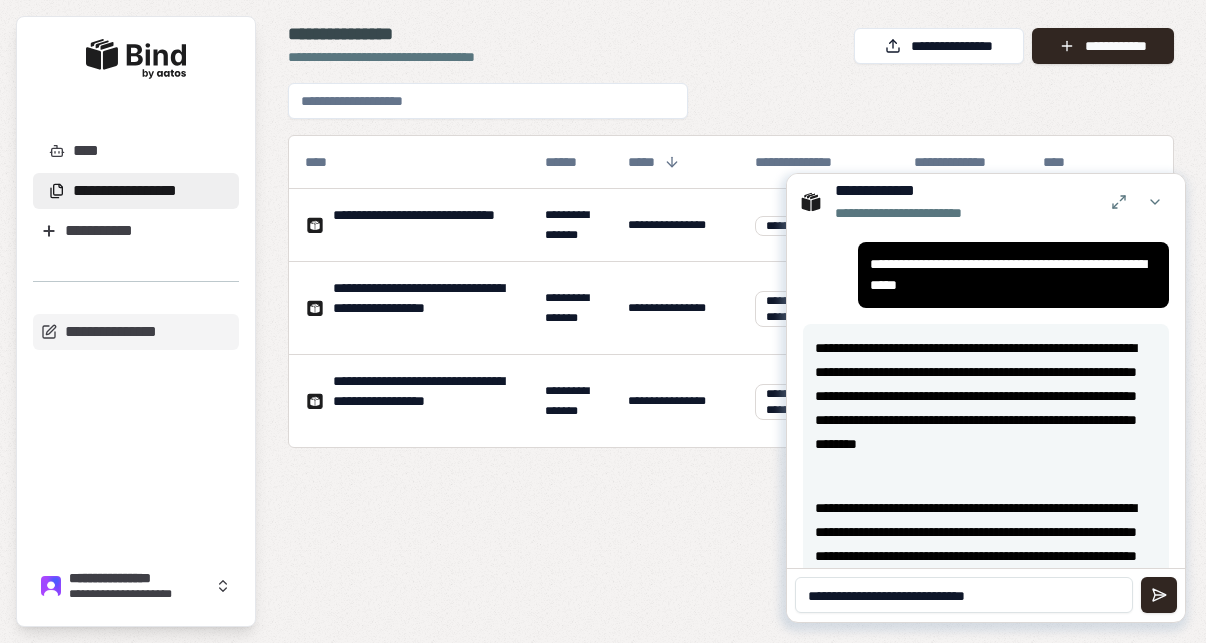 type on "**********" 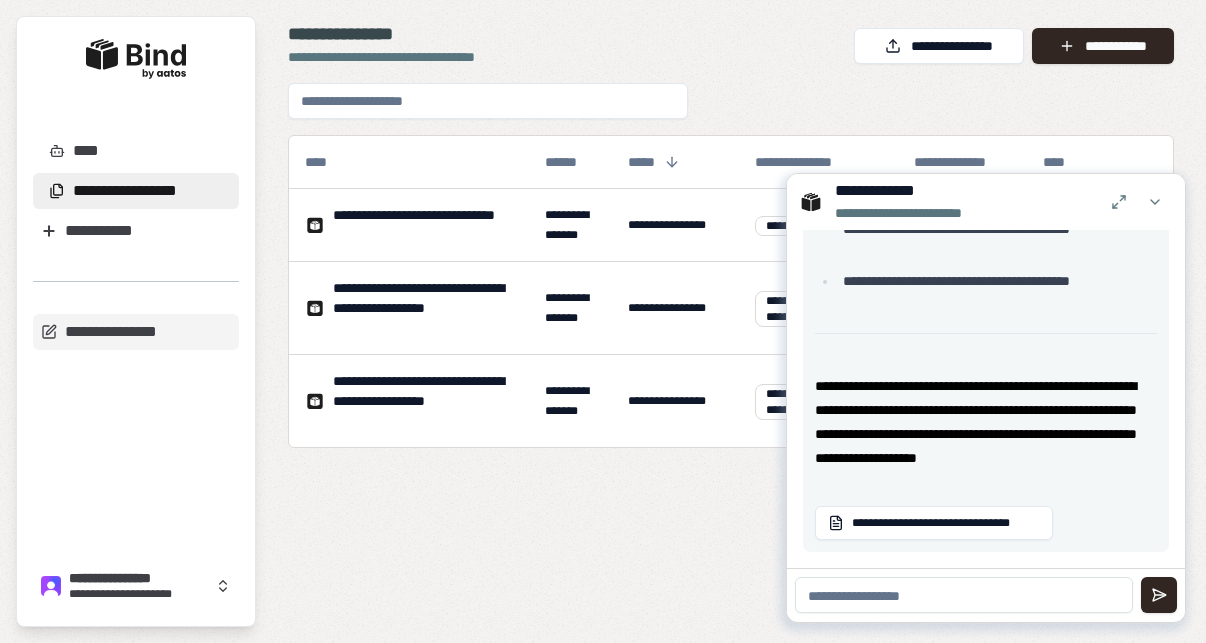scroll, scrollTop: 2463, scrollLeft: 0, axis: vertical 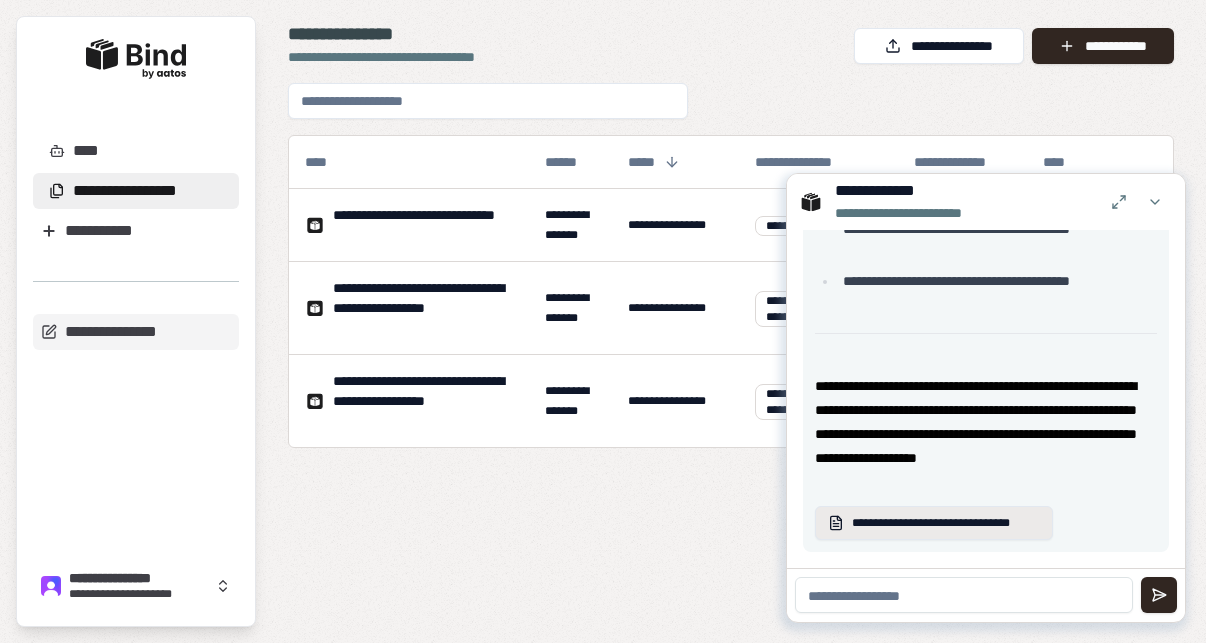 click on "**********" at bounding box center (946, 523) 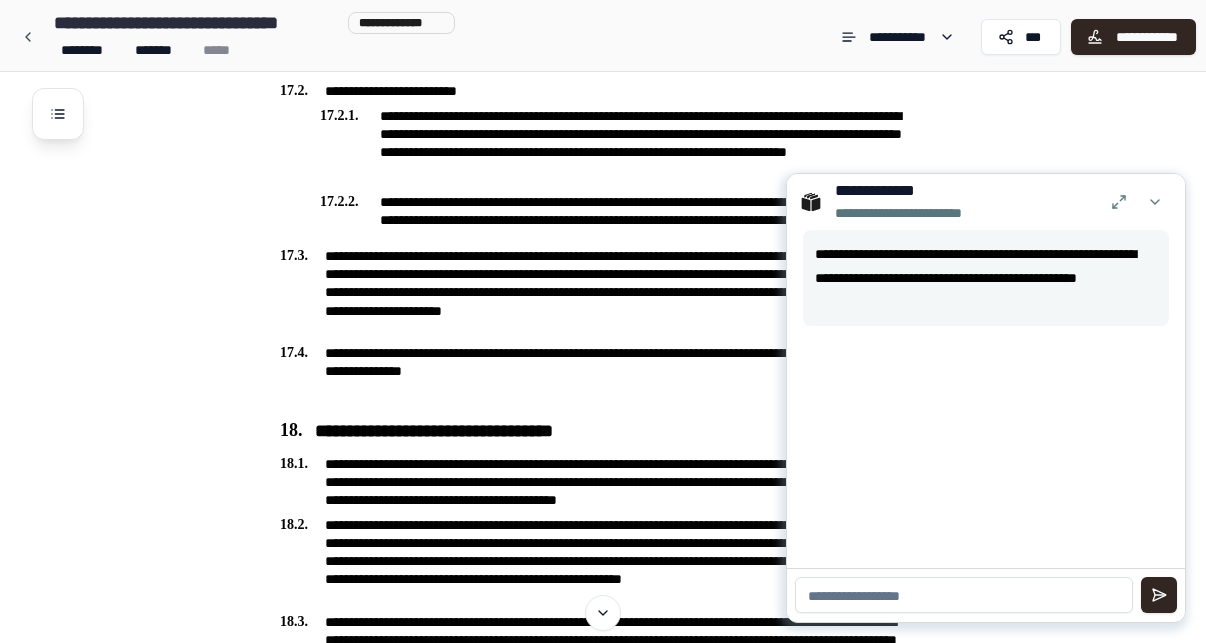 scroll, scrollTop: 7042, scrollLeft: 0, axis: vertical 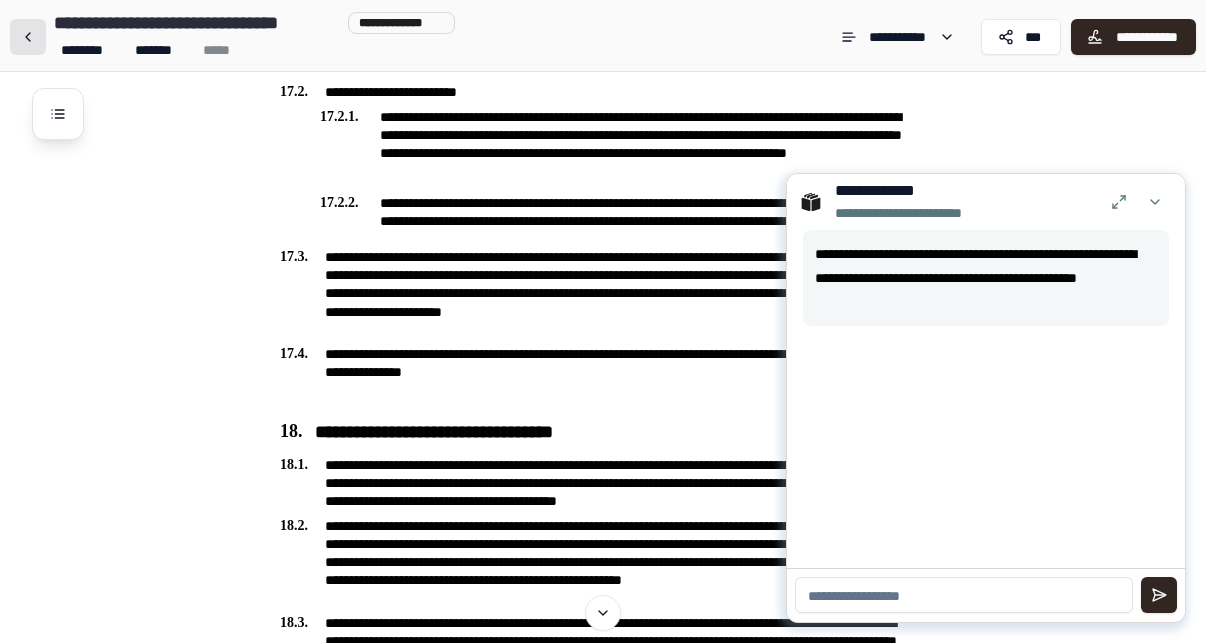 click at bounding box center [28, 37] 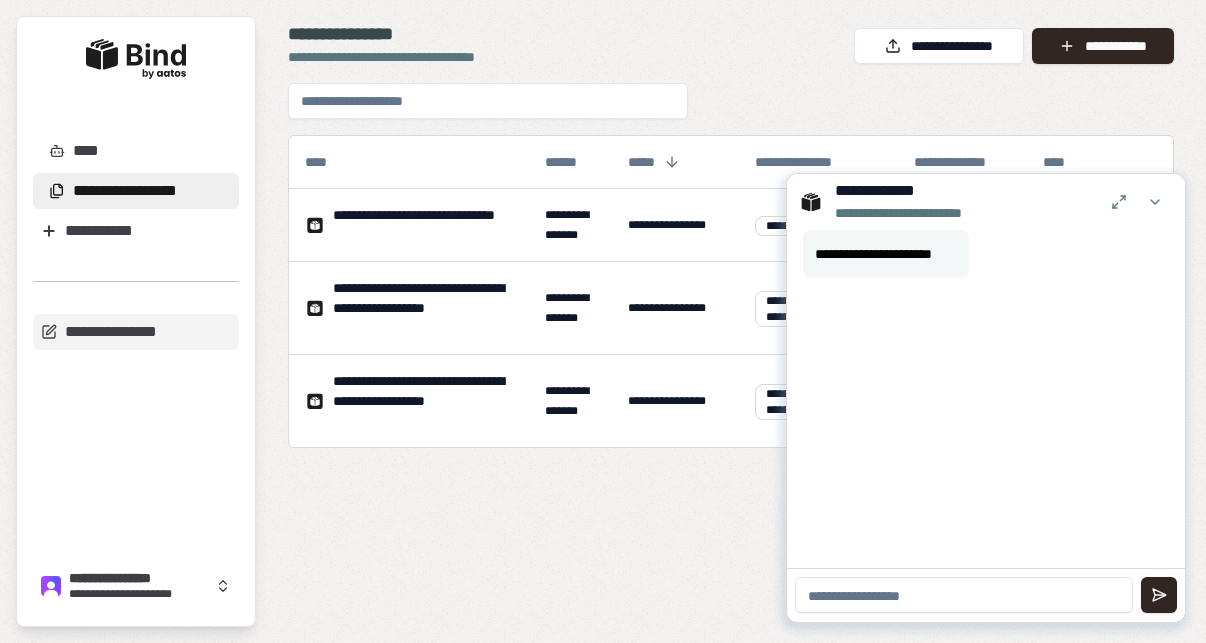 scroll, scrollTop: 0, scrollLeft: 0, axis: both 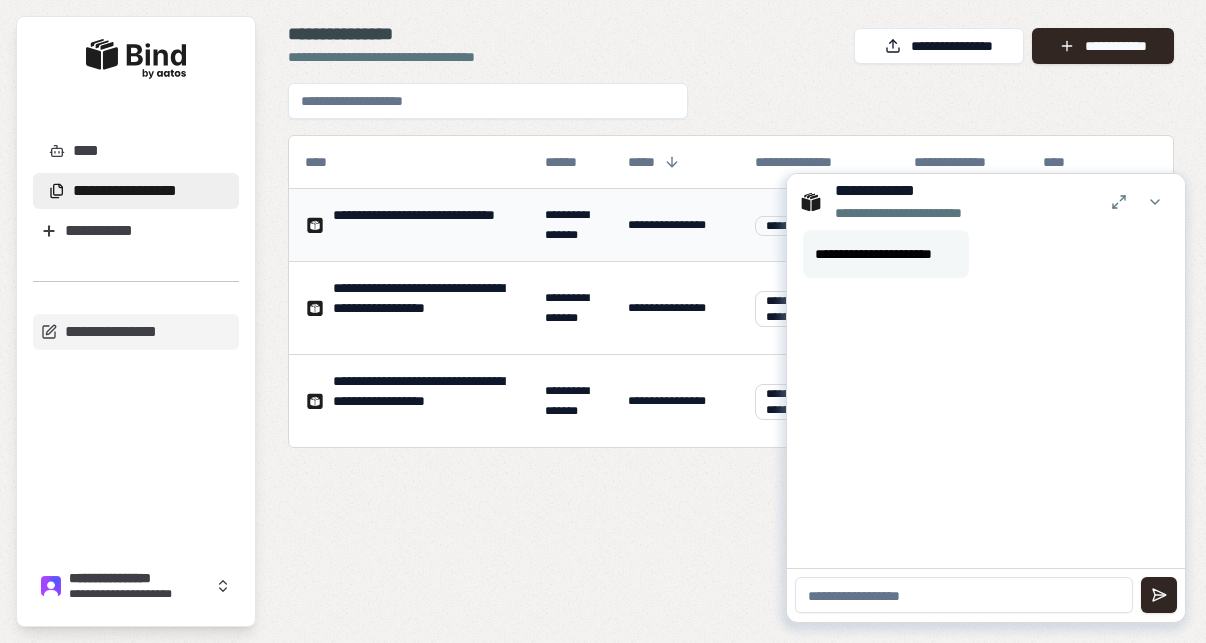 click on "**********" at bounding box center (423, 225) 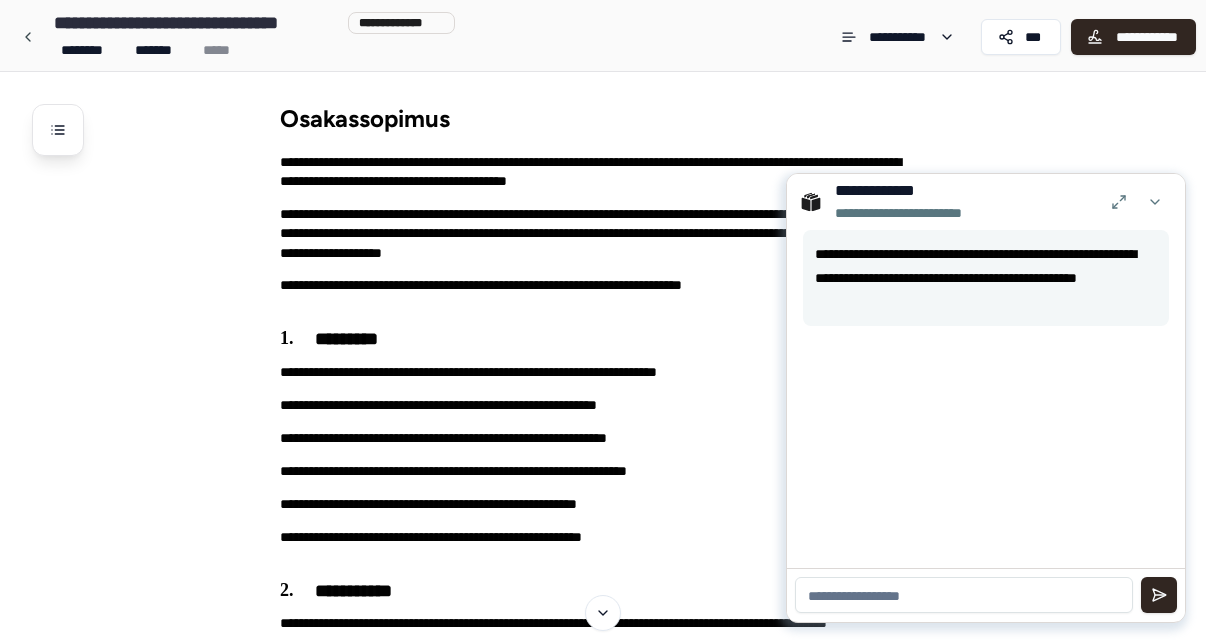 click at bounding box center (964, 595) 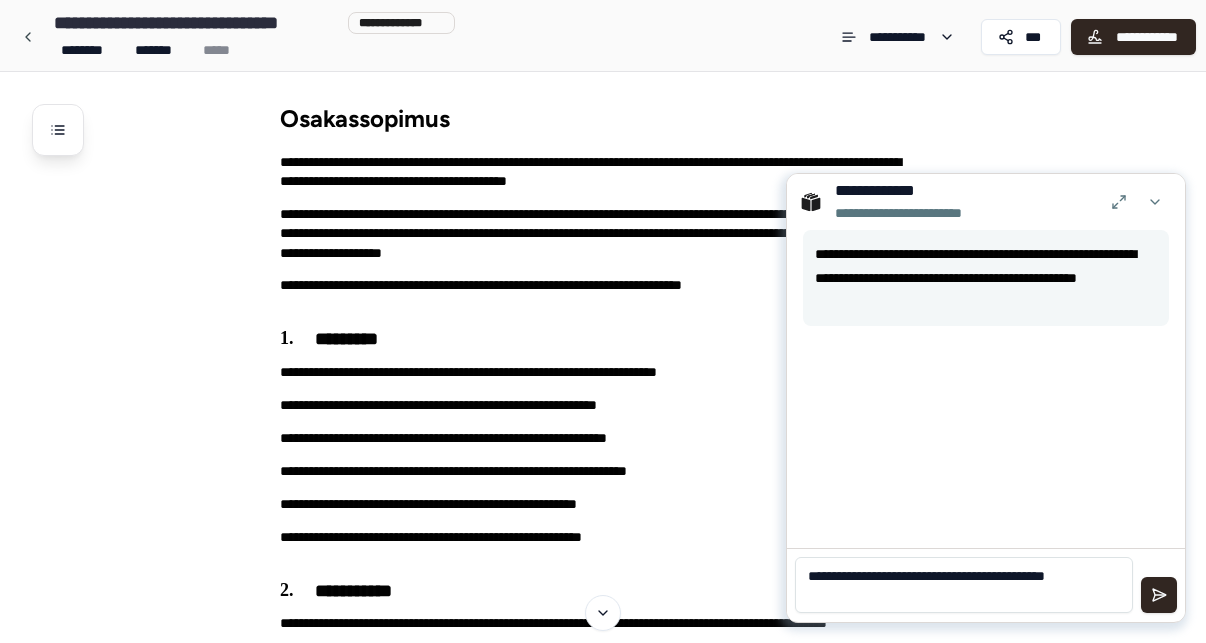scroll, scrollTop: 0, scrollLeft: 0, axis: both 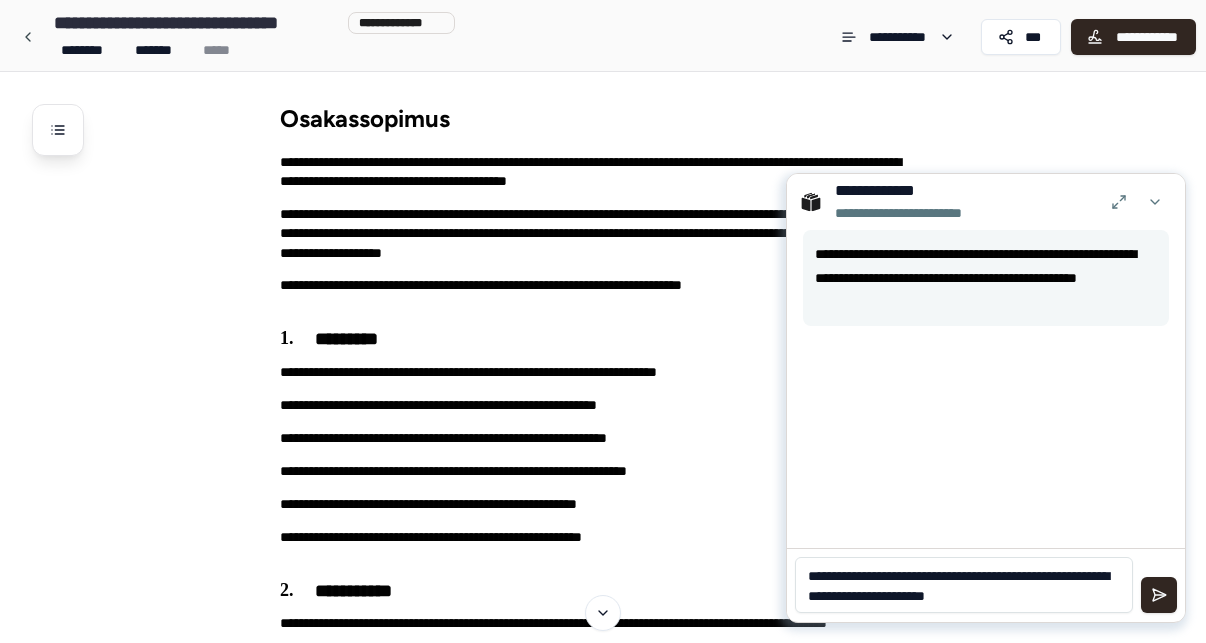 type on "**********" 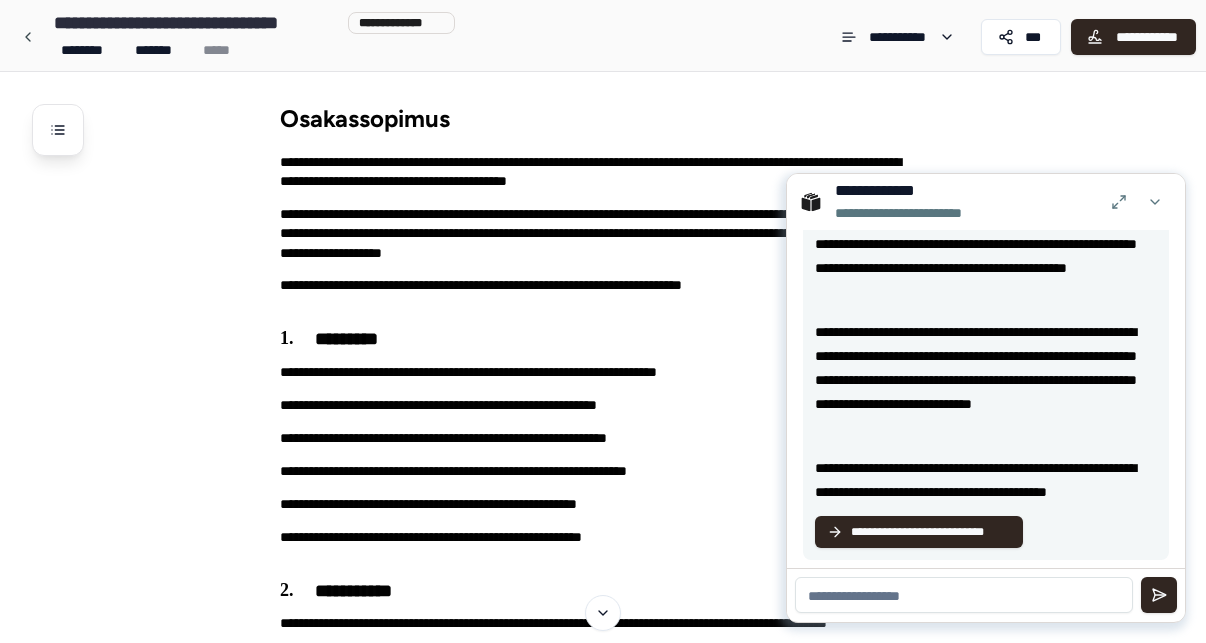 scroll, scrollTop: 284, scrollLeft: 0, axis: vertical 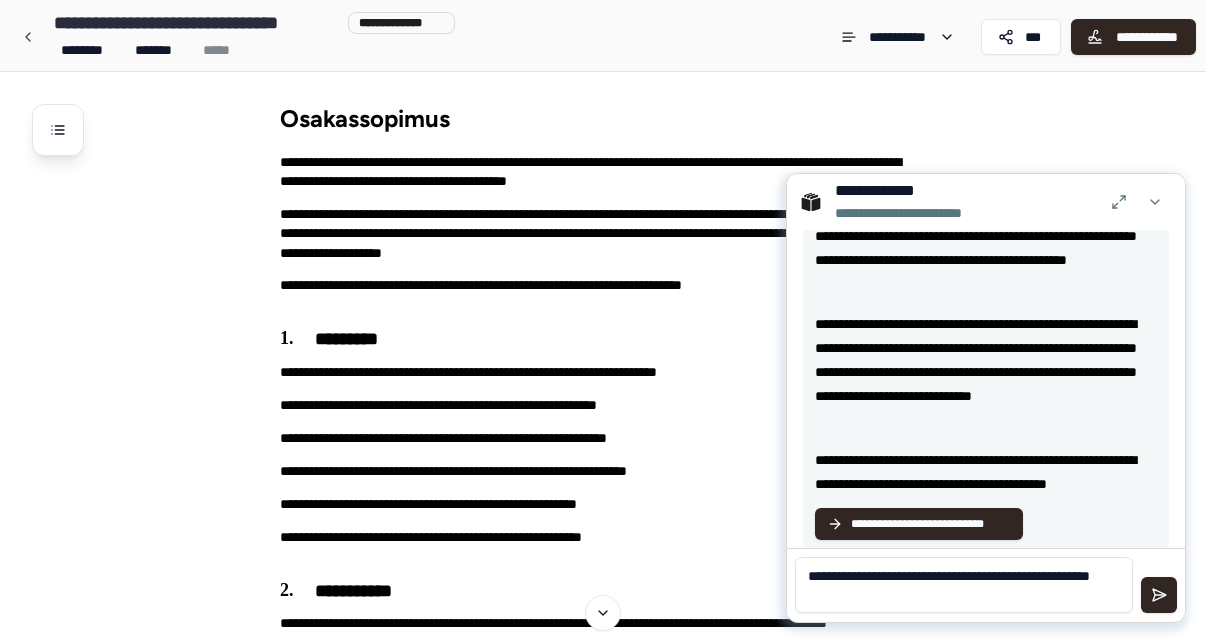 type on "**********" 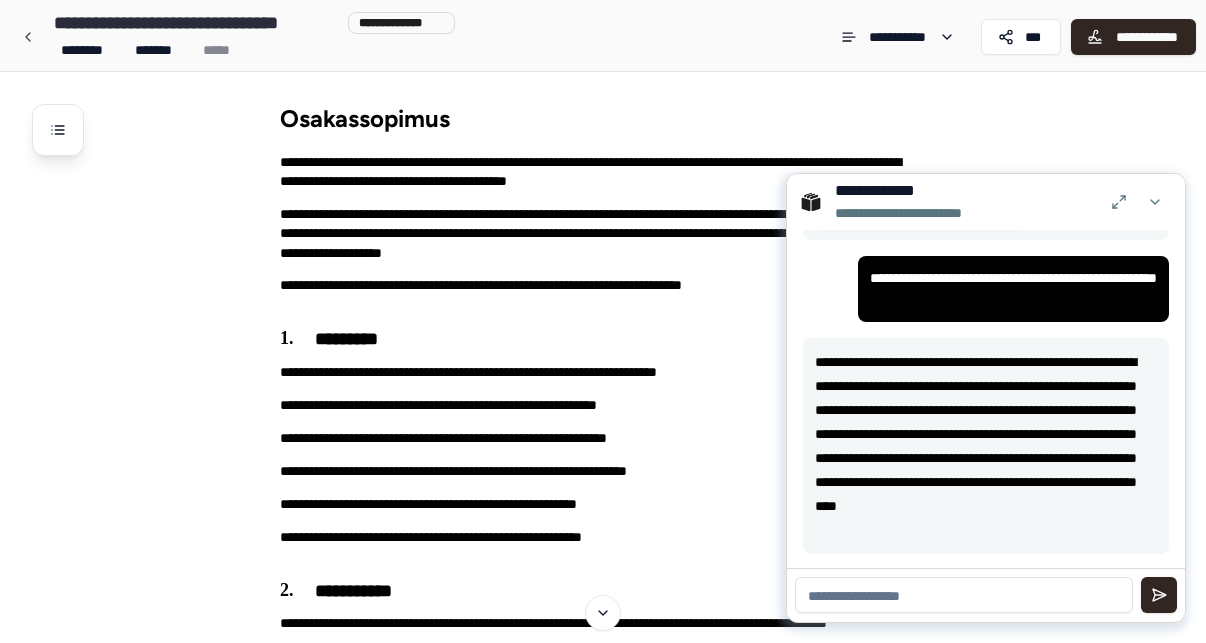 scroll, scrollTop: 597, scrollLeft: 0, axis: vertical 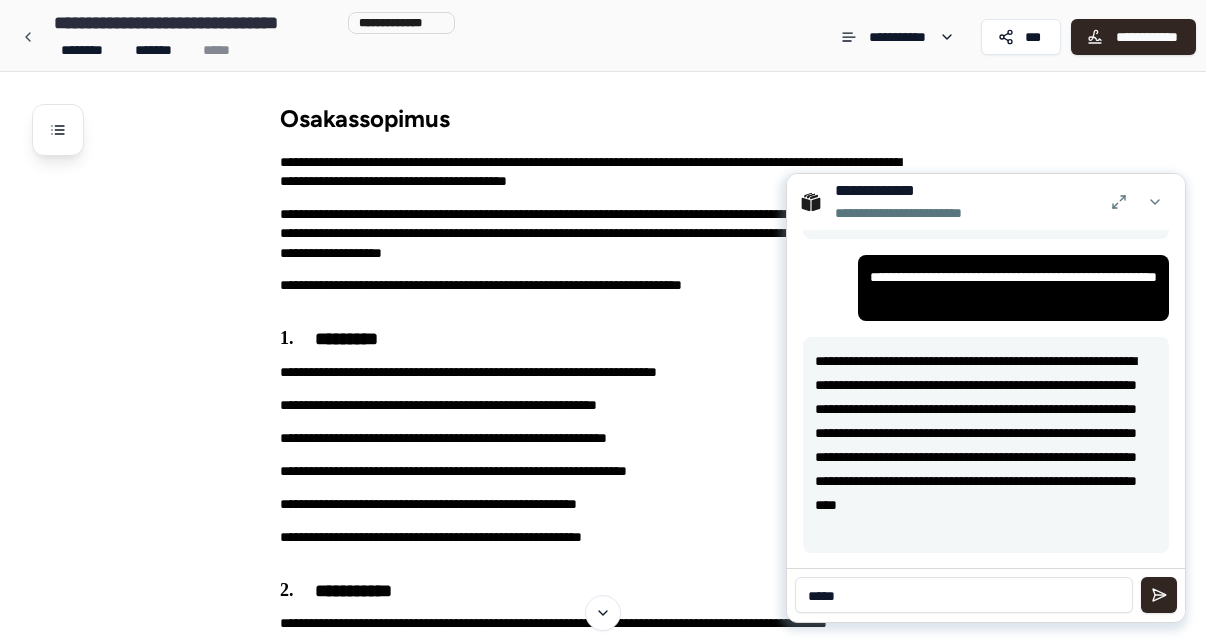 type on "*****" 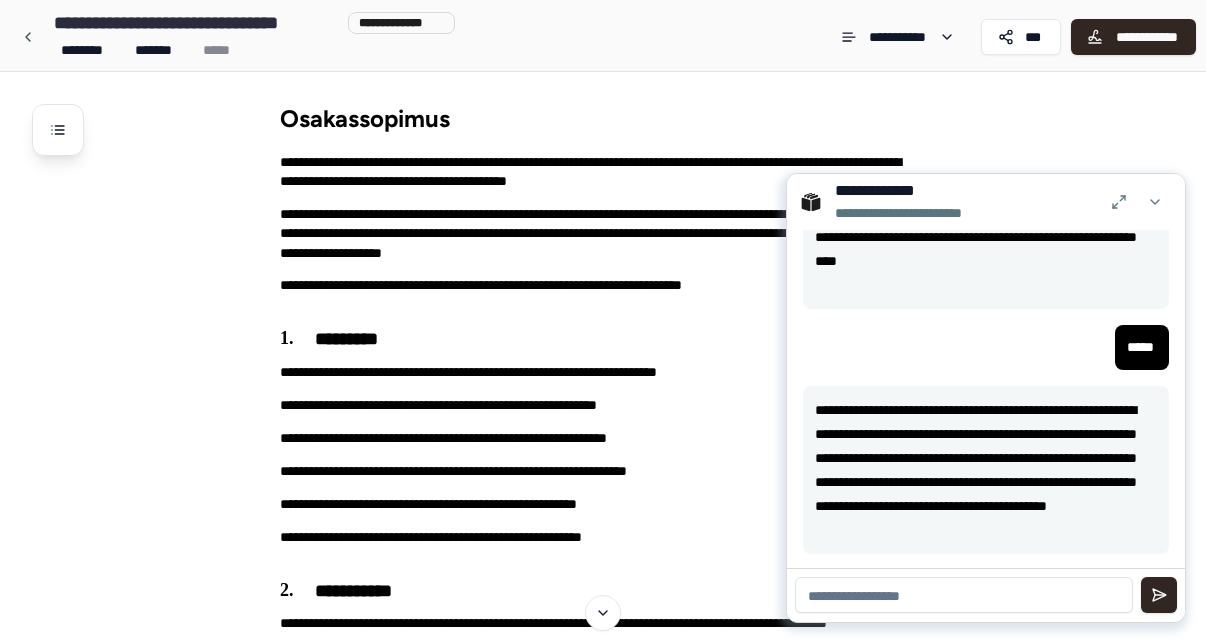 scroll, scrollTop: 842, scrollLeft: 0, axis: vertical 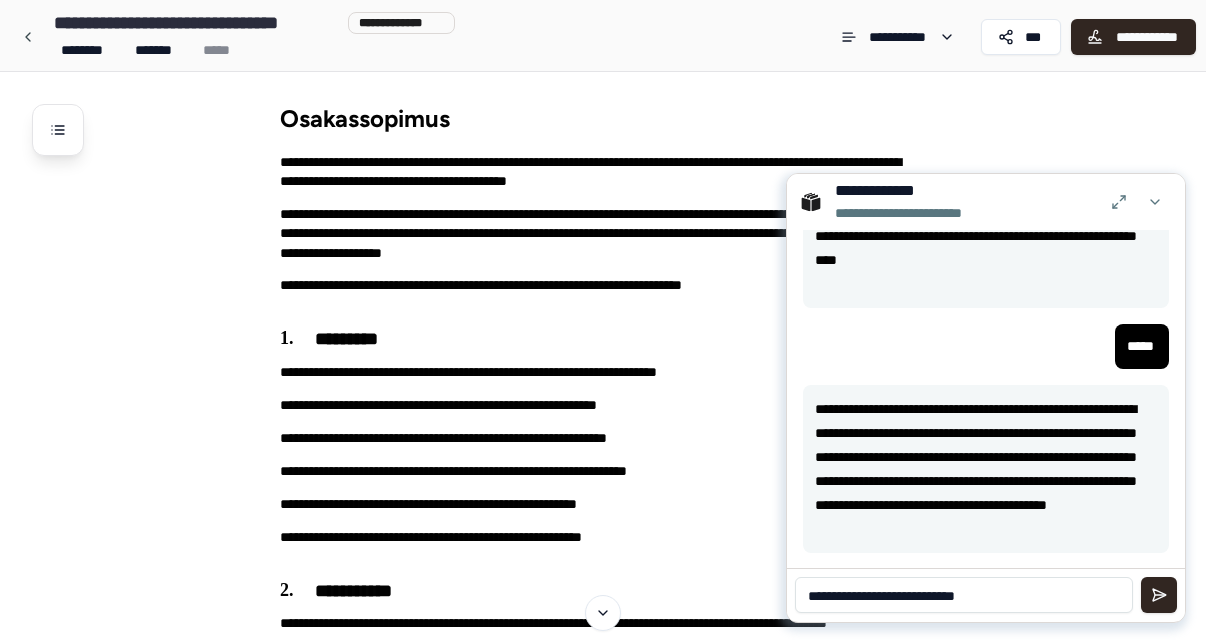 type on "**********" 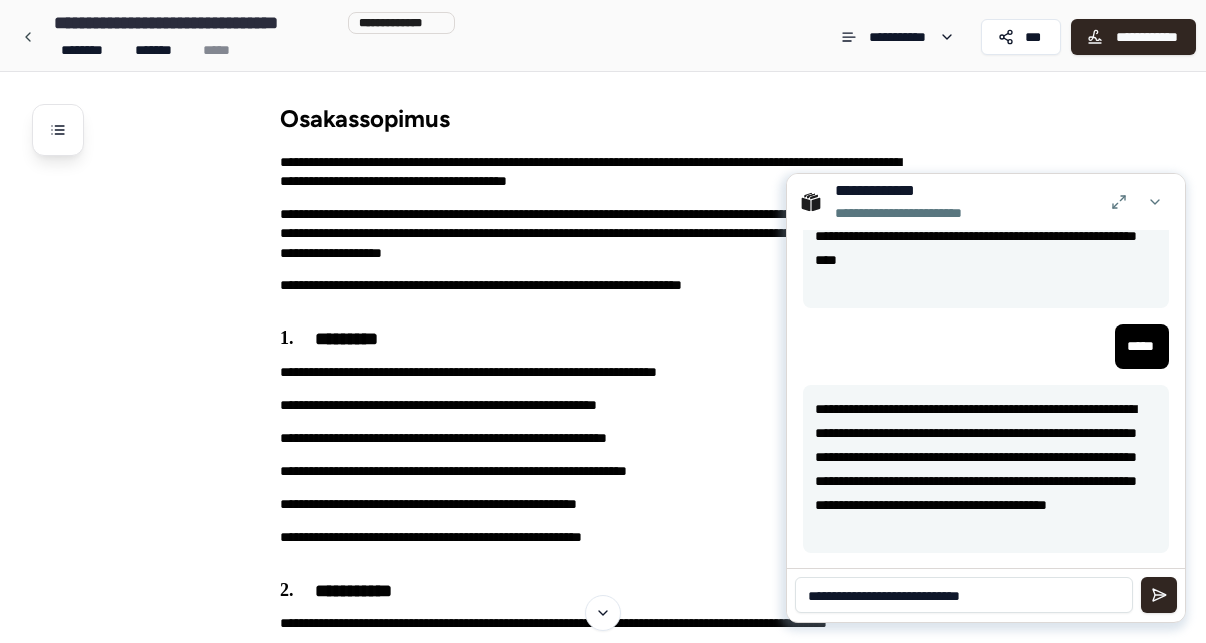 type 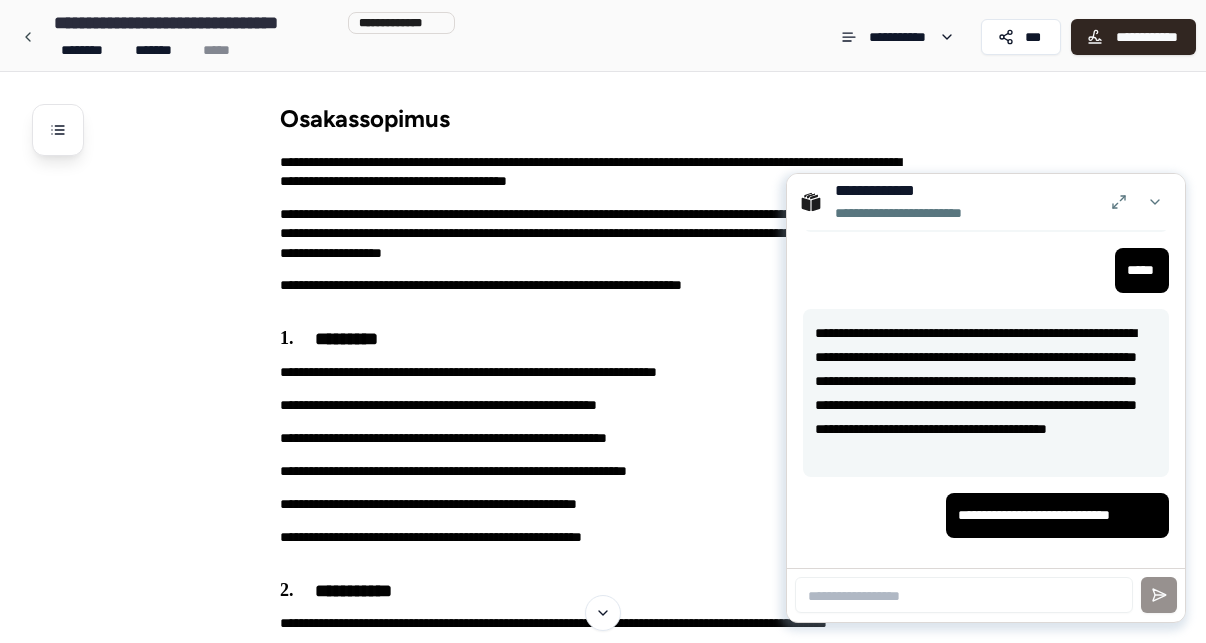 scroll, scrollTop: 919, scrollLeft: 0, axis: vertical 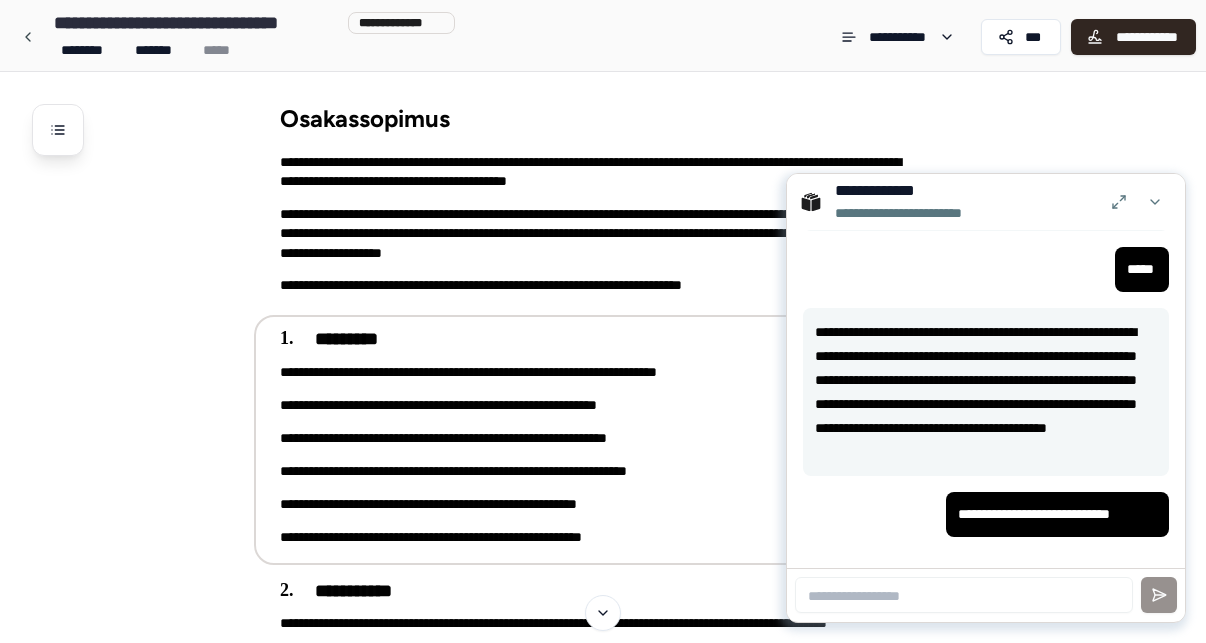 click on "**********" at bounding box center [599, 471] 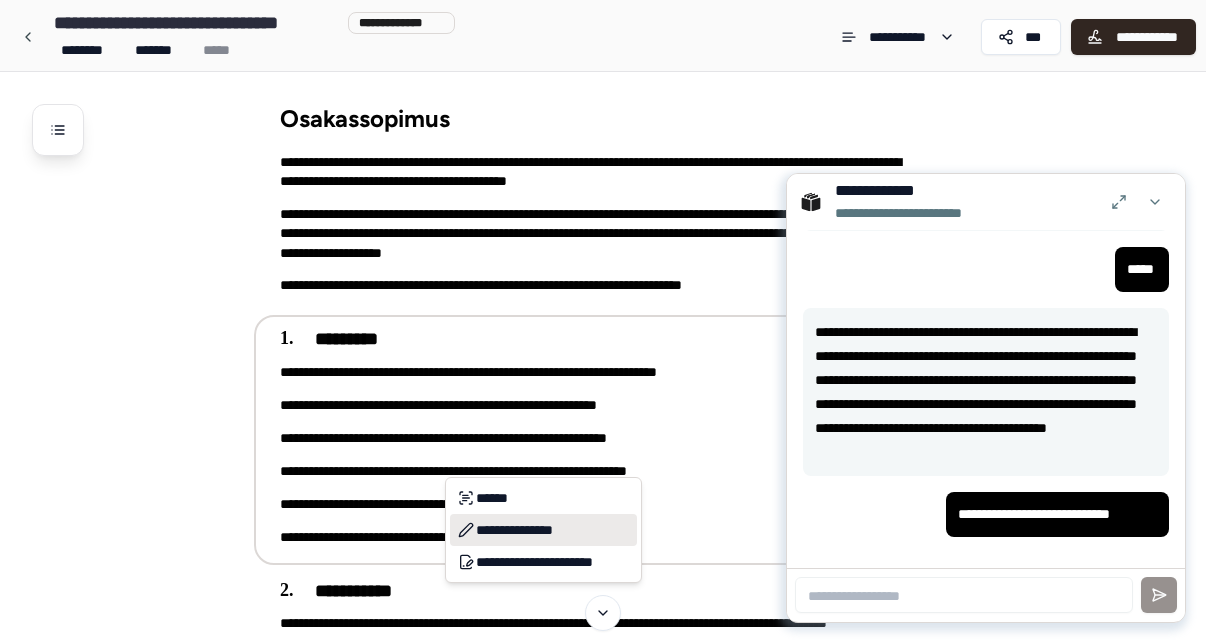 click on "**********" at bounding box center (543, 530) 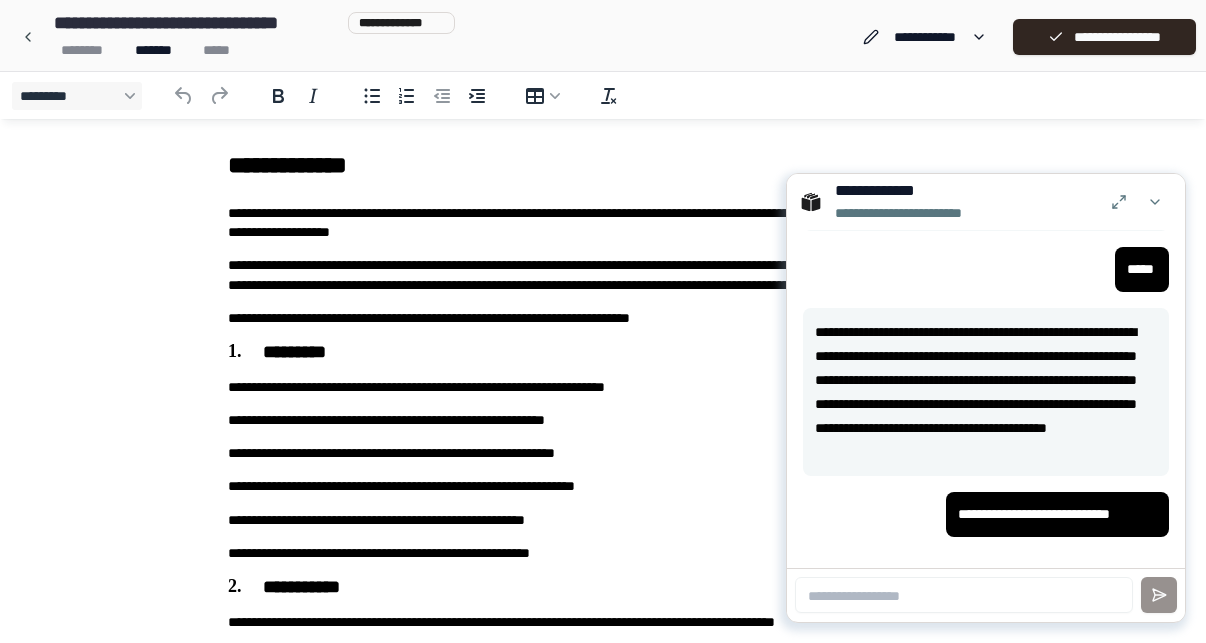 scroll, scrollTop: 0, scrollLeft: 0, axis: both 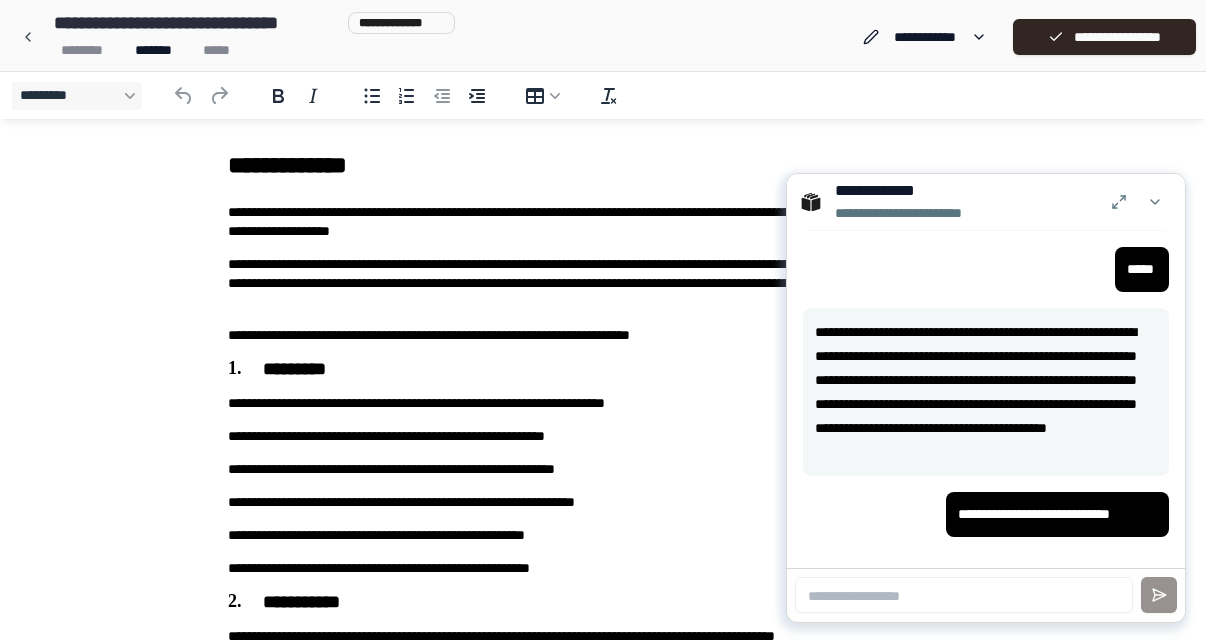 click on "**********" at bounding box center (603, 502) 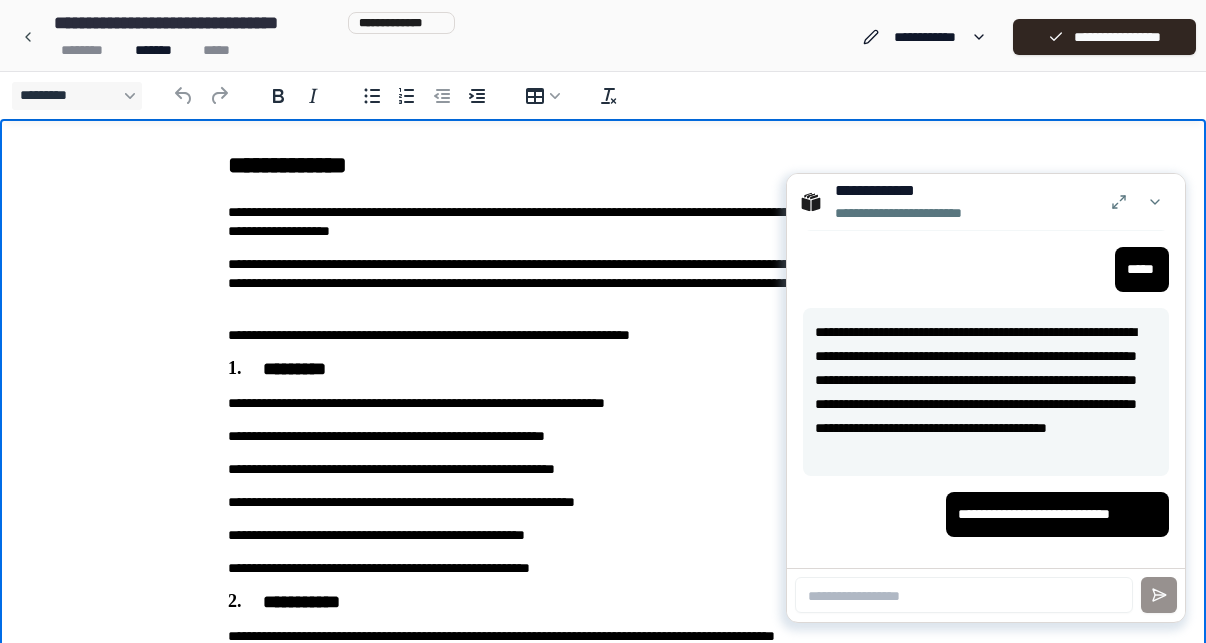 type 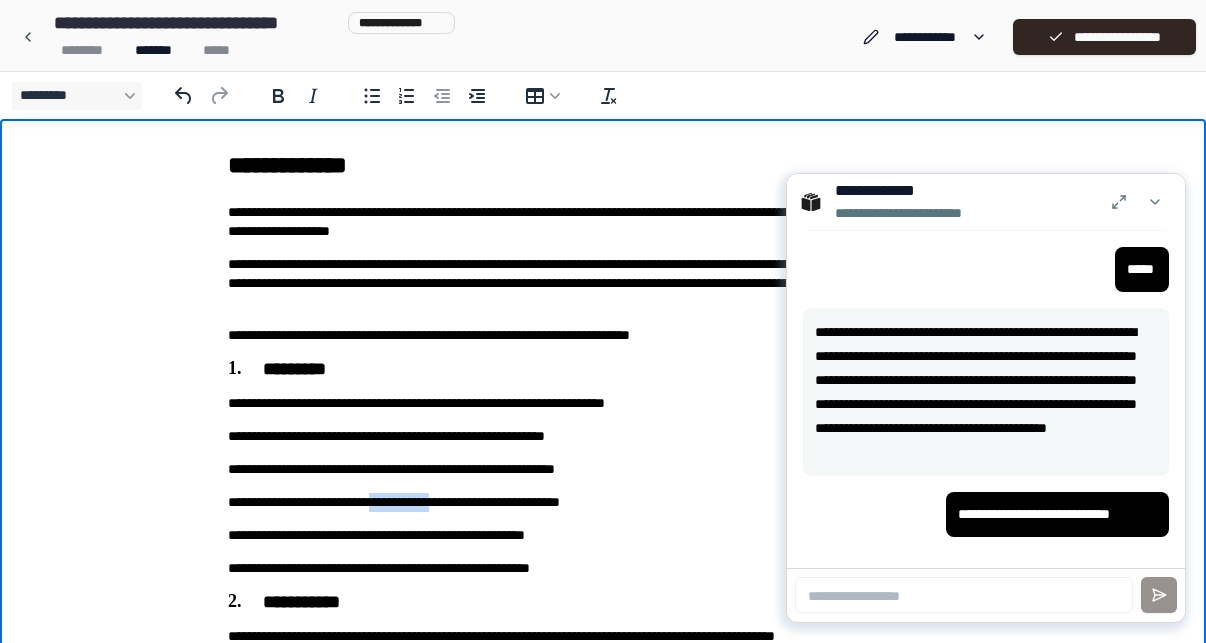drag, startPoint x: 402, startPoint y: 502, endPoint x: 501, endPoint y: 496, distance: 99.18165 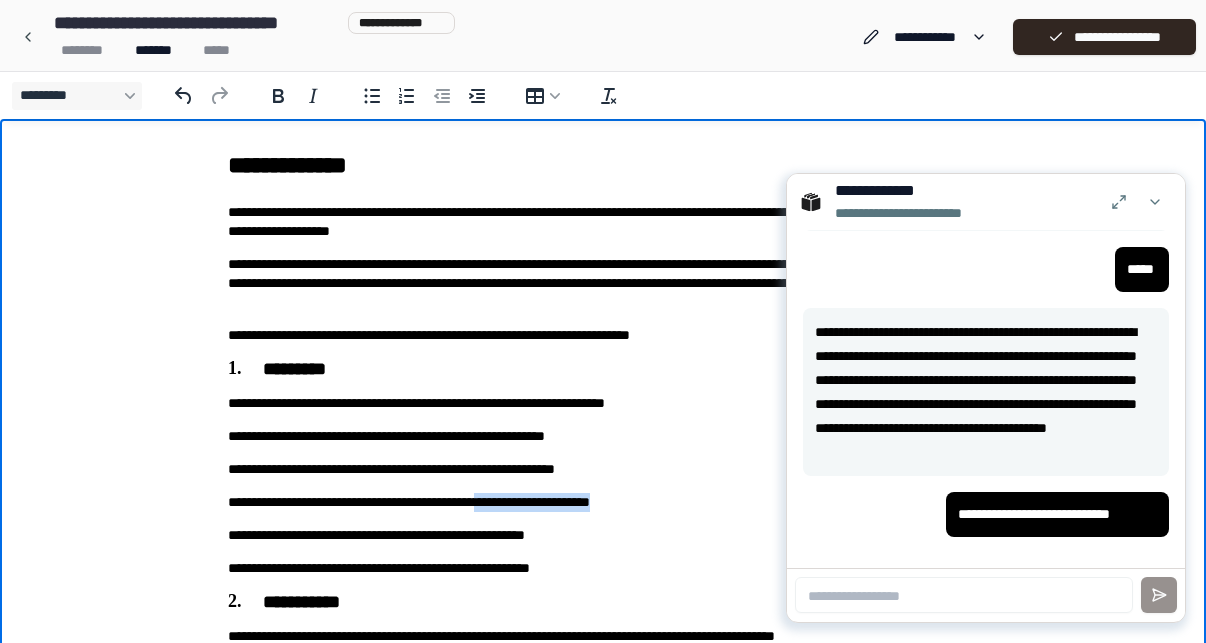 drag, startPoint x: 736, startPoint y: 504, endPoint x: 540, endPoint y: 499, distance: 196.06377 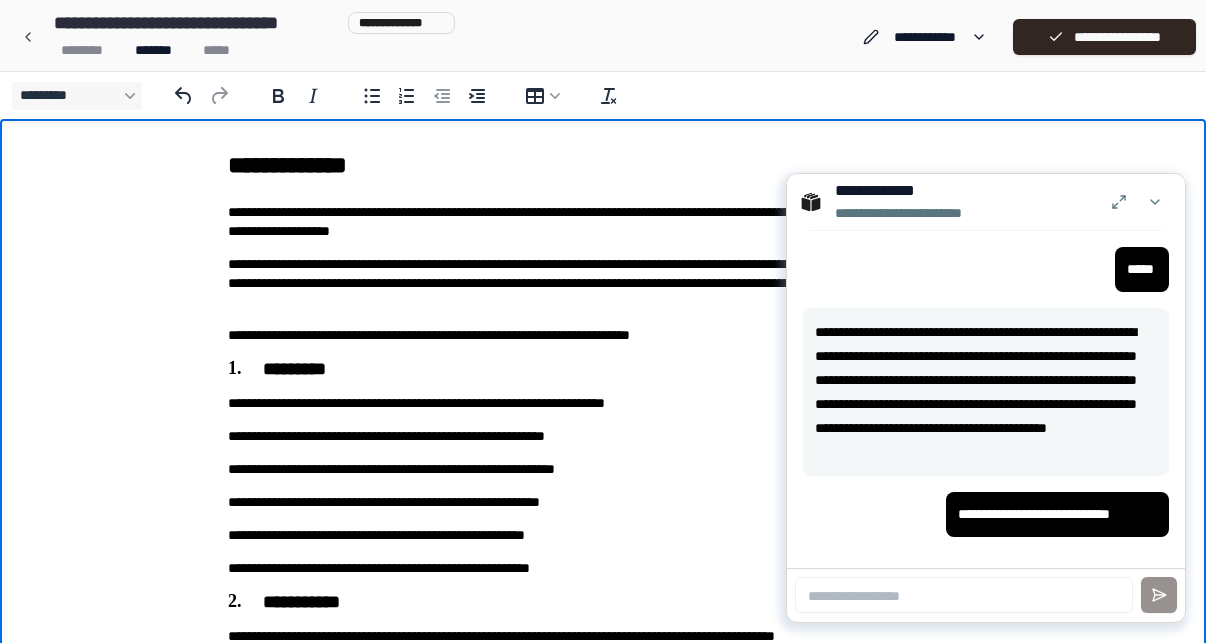 scroll, scrollTop: 920, scrollLeft: 0, axis: vertical 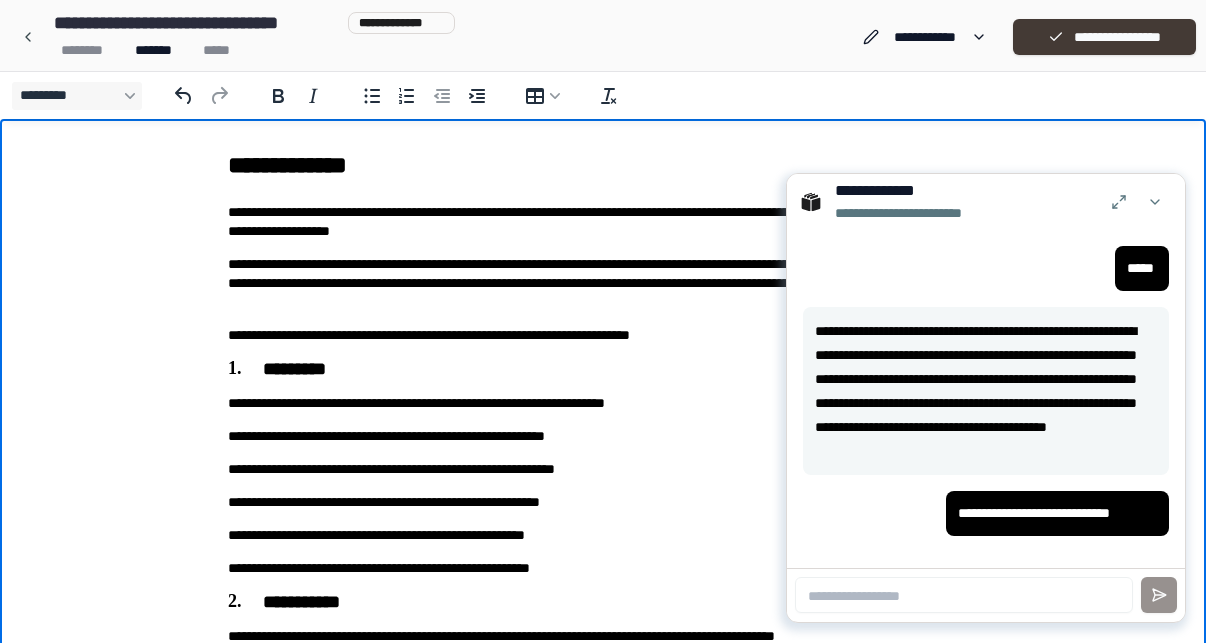 click on "**********" at bounding box center (1104, 37) 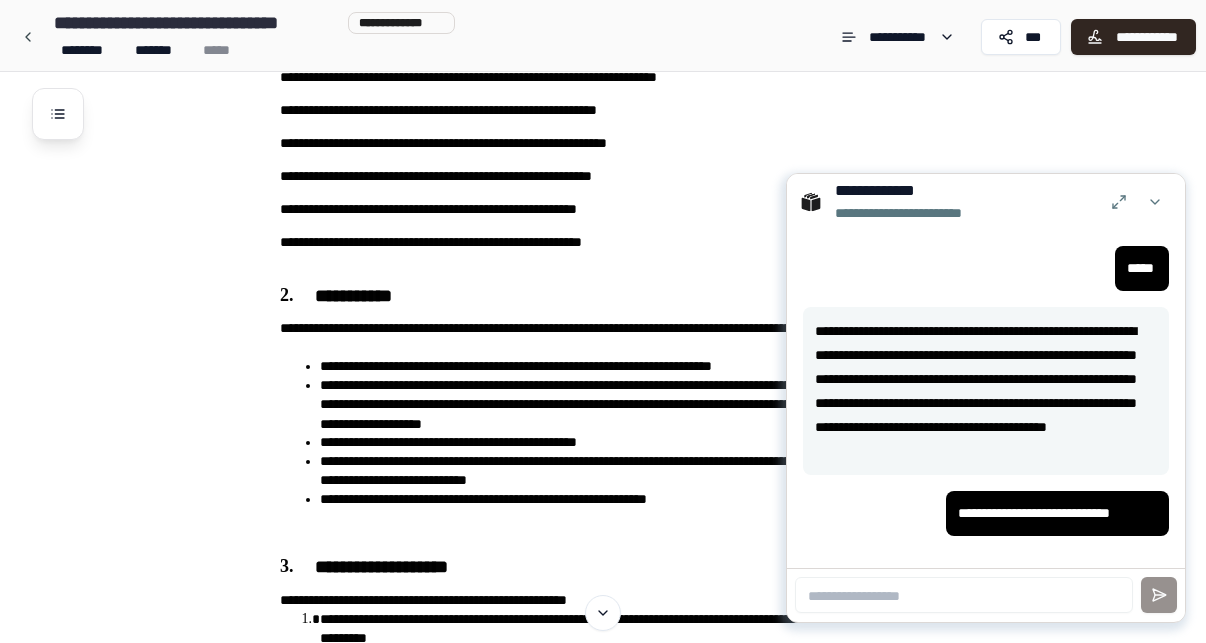scroll, scrollTop: 292, scrollLeft: 0, axis: vertical 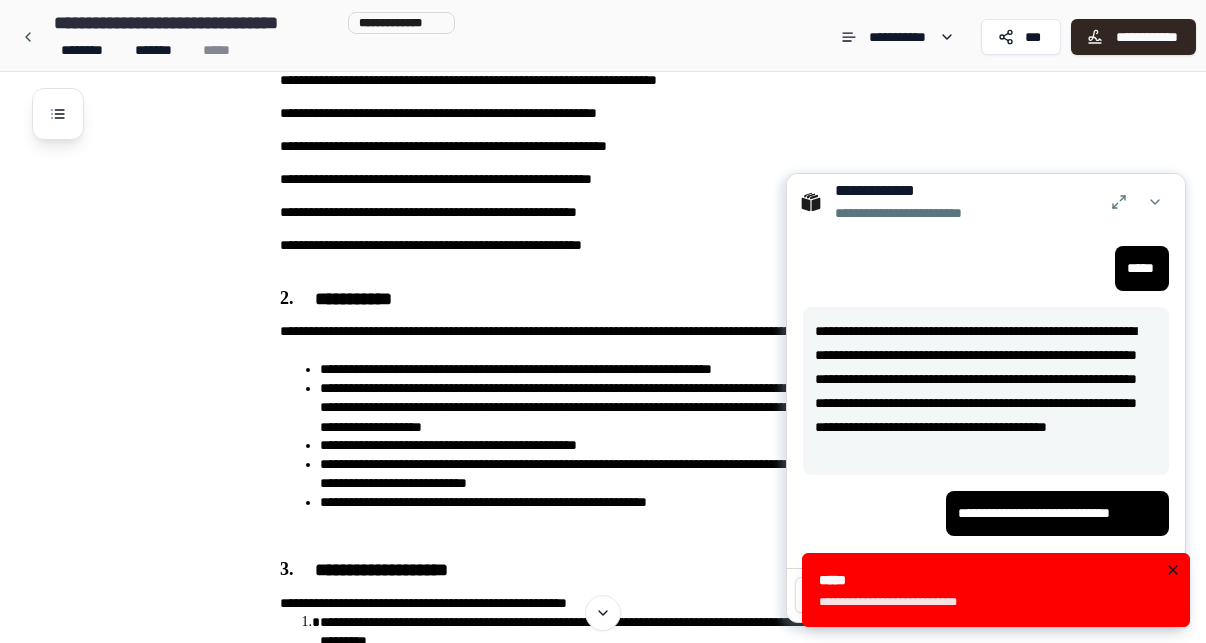 click 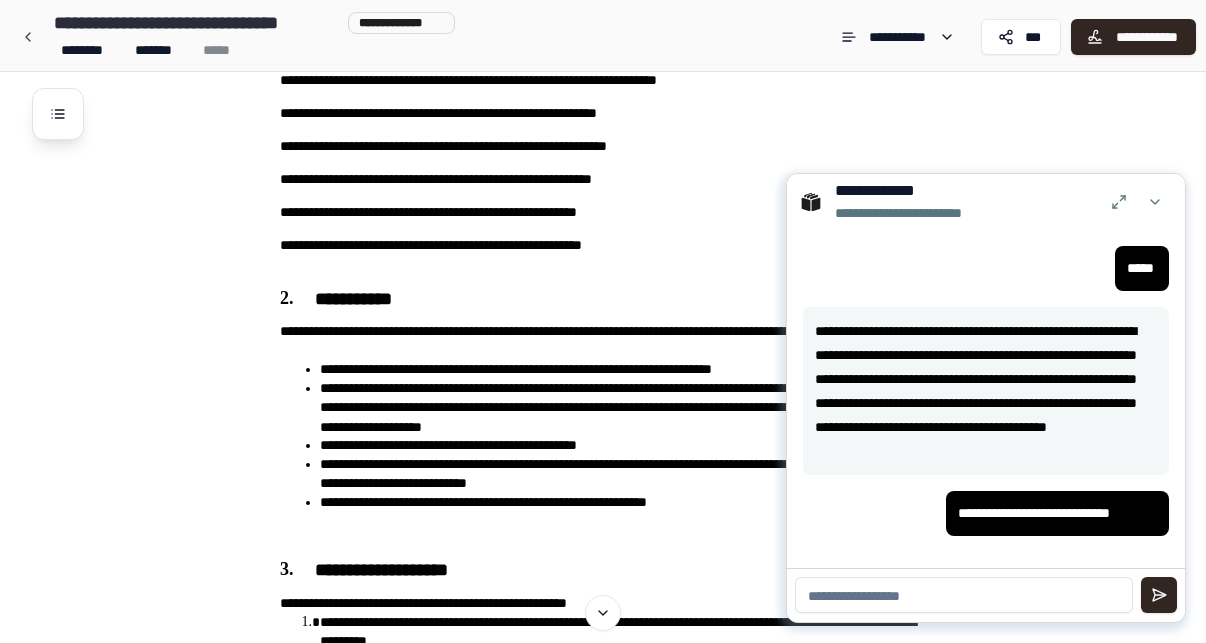 click at bounding box center (964, 595) 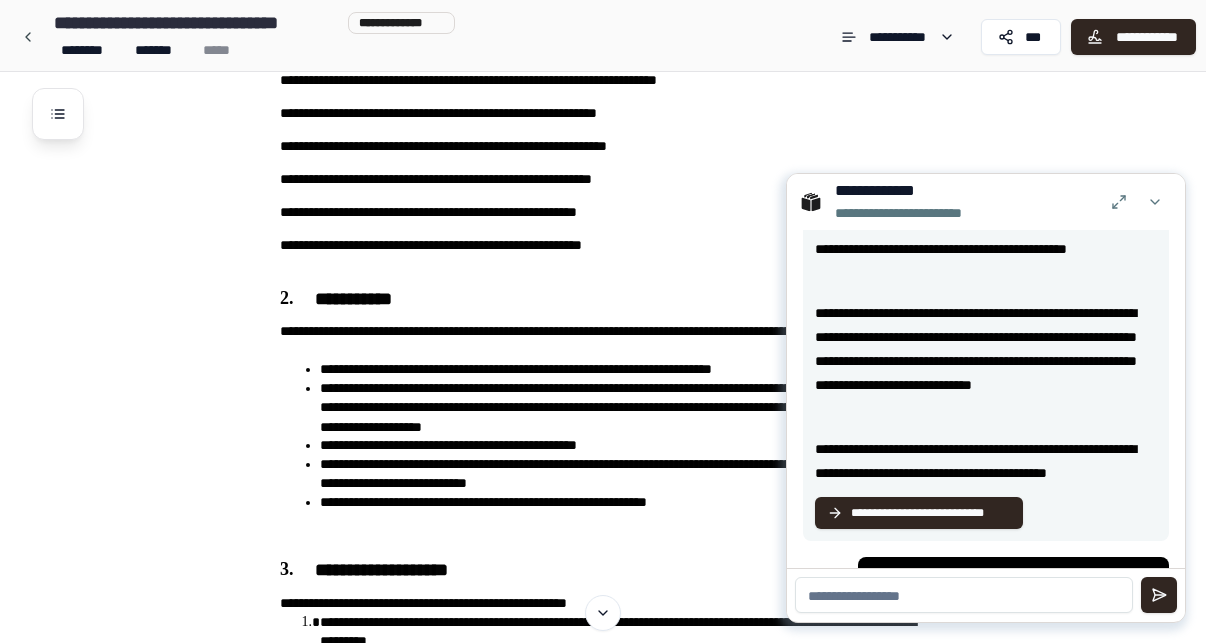 scroll, scrollTop: 355, scrollLeft: 0, axis: vertical 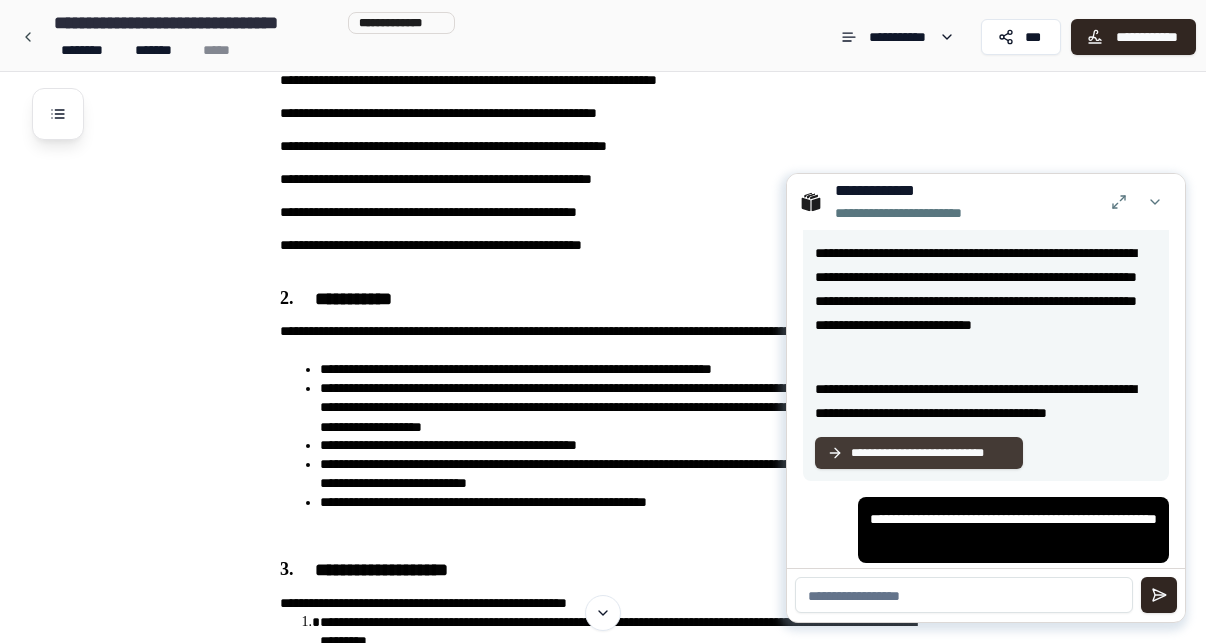 click on "**********" at bounding box center (931, 453) 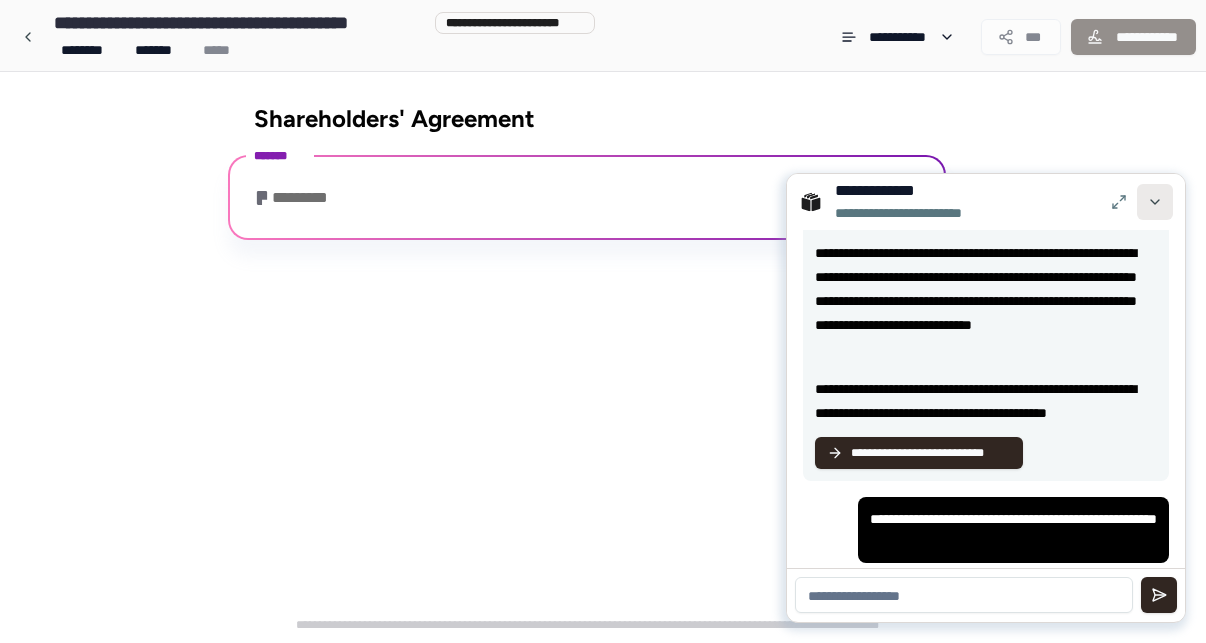 click at bounding box center (1155, 202) 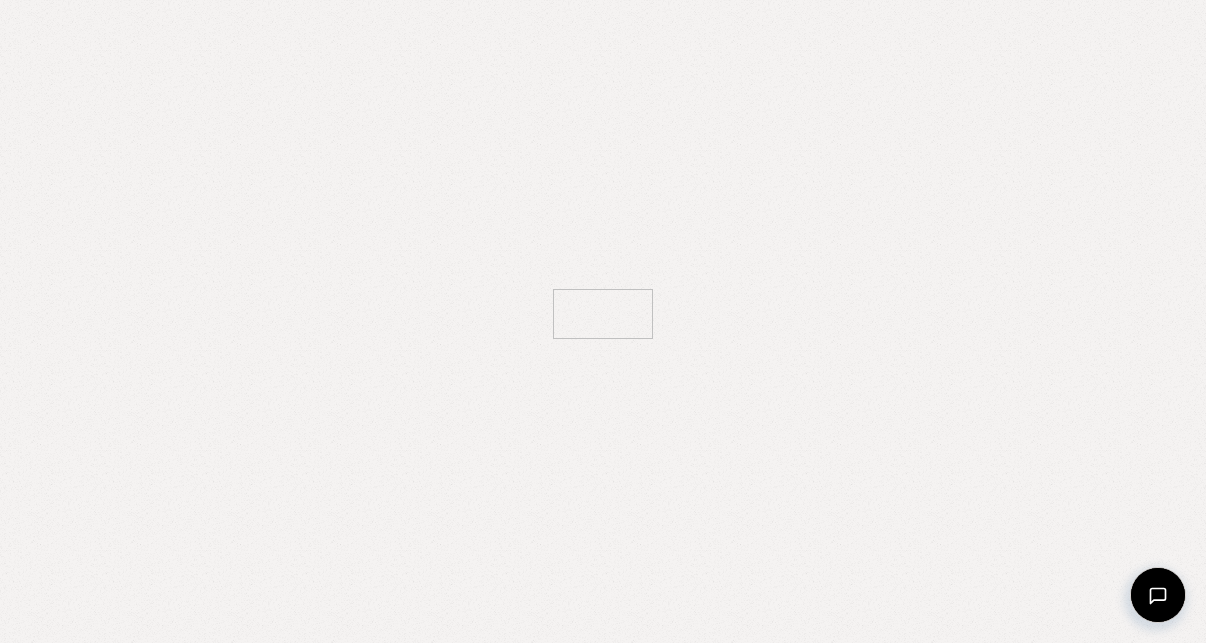 scroll, scrollTop: 0, scrollLeft: 0, axis: both 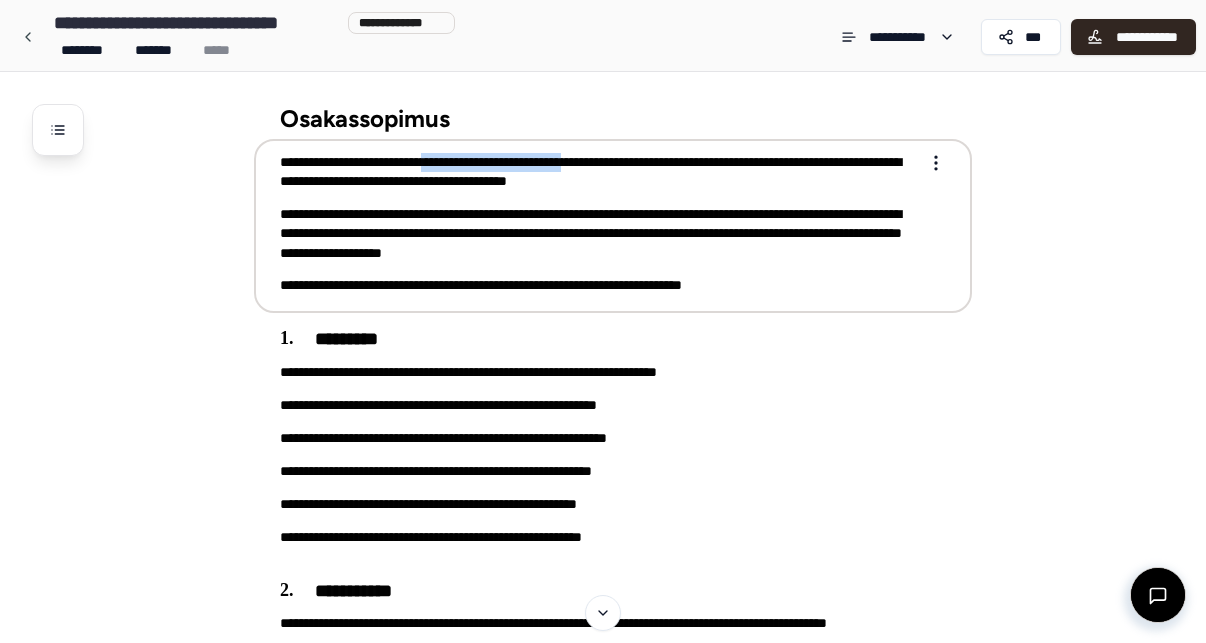 drag, startPoint x: 642, startPoint y: 159, endPoint x: 464, endPoint y: 163, distance: 178.04494 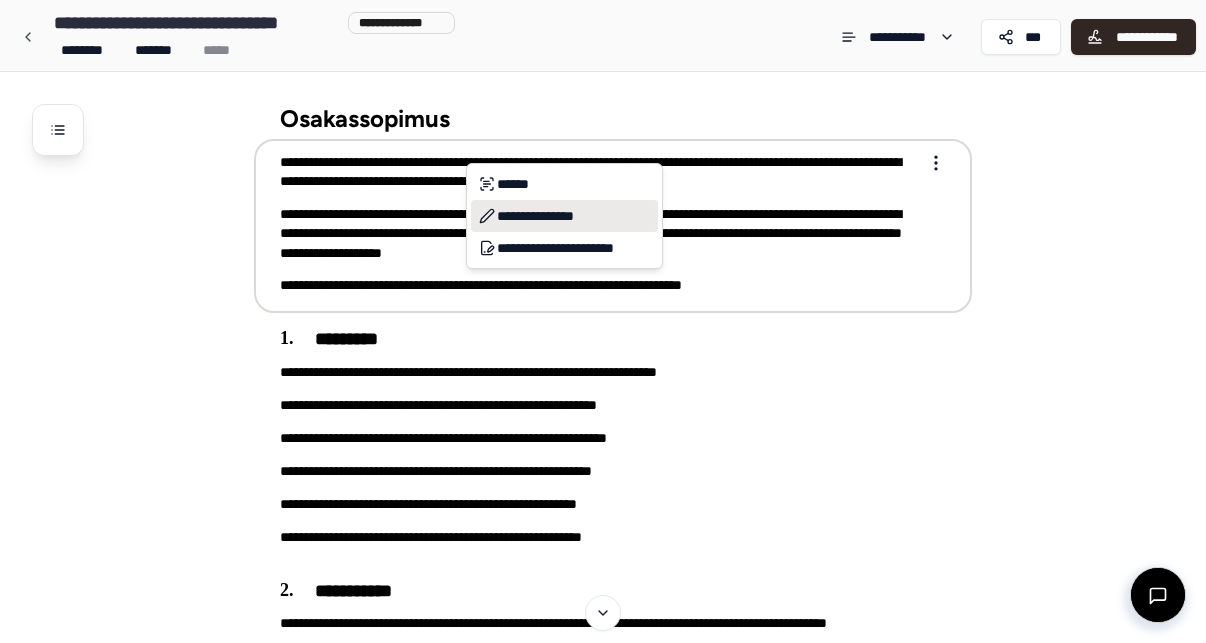 click on "**********" at bounding box center (564, 216) 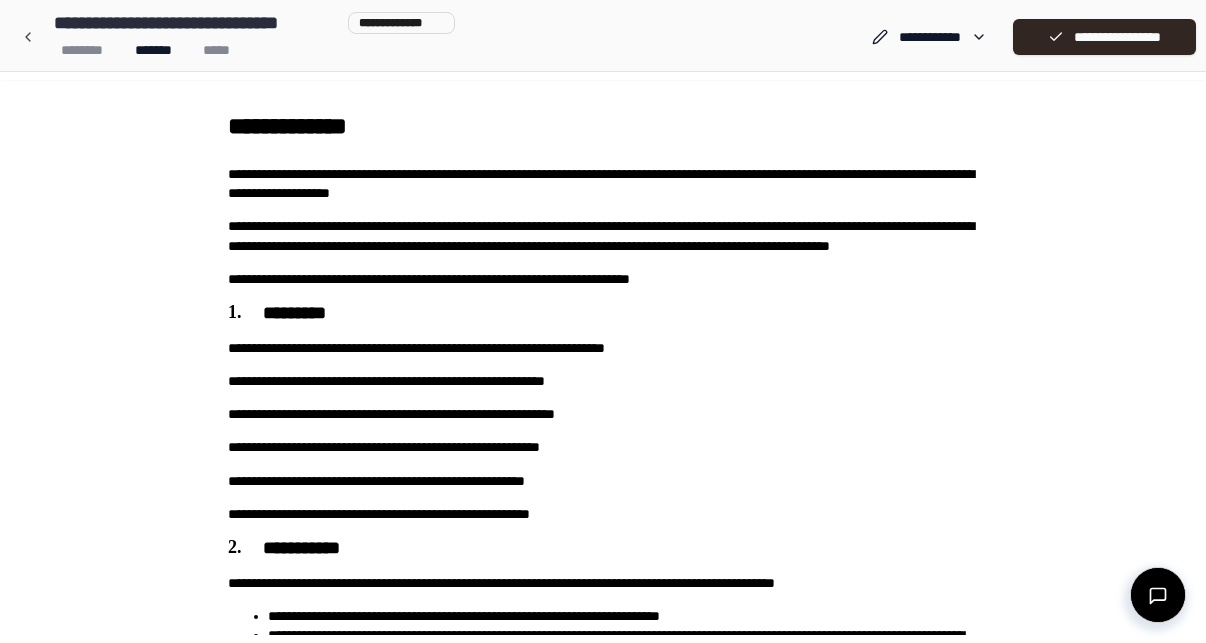scroll, scrollTop: 0, scrollLeft: 0, axis: both 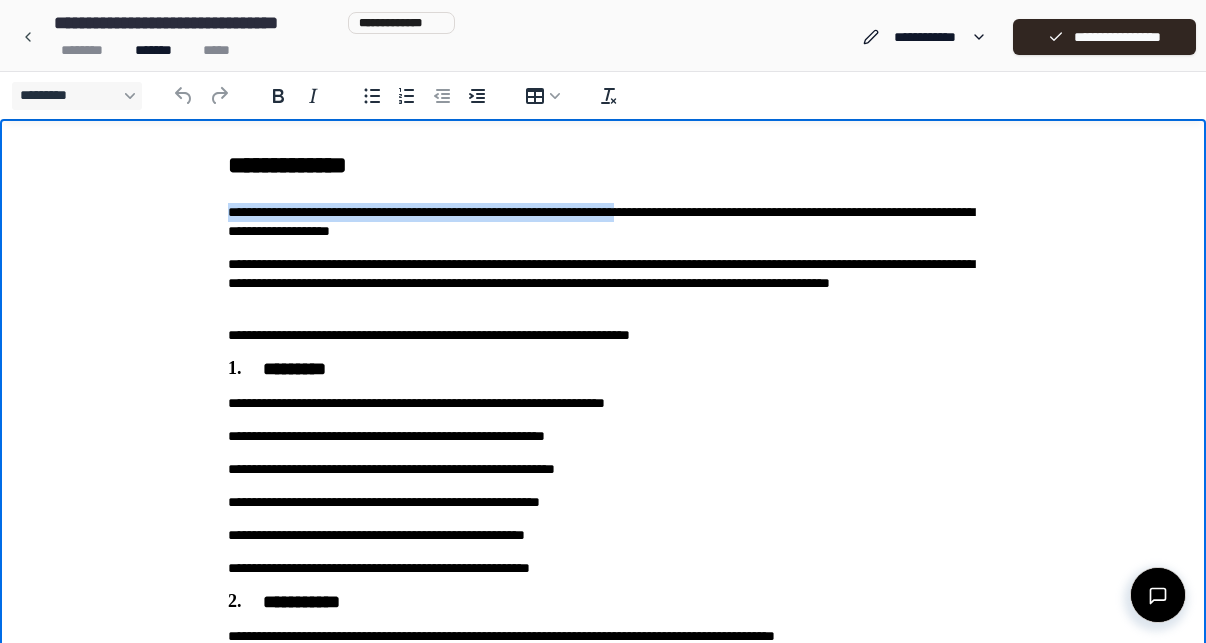 drag, startPoint x: 735, startPoint y: 212, endPoint x: 528, endPoint y: 194, distance: 207.78113 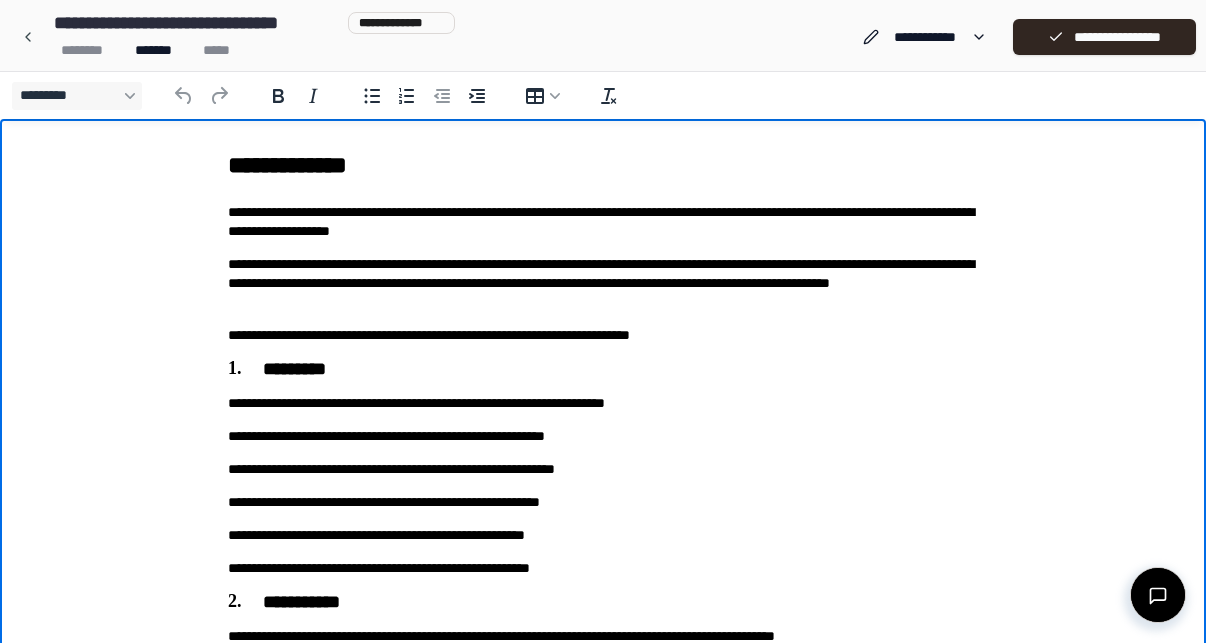 click on "**********" at bounding box center [603, 222] 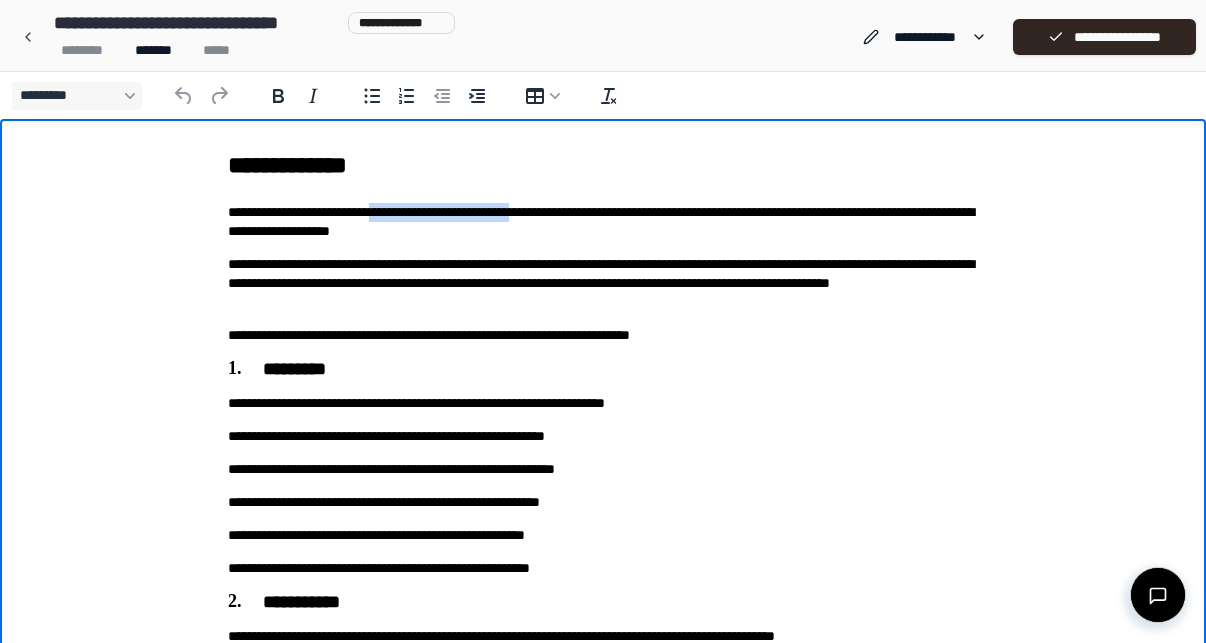 drag, startPoint x: 420, startPoint y: 213, endPoint x: 597, endPoint y: 217, distance: 177.0452 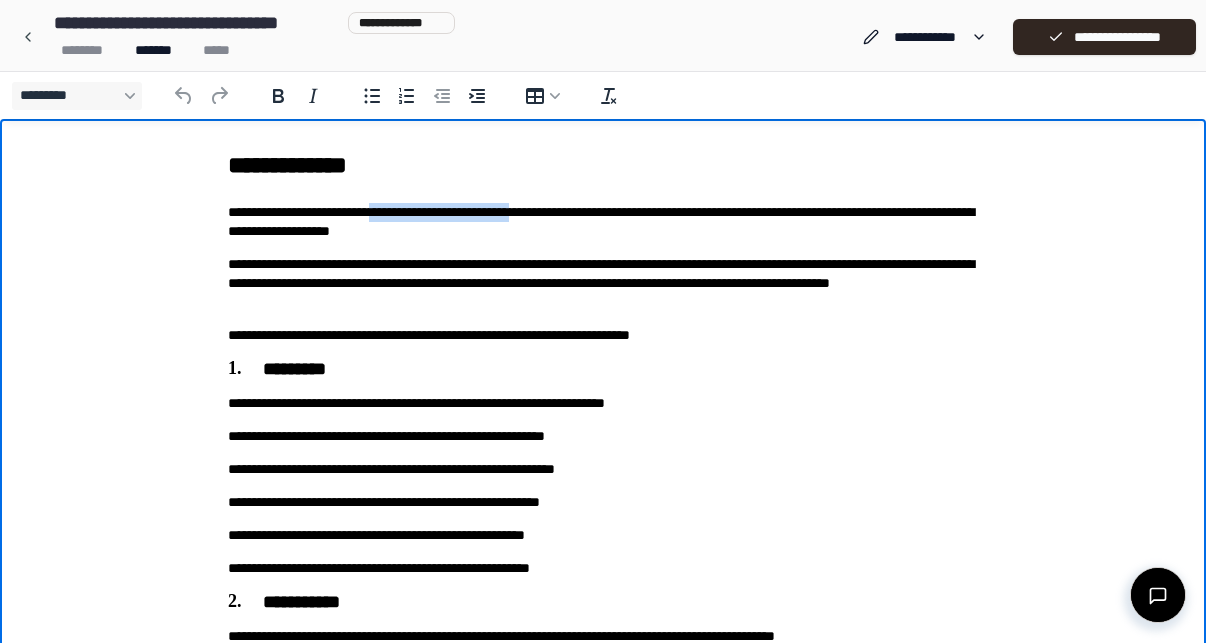 copy on "**********" 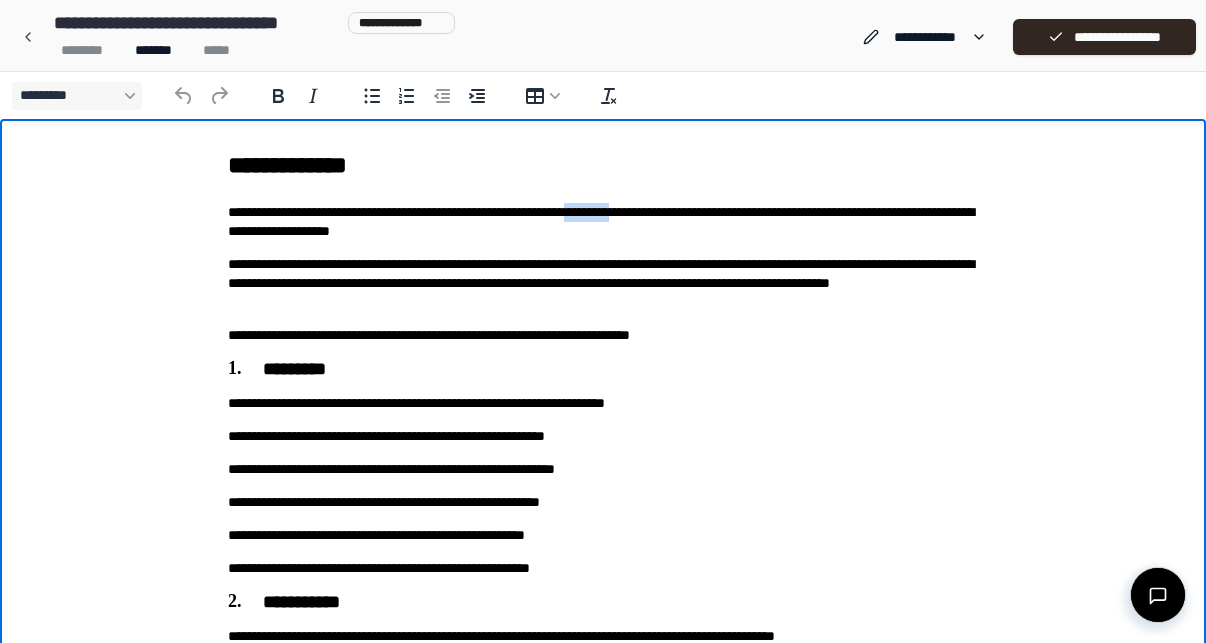 drag, startPoint x: 731, startPoint y: 213, endPoint x: 665, endPoint y: 211, distance: 66.0303 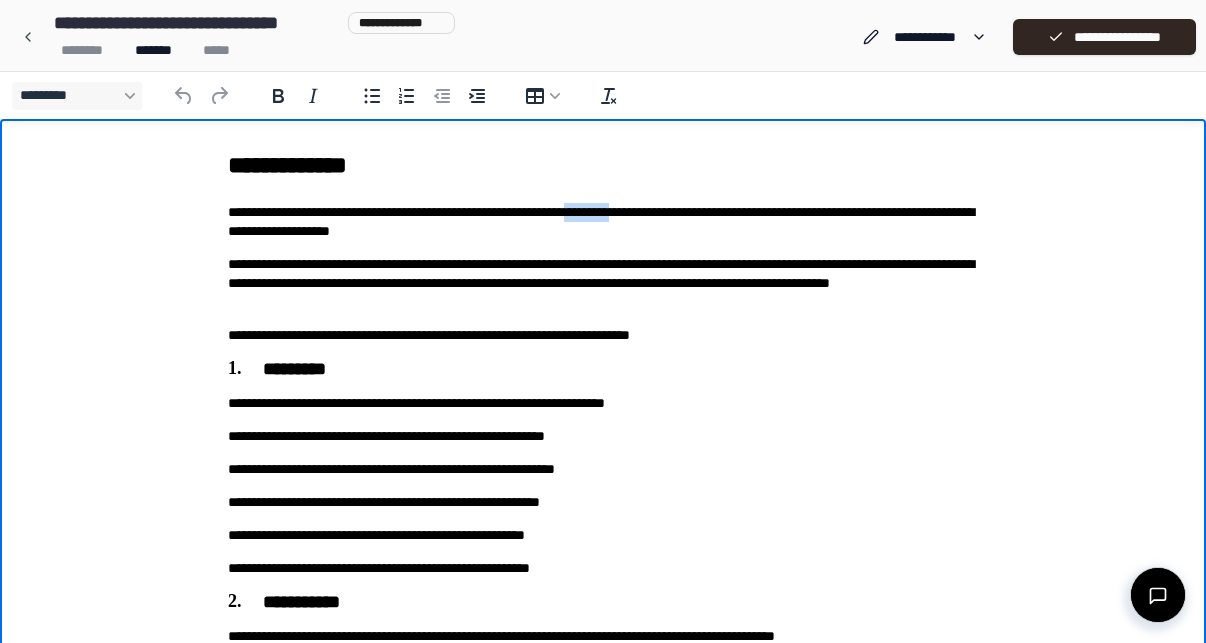 copy on "*********" 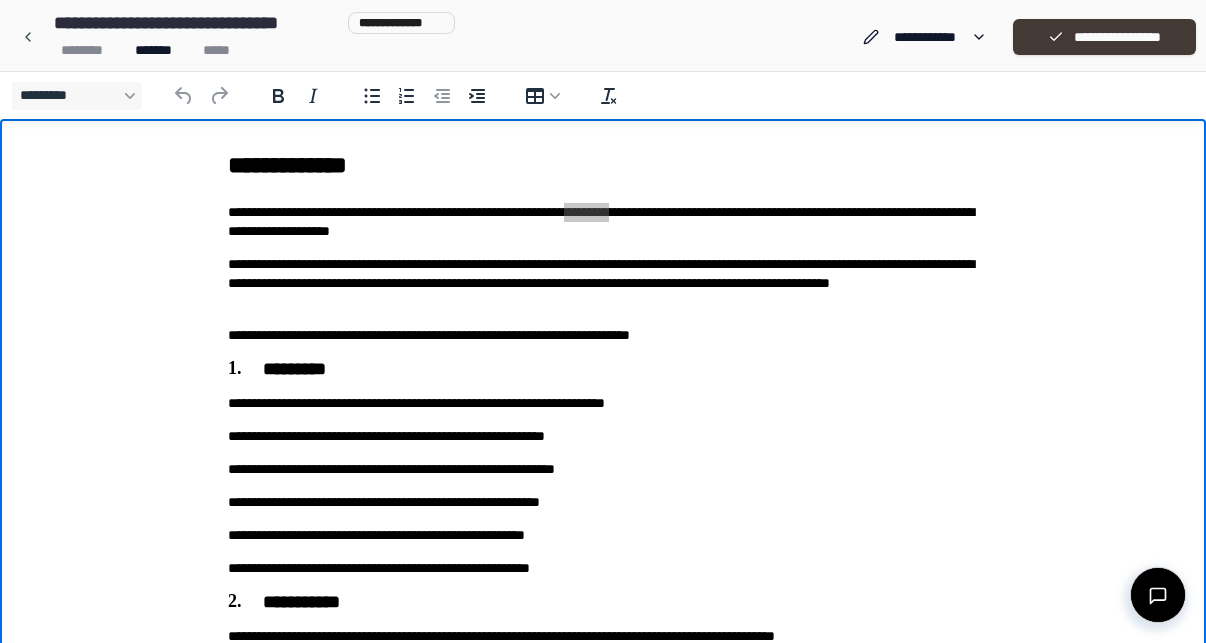 click on "**********" at bounding box center (1104, 37) 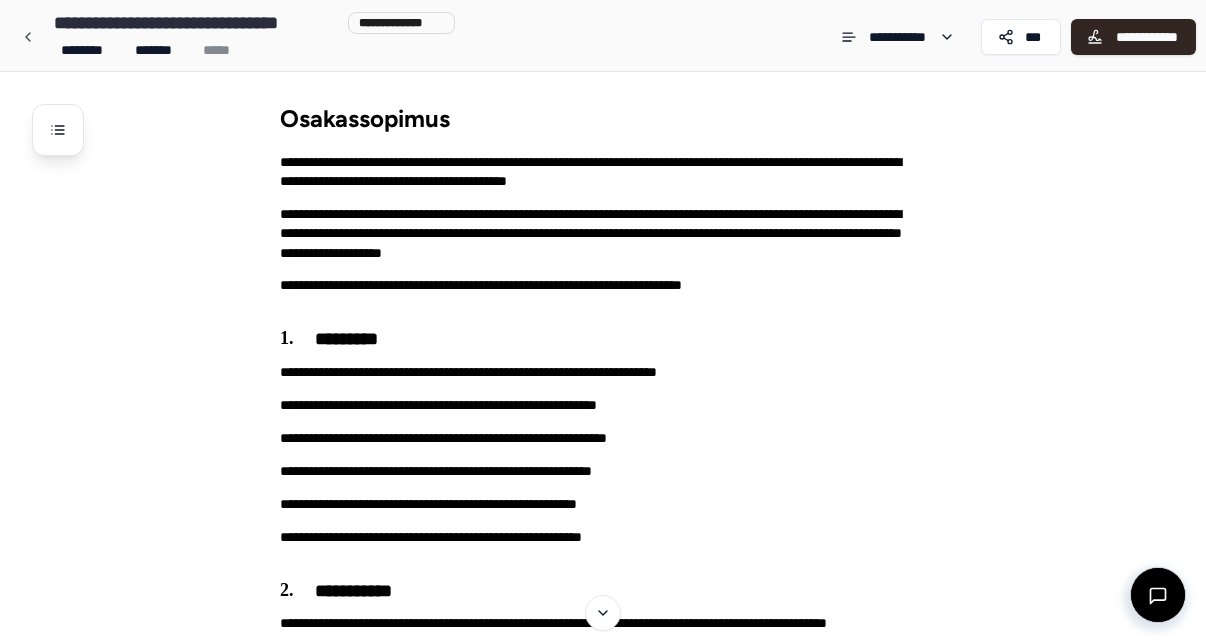 click at bounding box center [1158, 595] 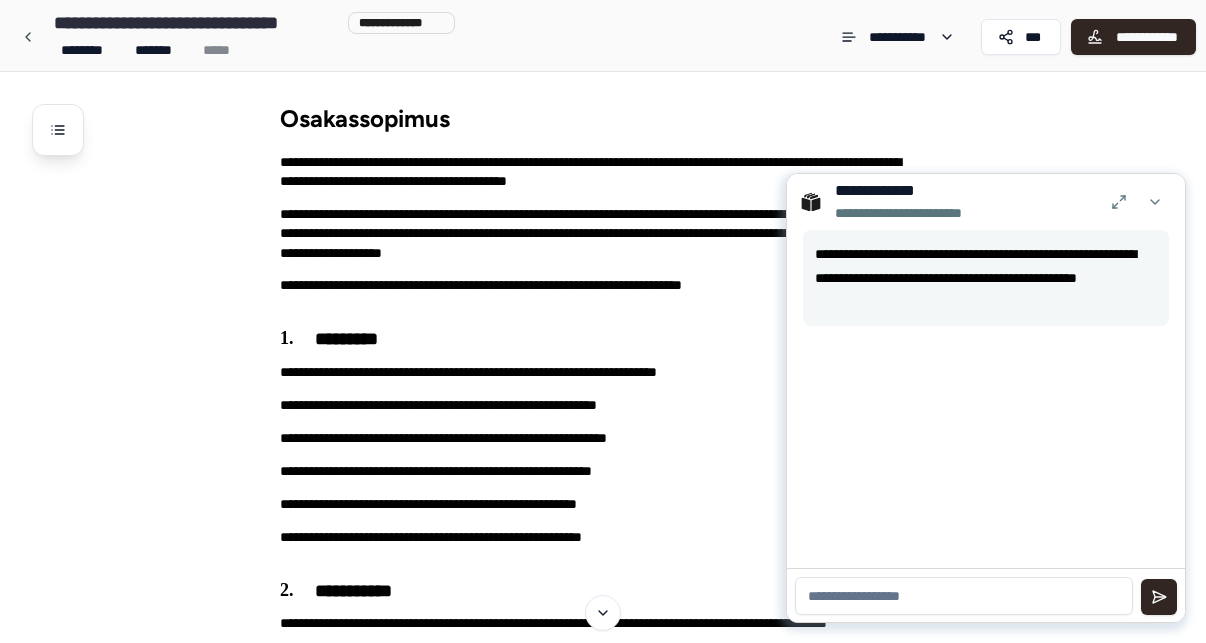 click at bounding box center (964, 596) 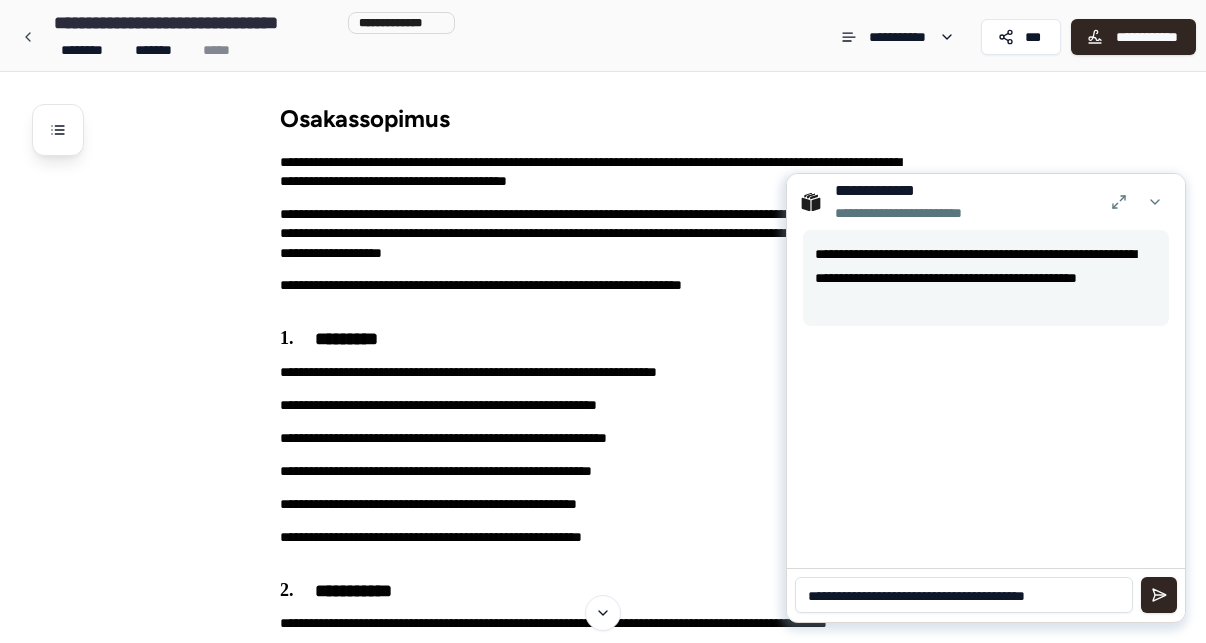 type on "**********" 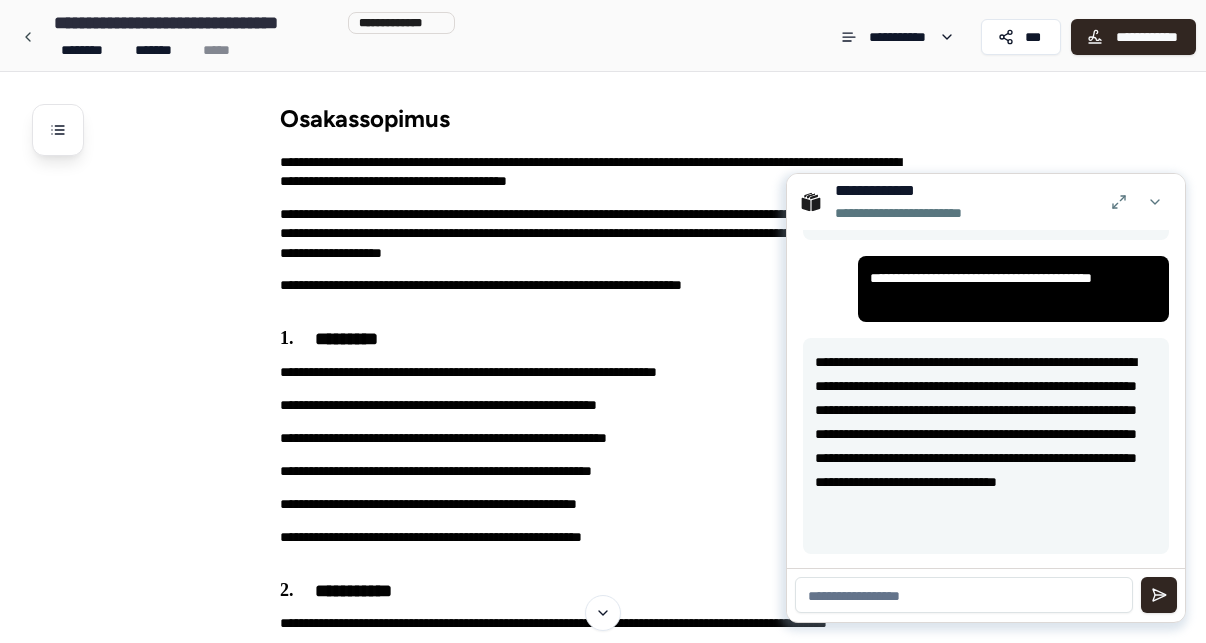 scroll, scrollTop: 87, scrollLeft: 0, axis: vertical 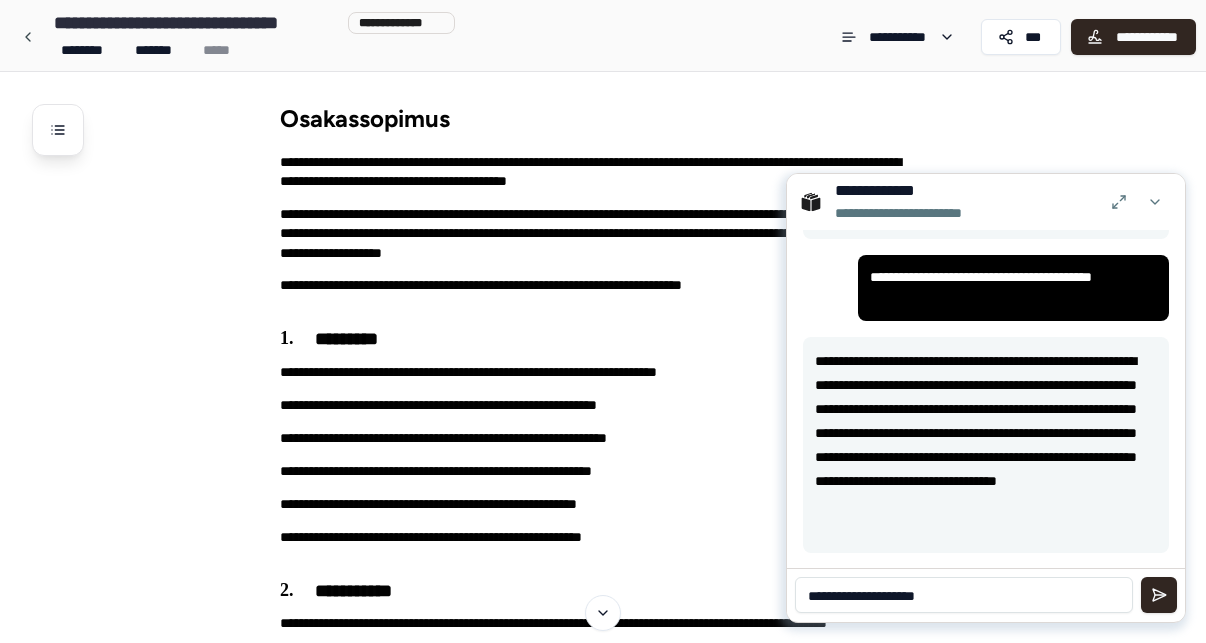 type on "**********" 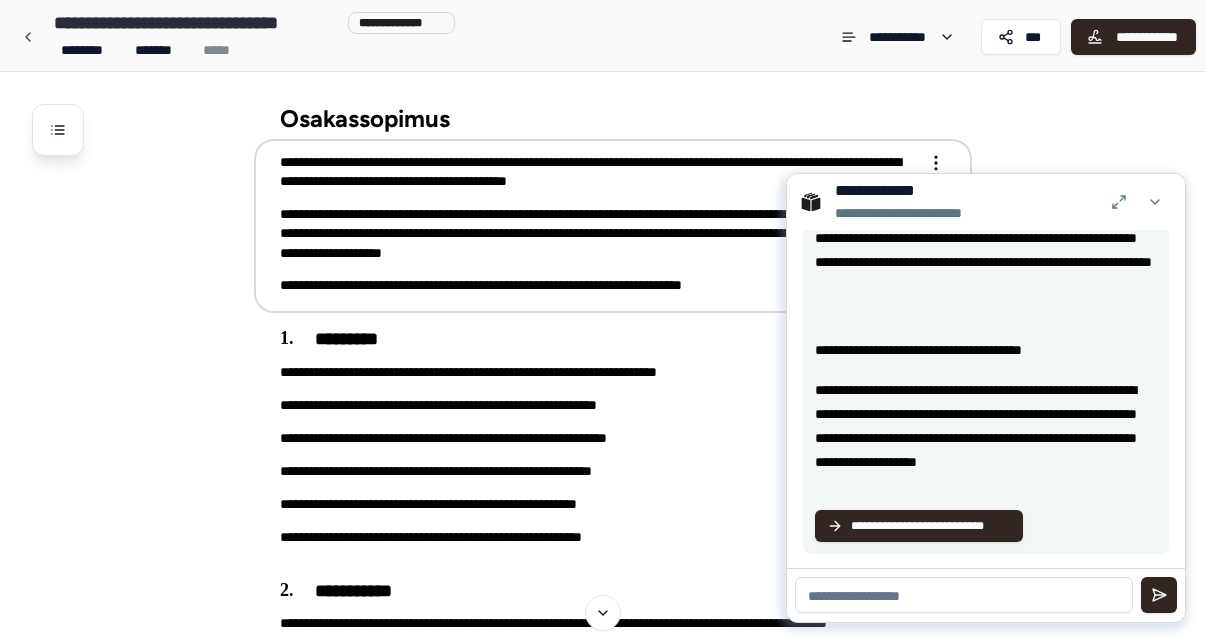 scroll, scrollTop: 576, scrollLeft: 0, axis: vertical 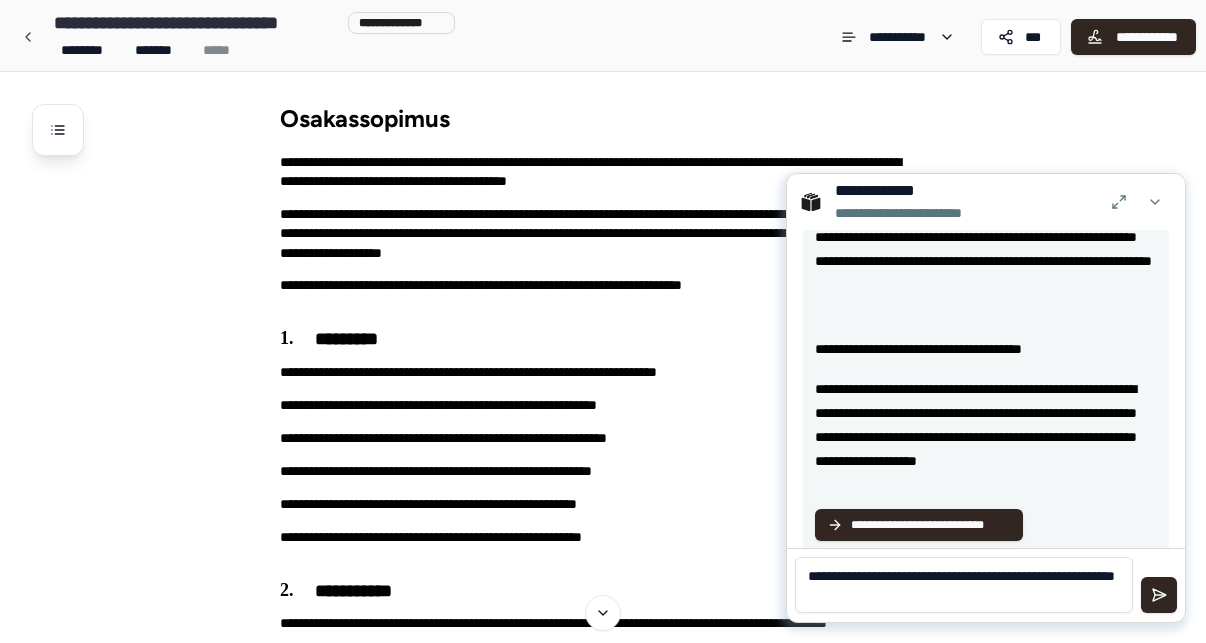 type on "**********" 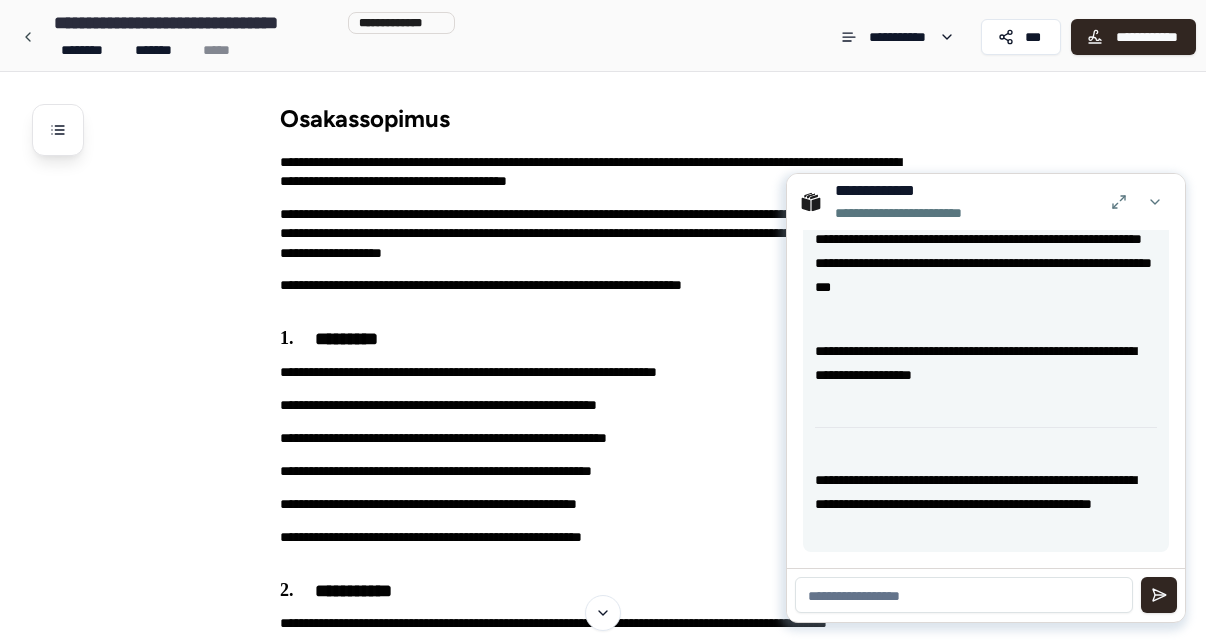 scroll, scrollTop: 1661, scrollLeft: 0, axis: vertical 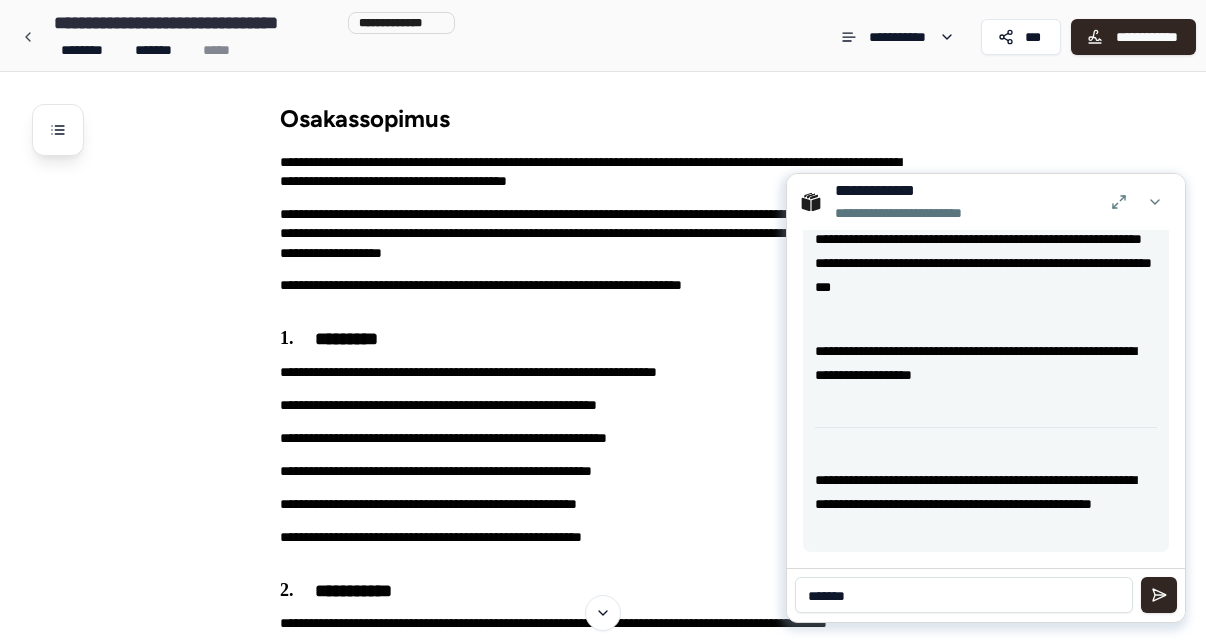 type on "********" 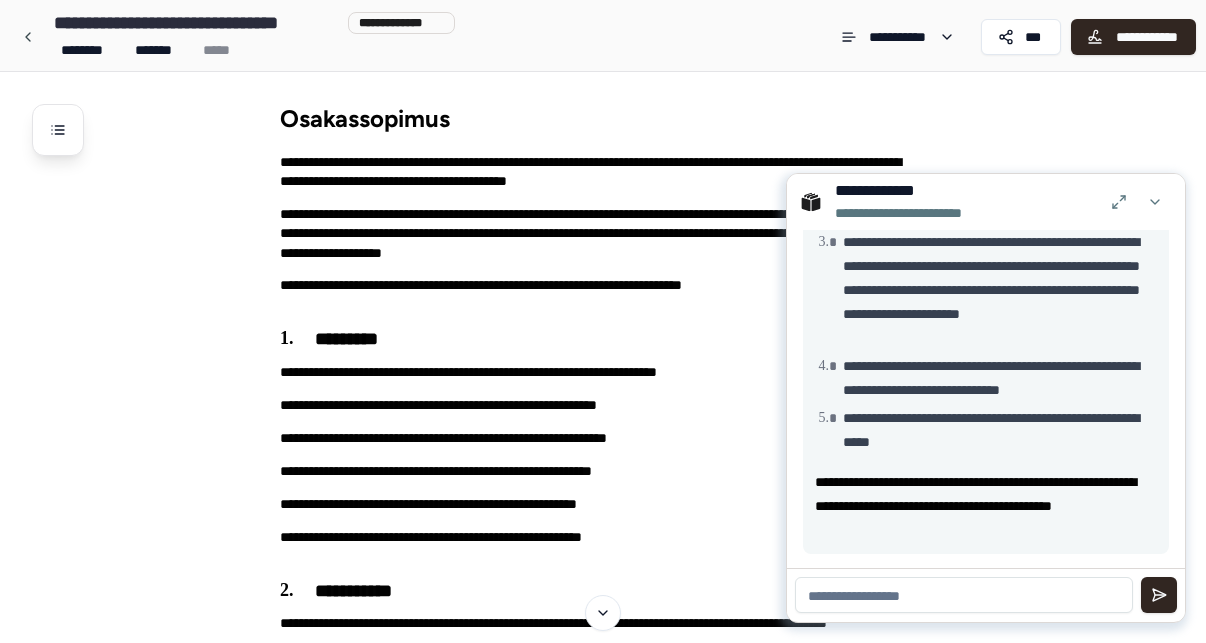 scroll, scrollTop: 2793, scrollLeft: 0, axis: vertical 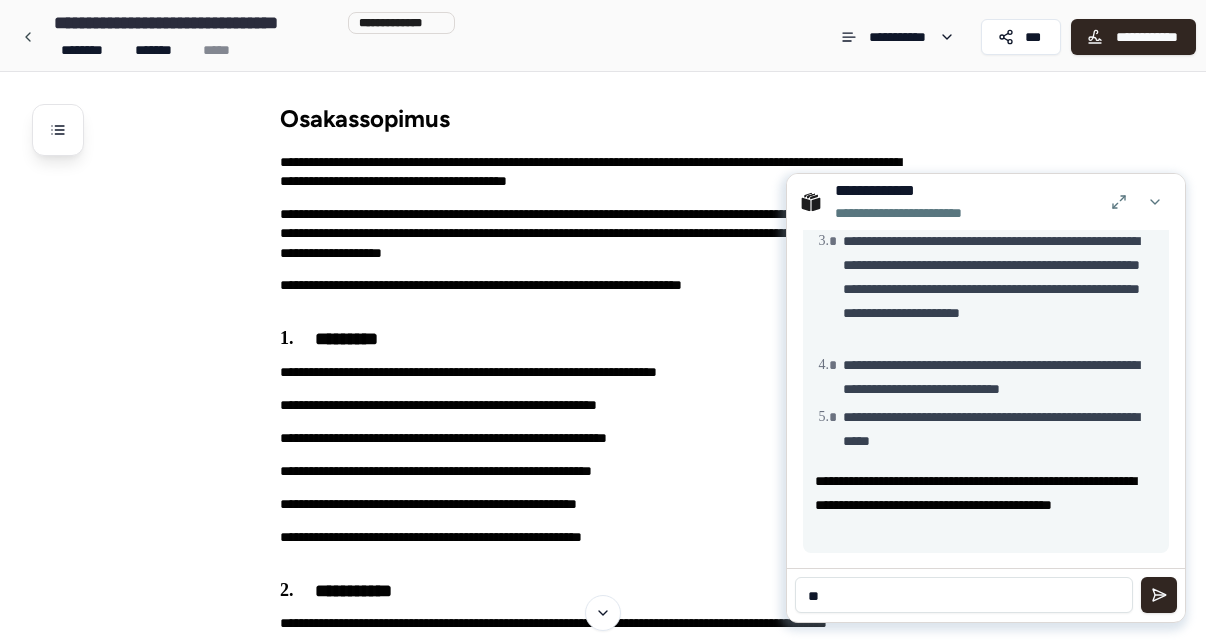 type on "***" 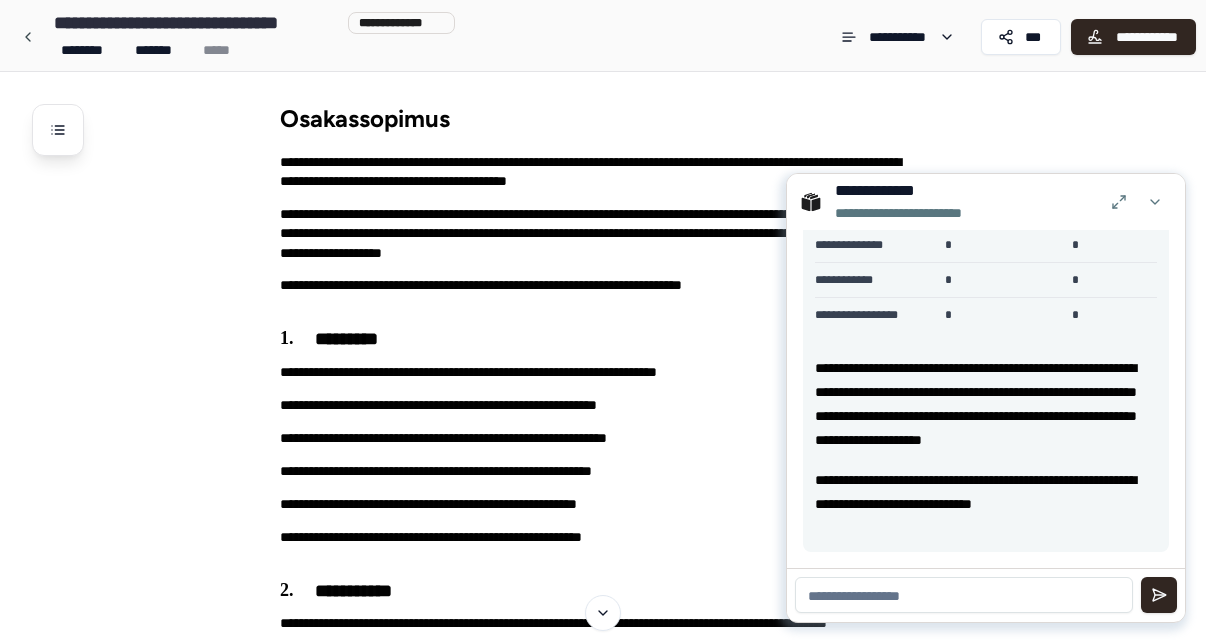 scroll, scrollTop: 3665, scrollLeft: 0, axis: vertical 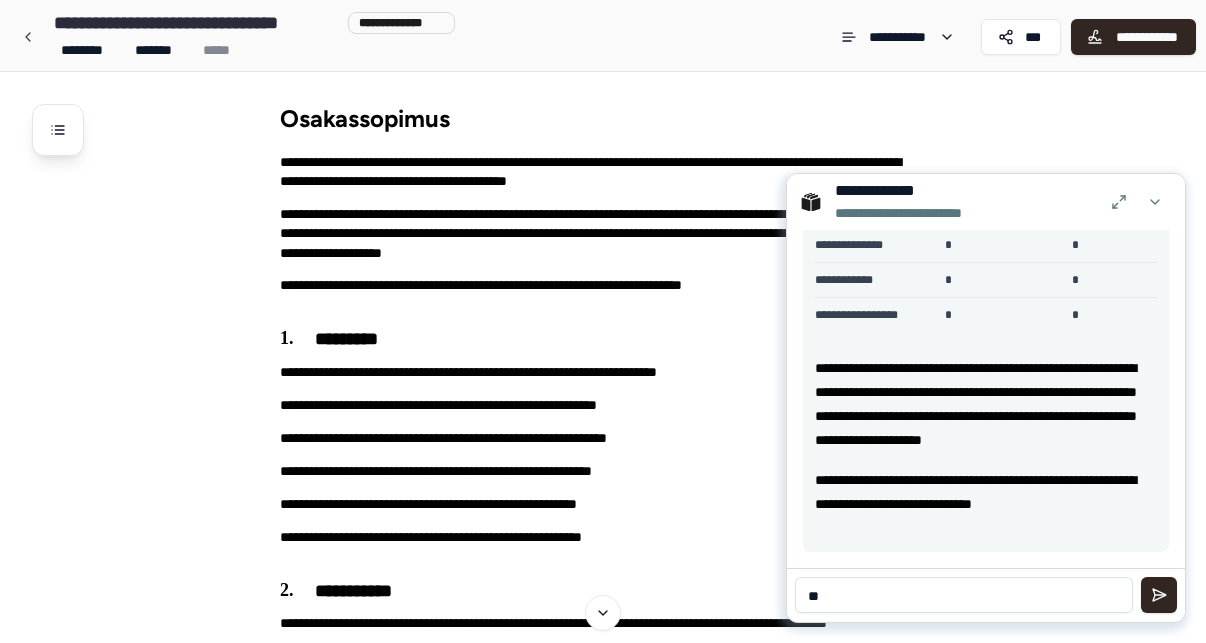 type on "***" 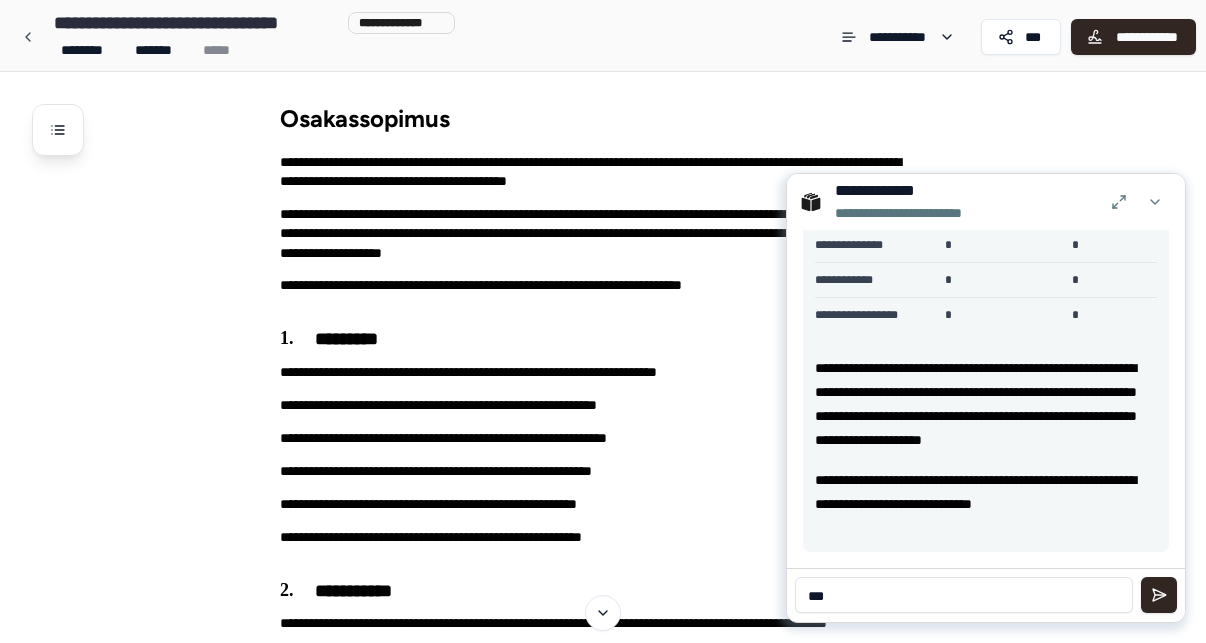 type 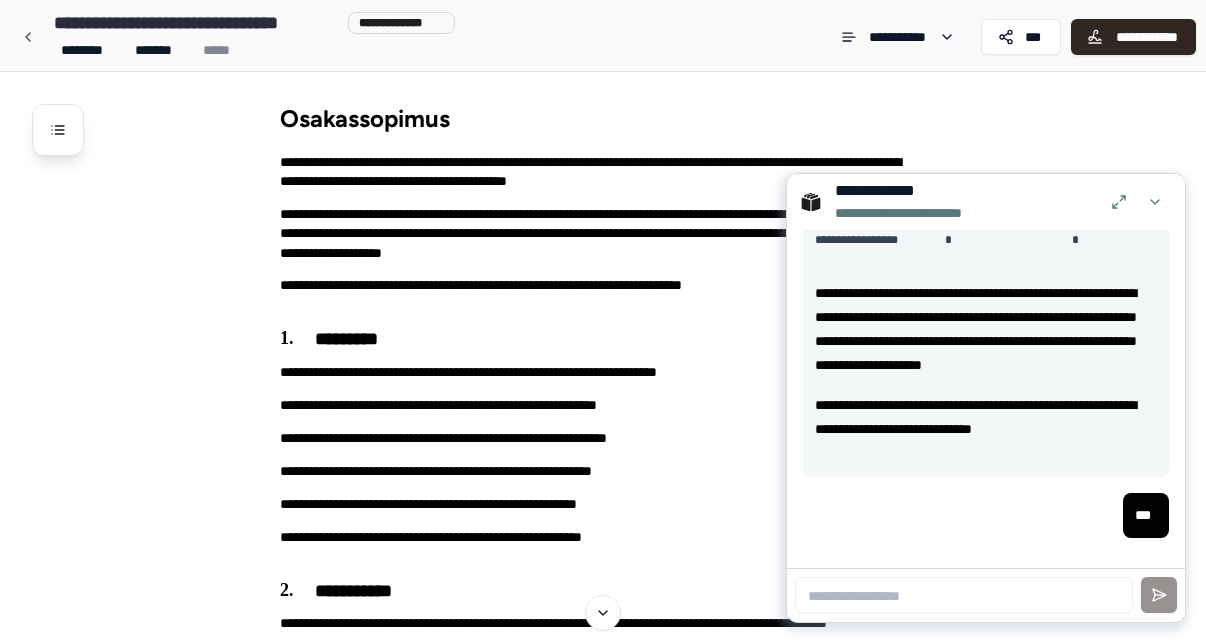 scroll, scrollTop: 3741, scrollLeft: 0, axis: vertical 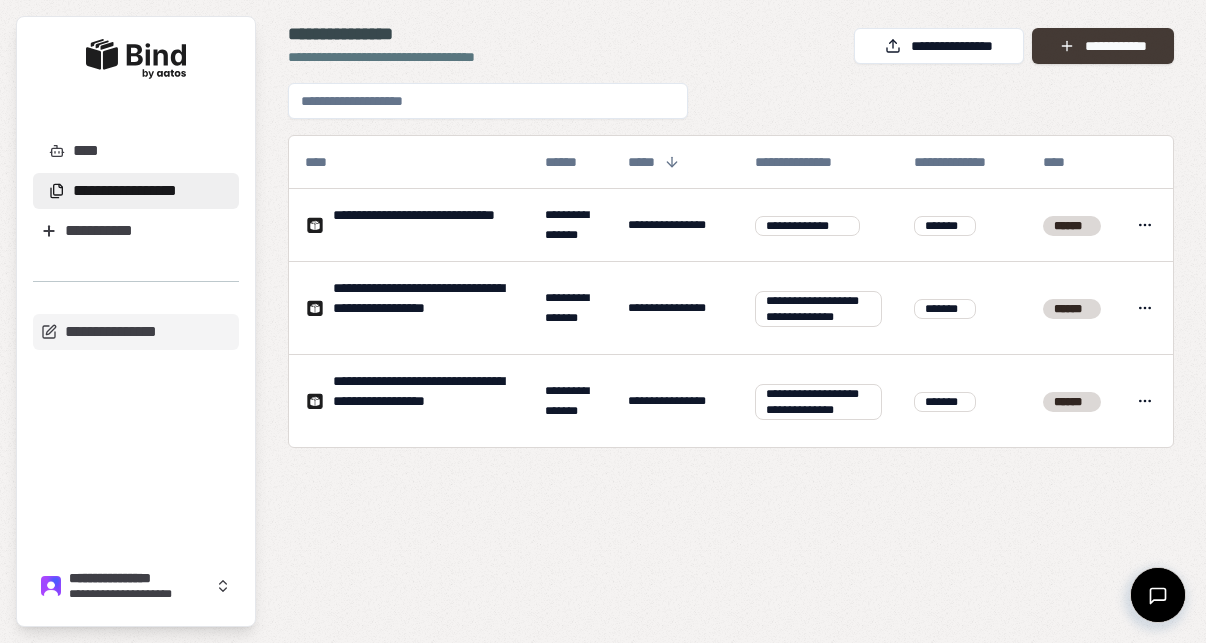click on "**********" at bounding box center [1103, 46] 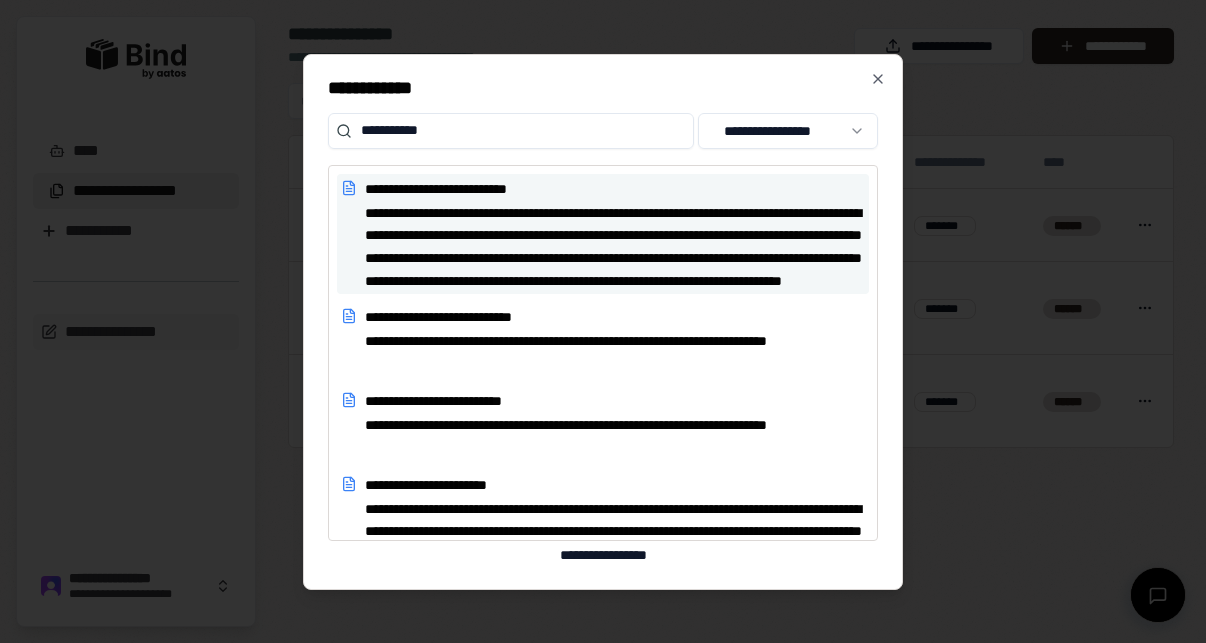 type on "**********" 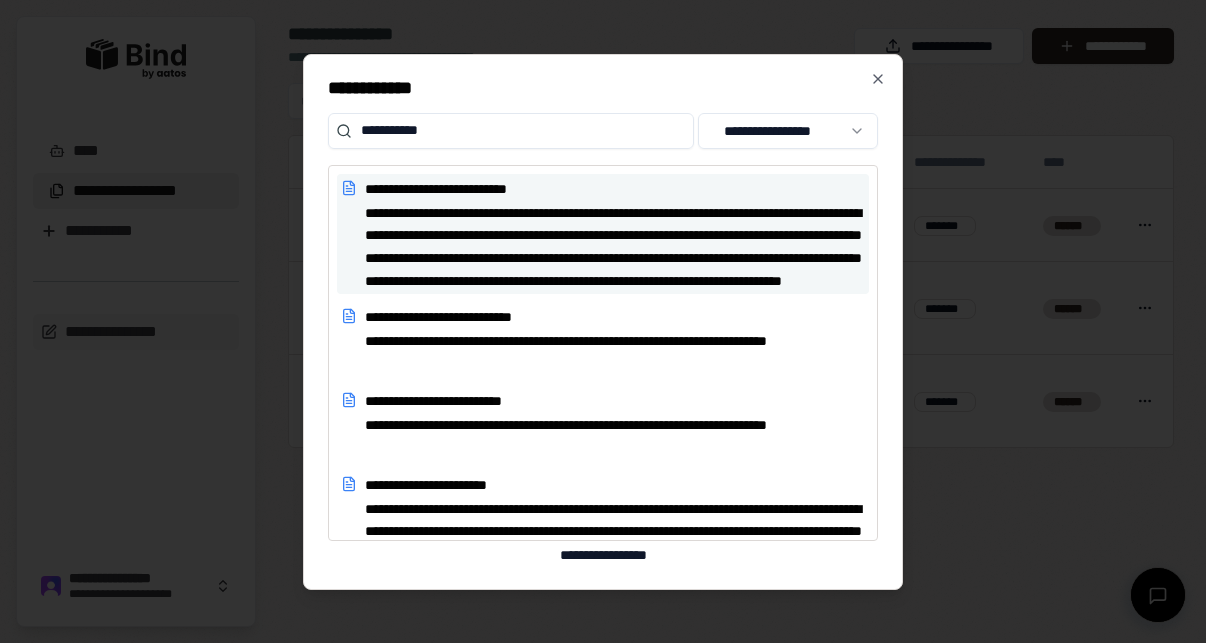 click on "**********" at bounding box center [615, 246] 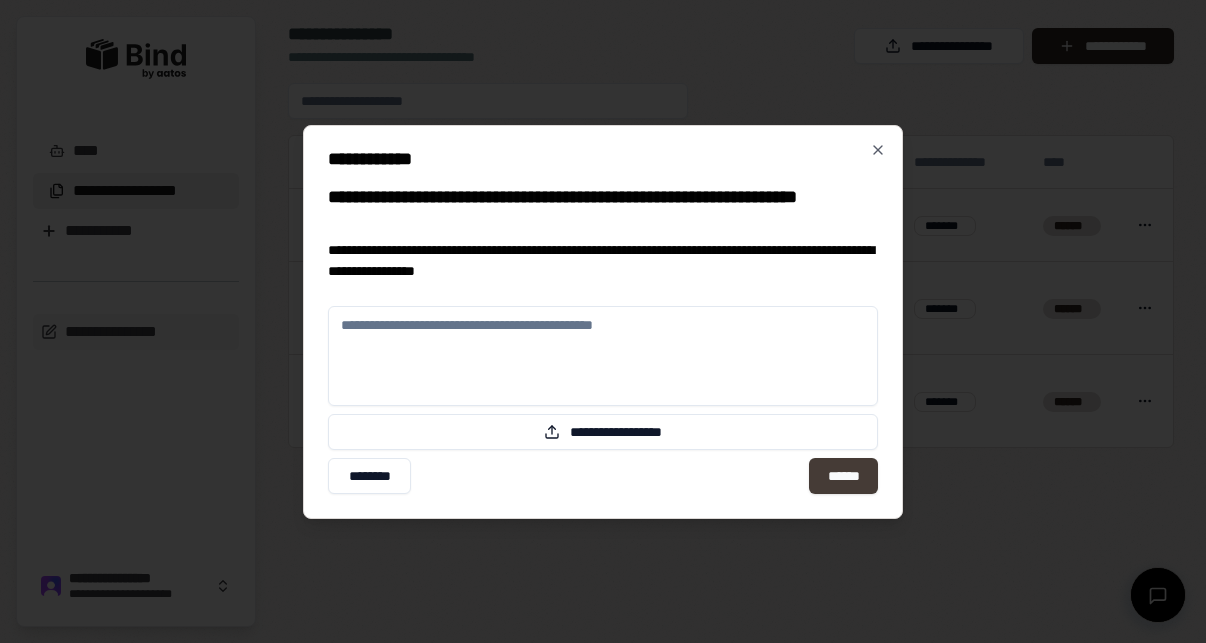 click on "******" at bounding box center [843, 476] 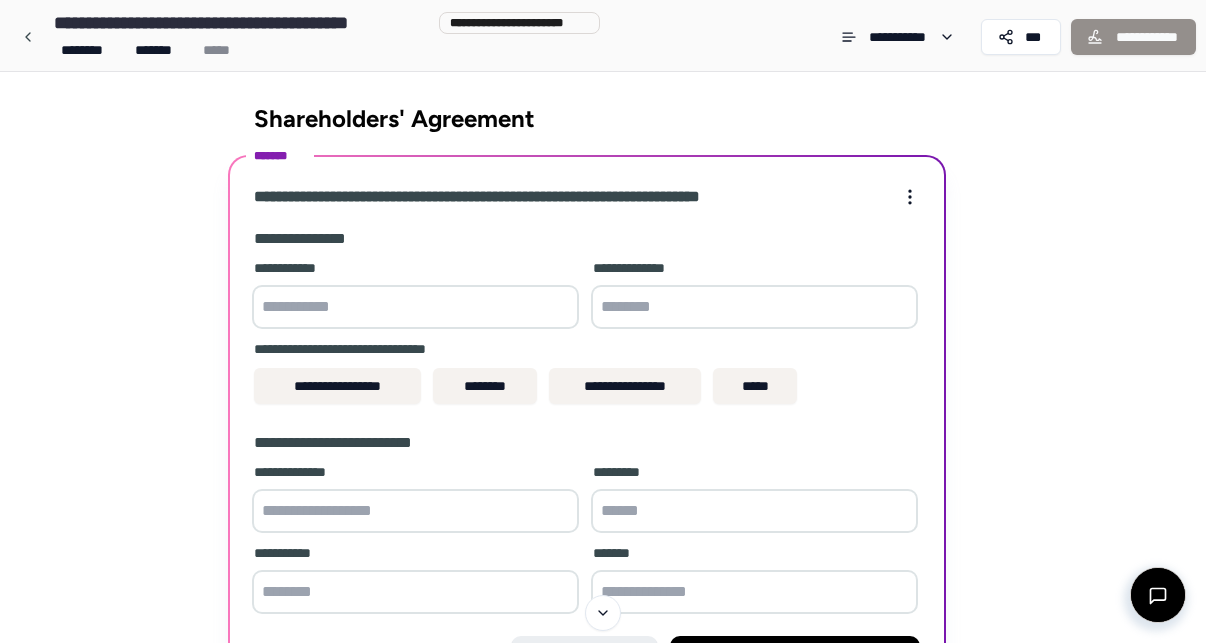 scroll, scrollTop: 0, scrollLeft: 0, axis: both 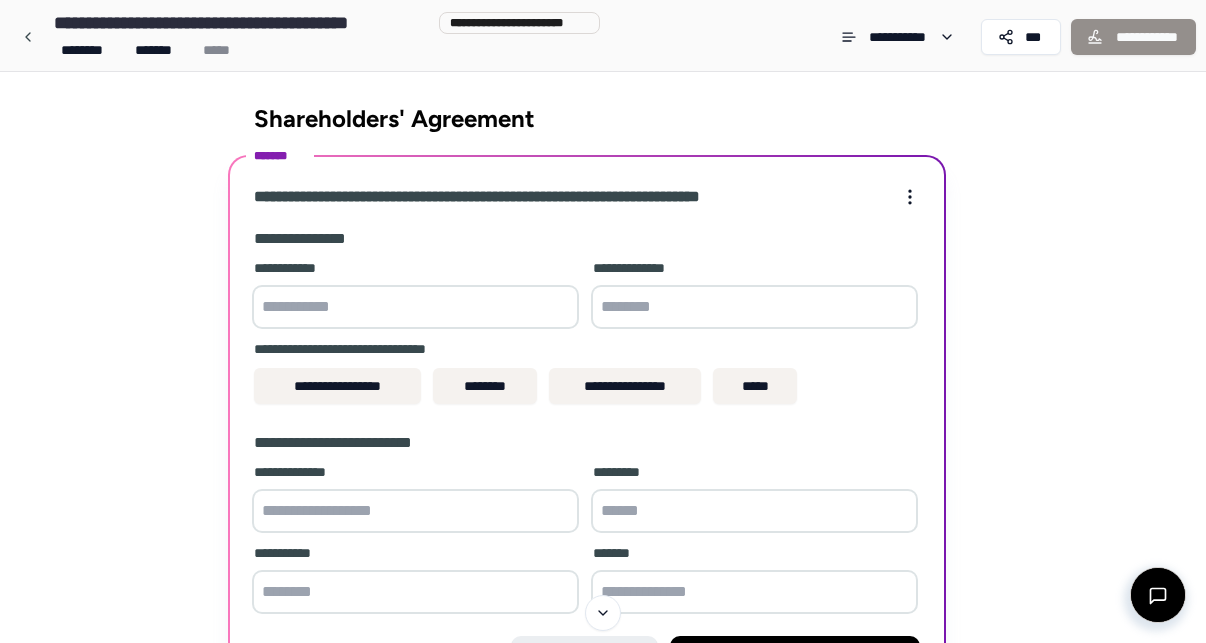 click at bounding box center [415, 307] 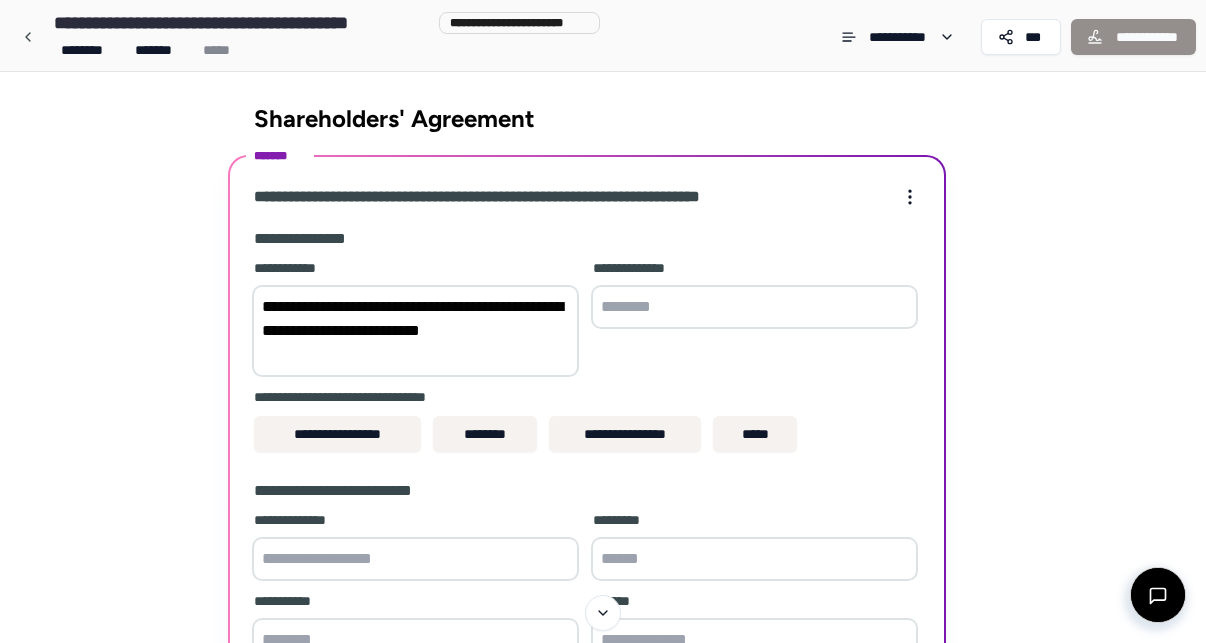 drag, startPoint x: 328, startPoint y: 358, endPoint x: 190, endPoint y: 272, distance: 162.6038 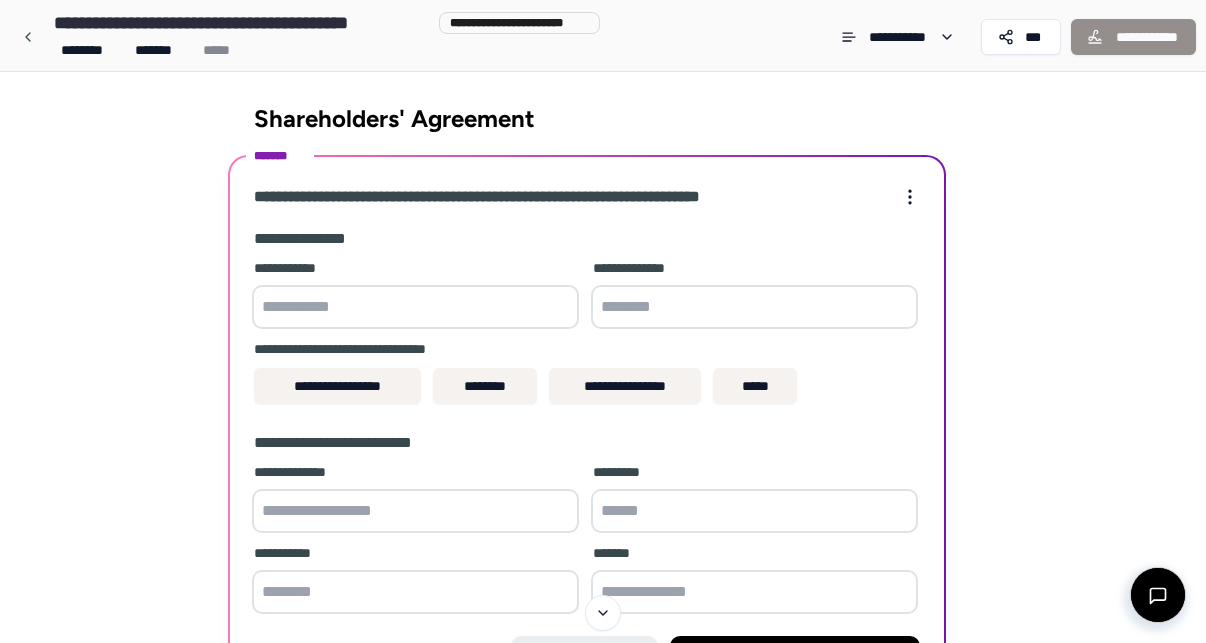 paste on "**********" 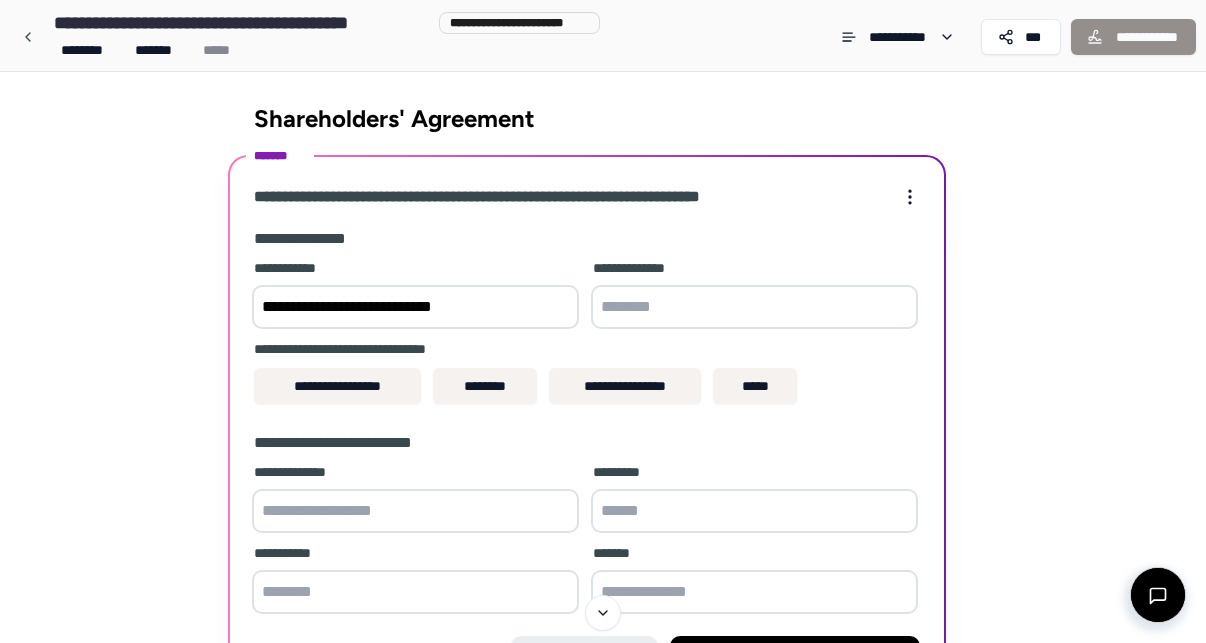 type on "**********" 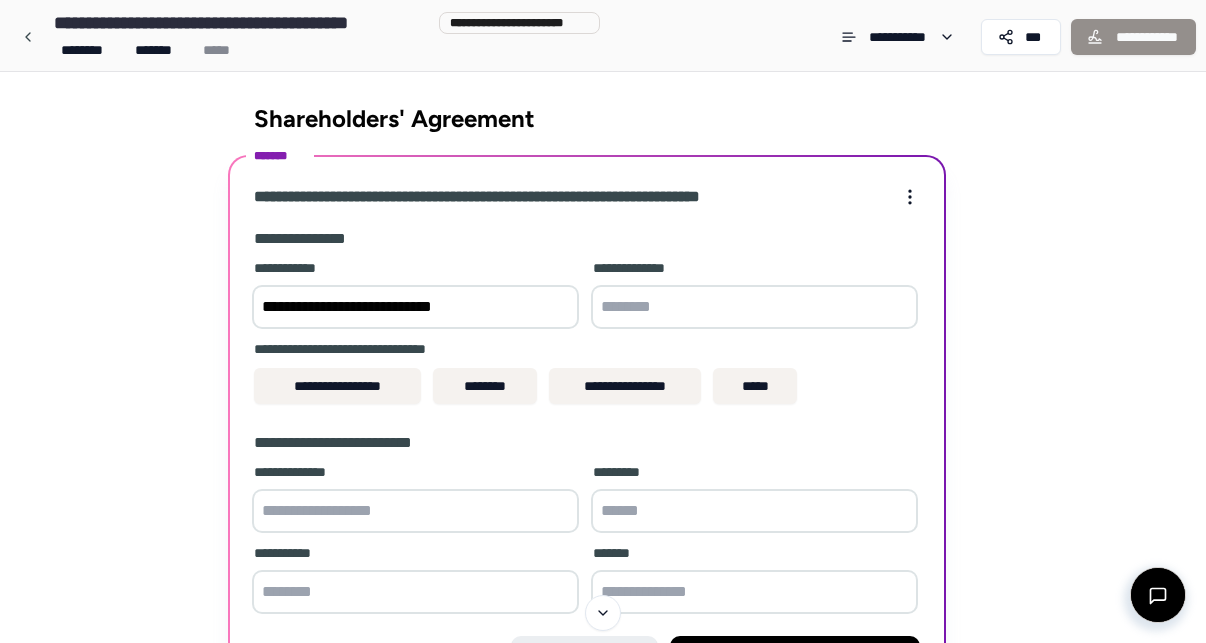 click at bounding box center [754, 307] 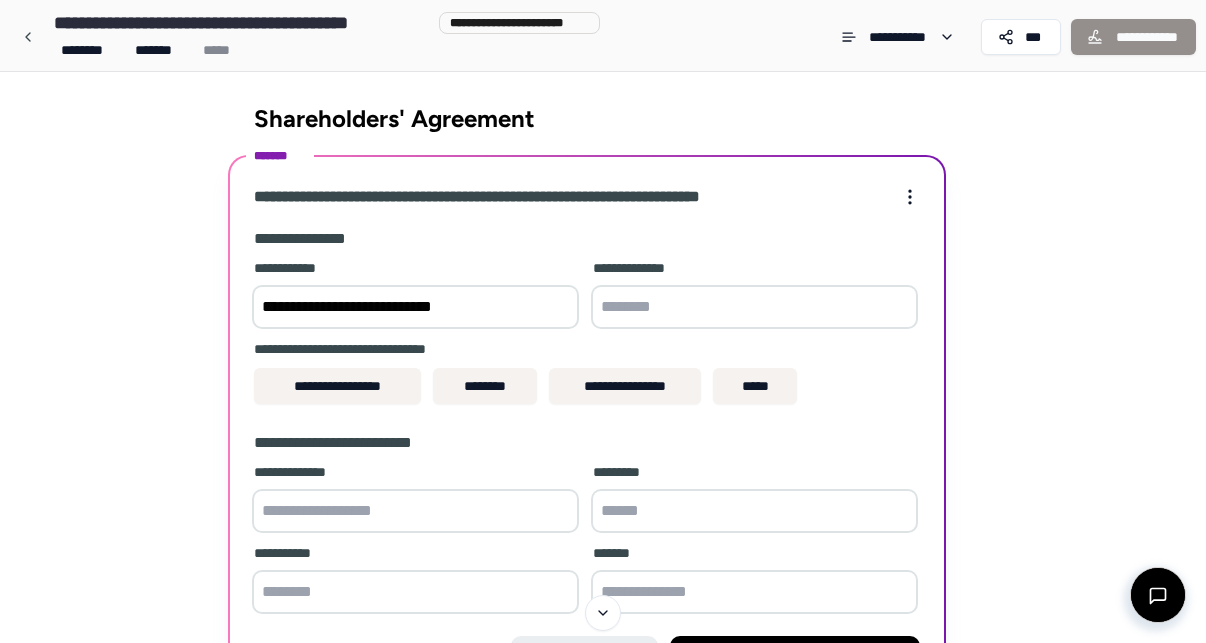paste on "*********" 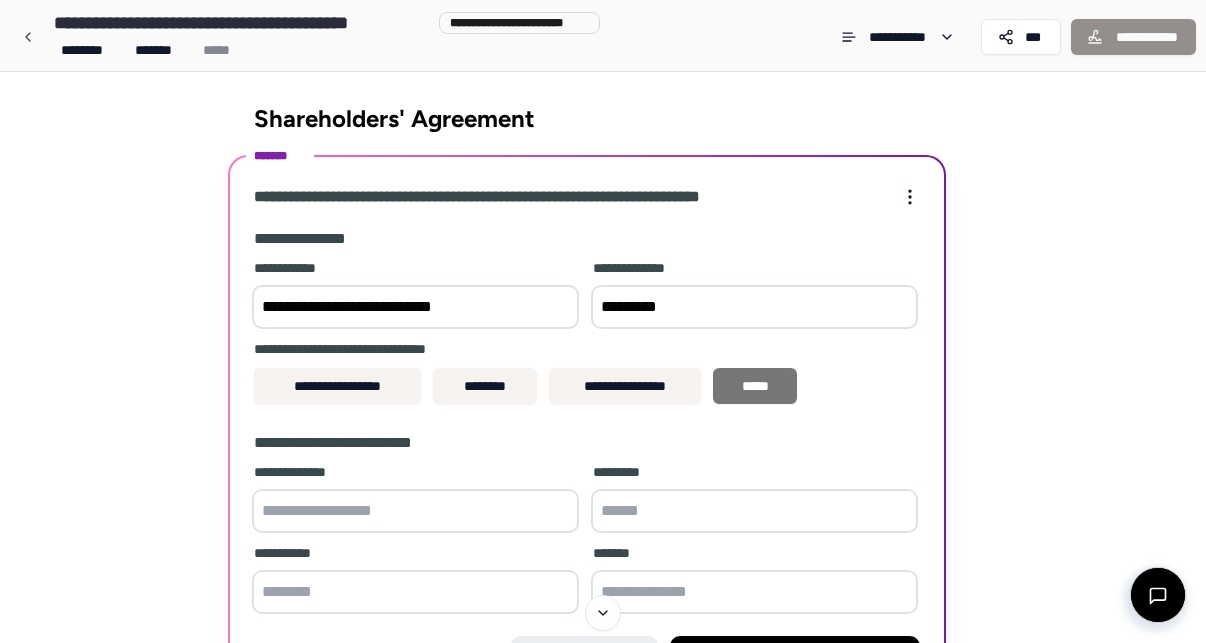 type on "*********" 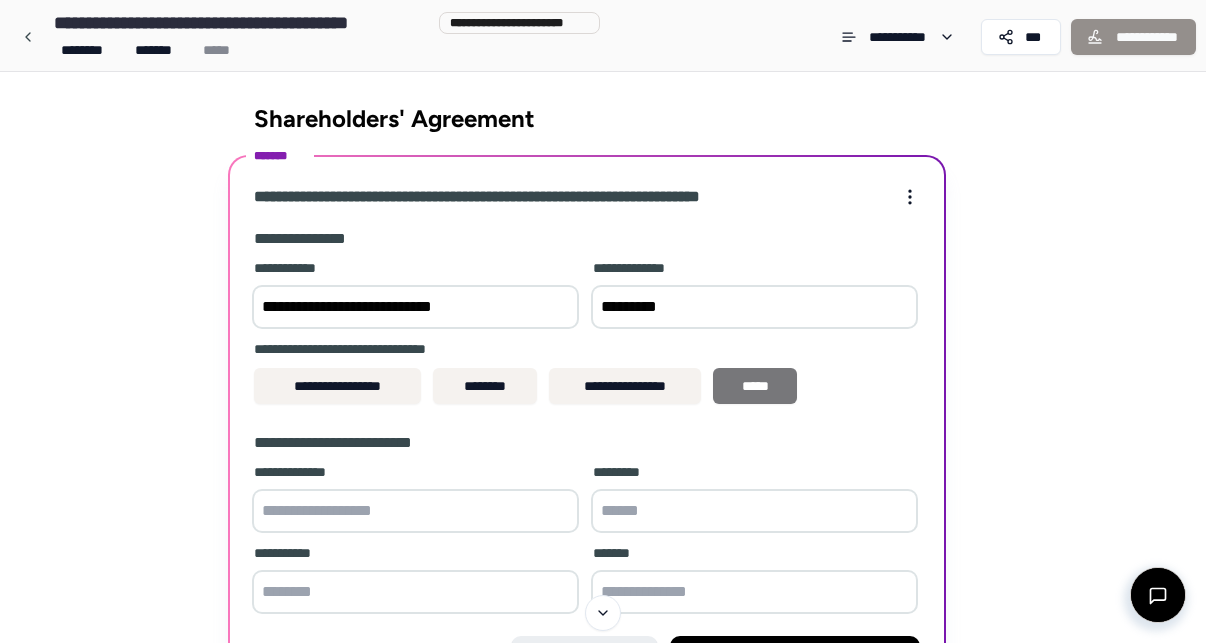 click on "*****" at bounding box center (755, 386) 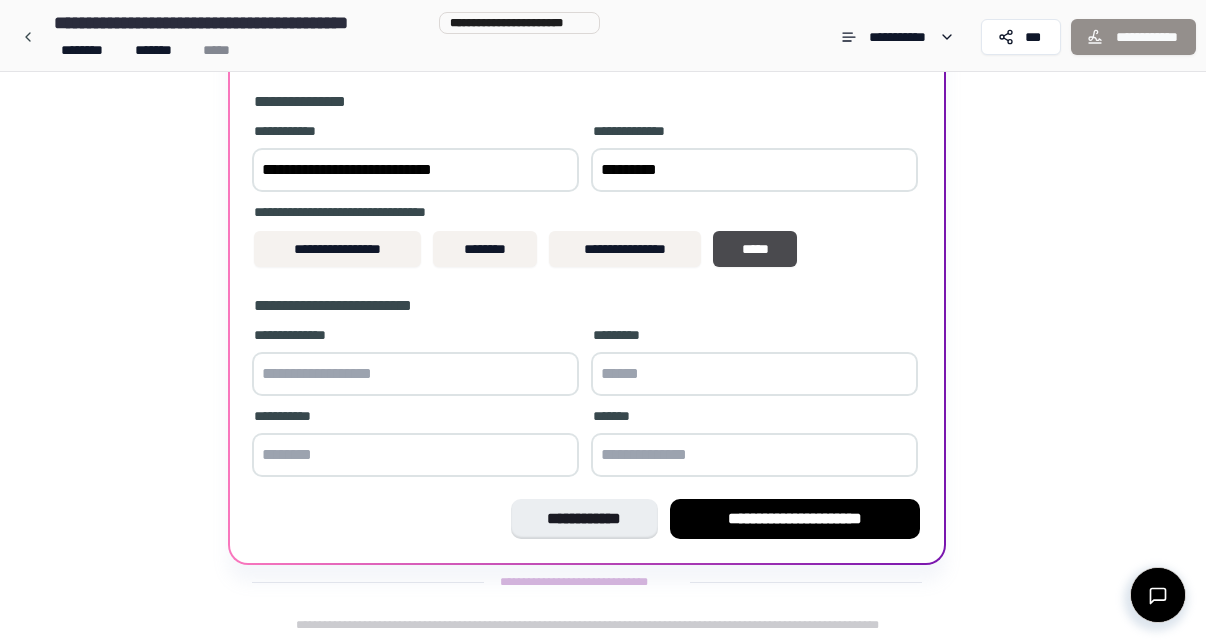 scroll, scrollTop: 137, scrollLeft: 0, axis: vertical 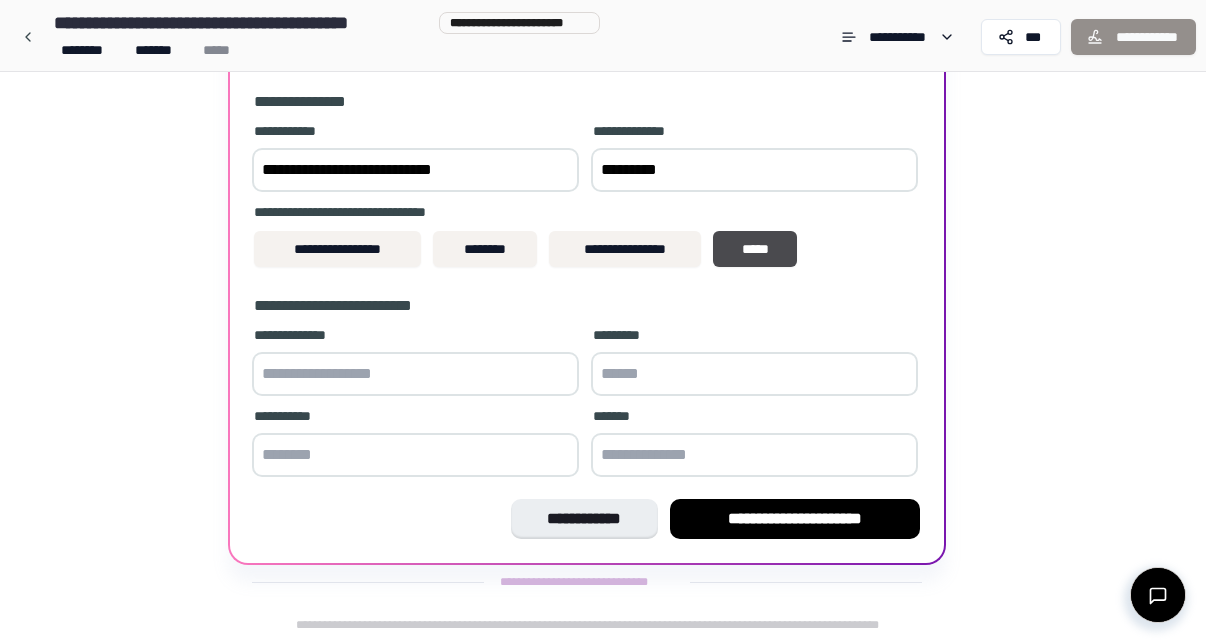 click at bounding box center [415, 374] 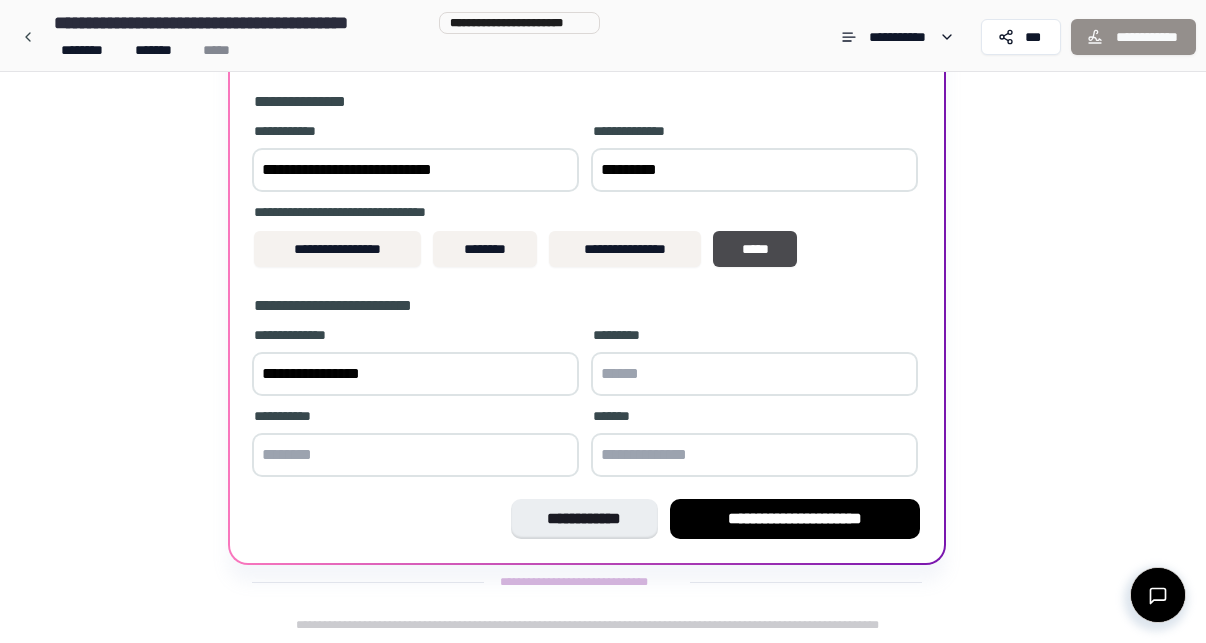 type on "**********" 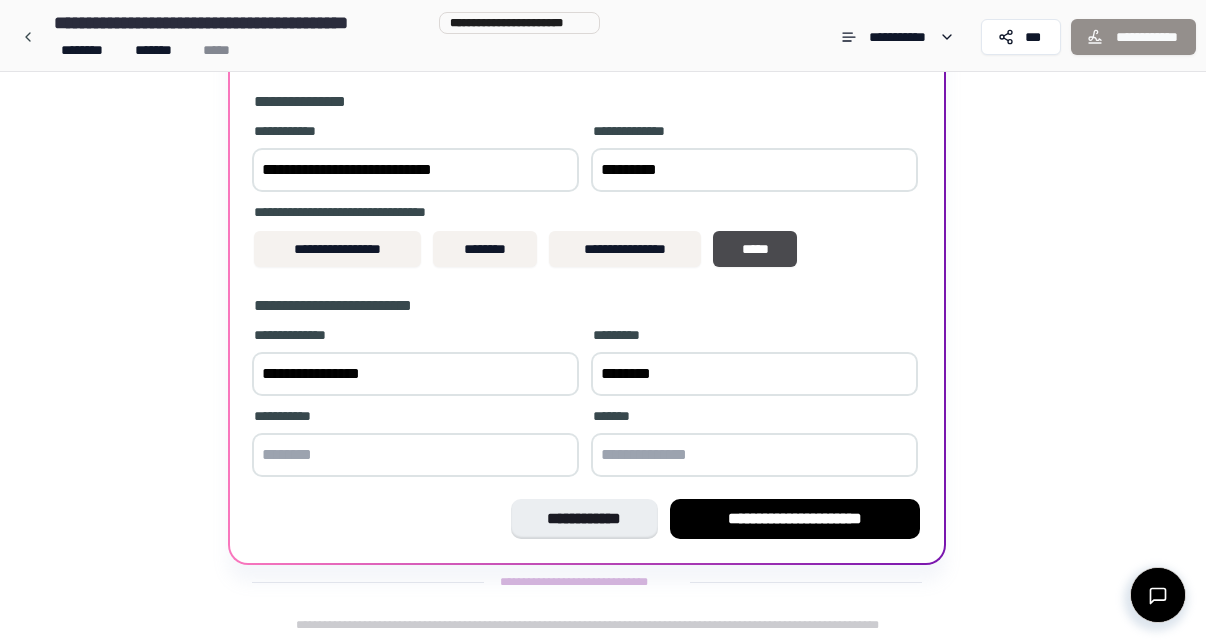 type on "********" 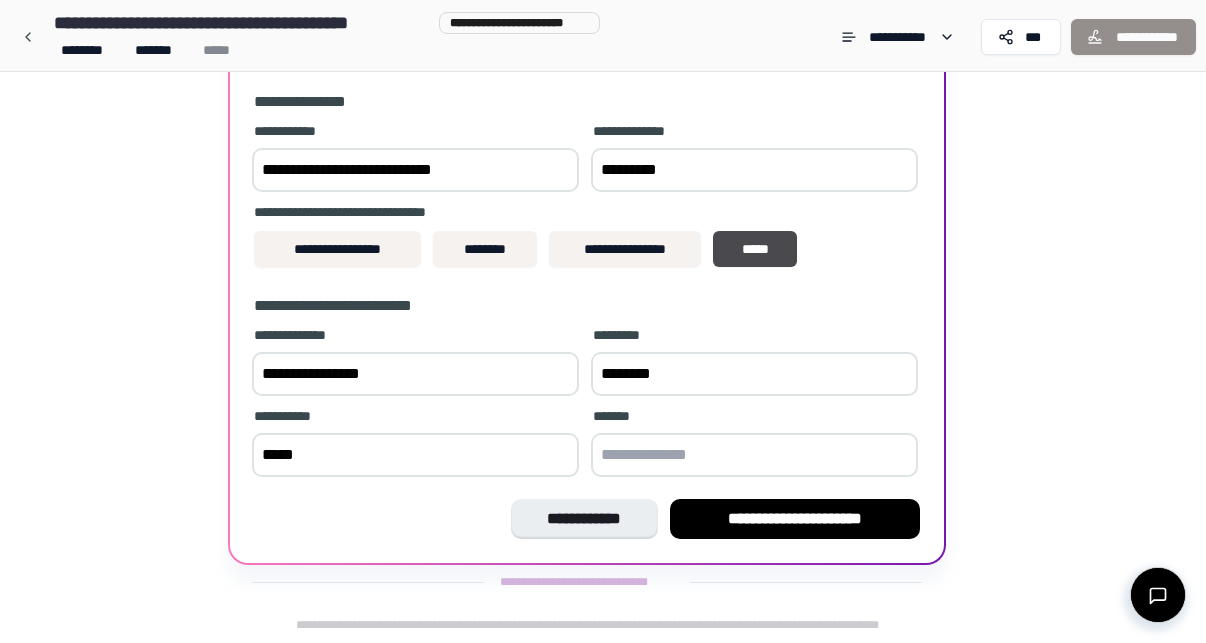 type on "*****" 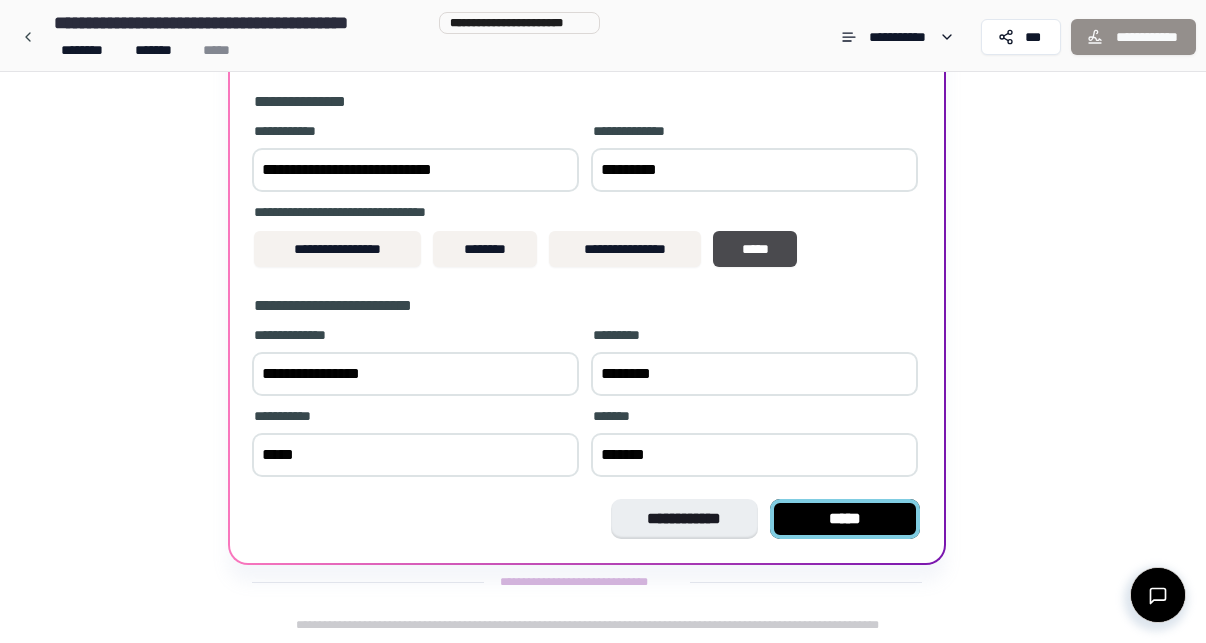 type on "*******" 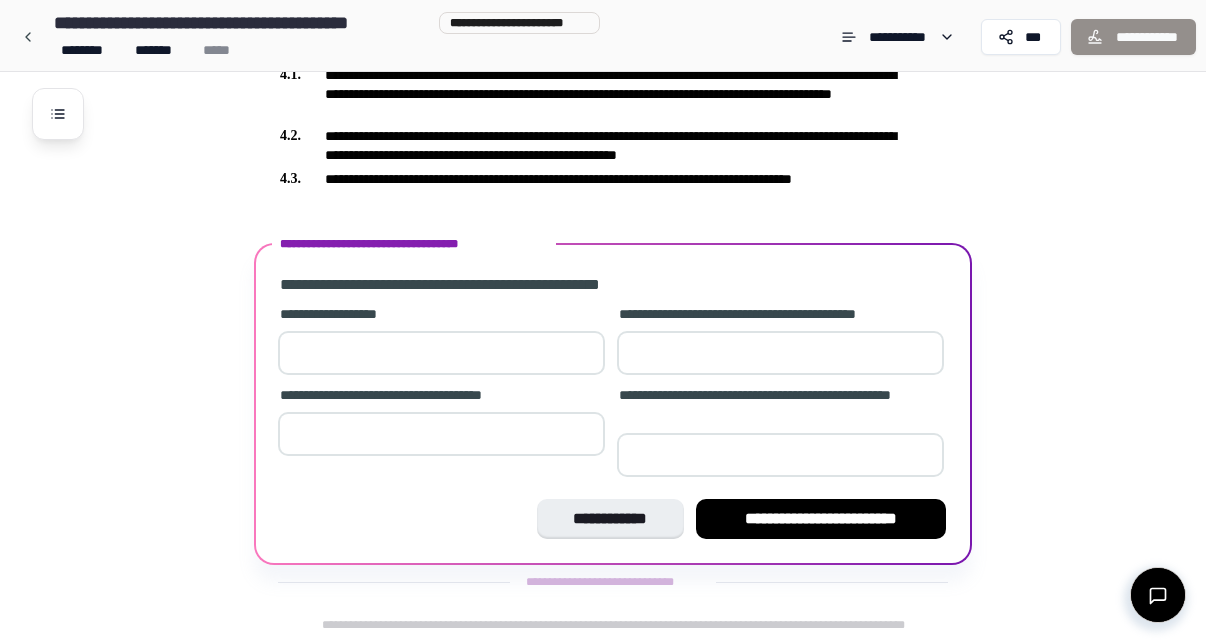 scroll, scrollTop: 2072, scrollLeft: 0, axis: vertical 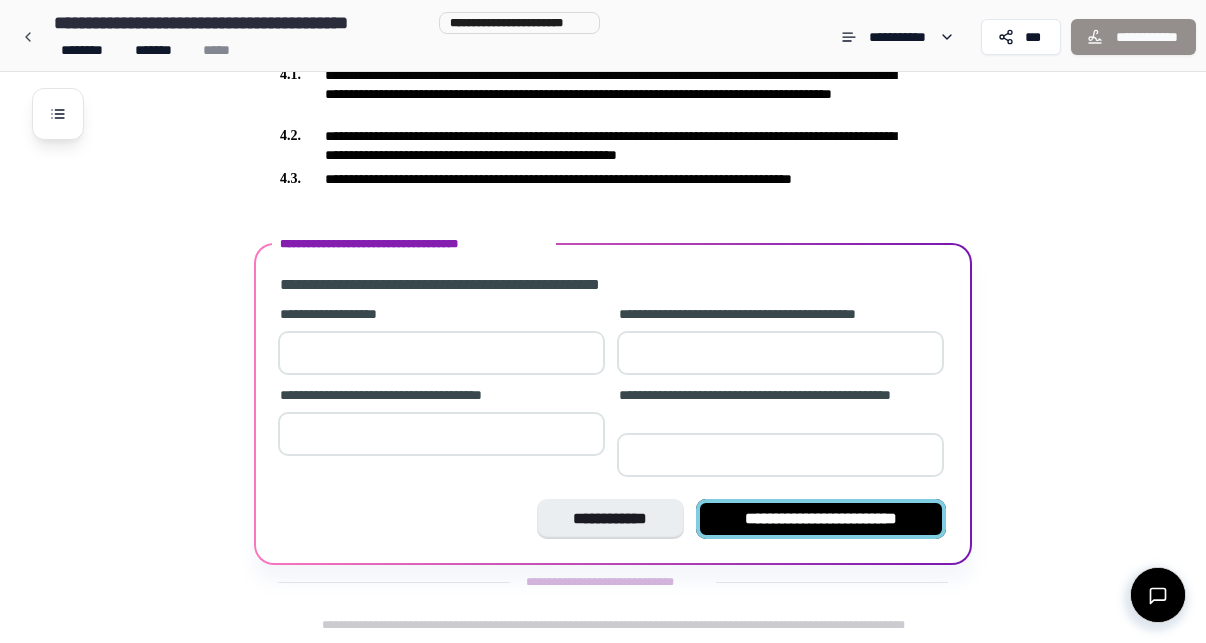 click on "**********" at bounding box center (821, 519) 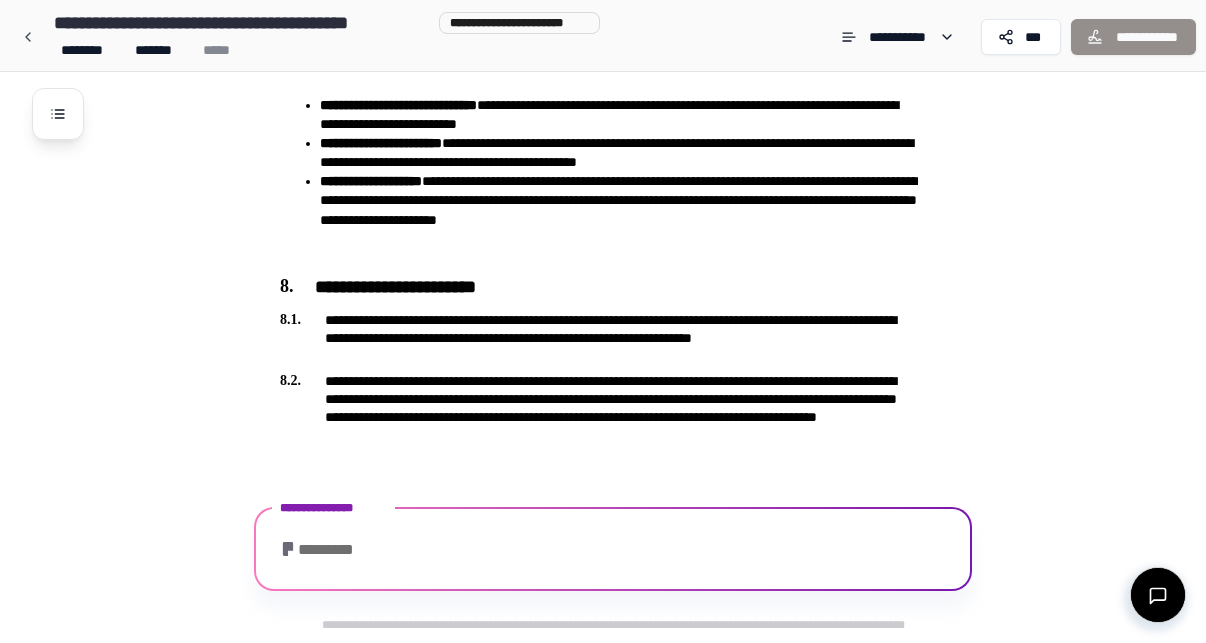 scroll, scrollTop: 3660, scrollLeft: 0, axis: vertical 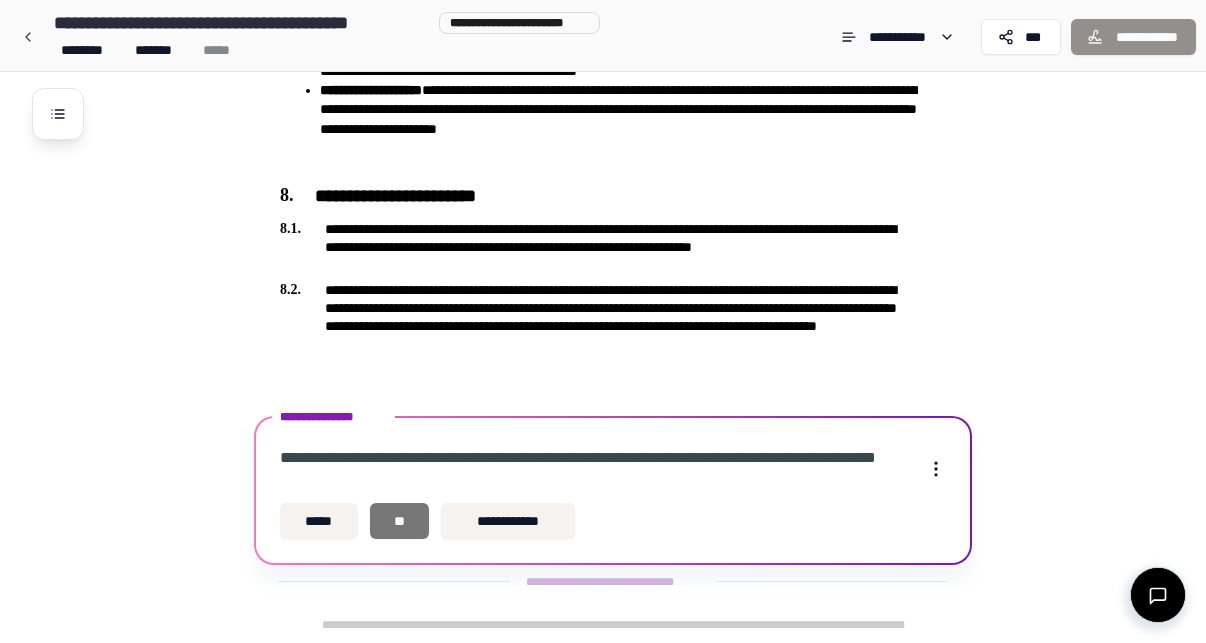 click on "**" at bounding box center (400, 521) 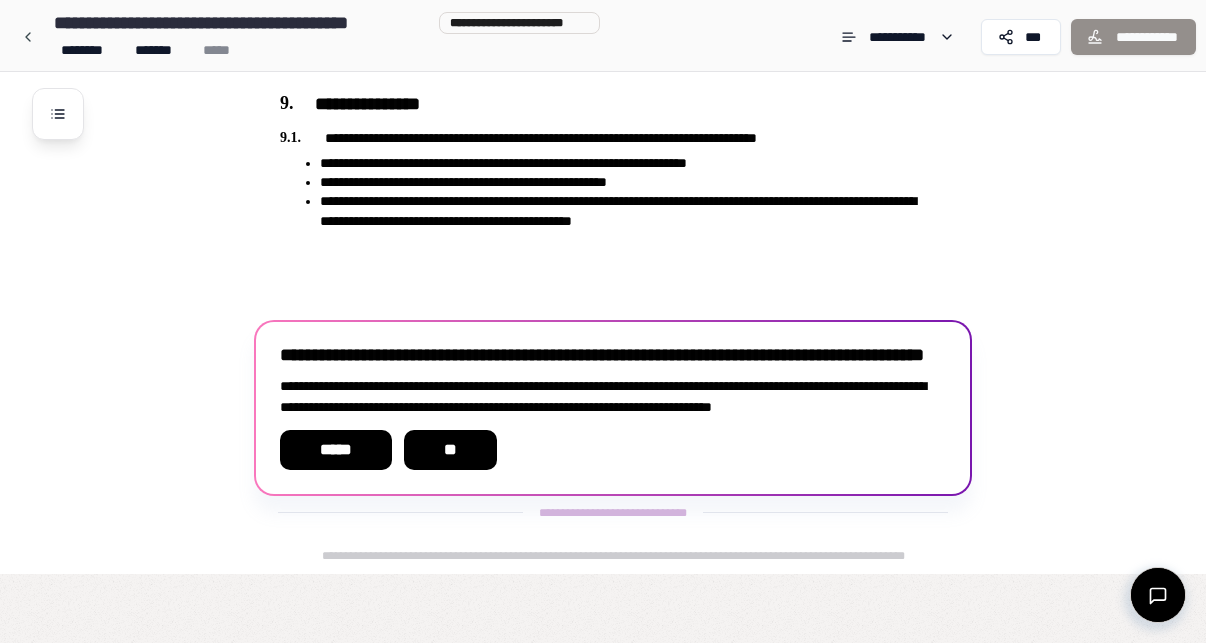 scroll, scrollTop: 3934, scrollLeft: 0, axis: vertical 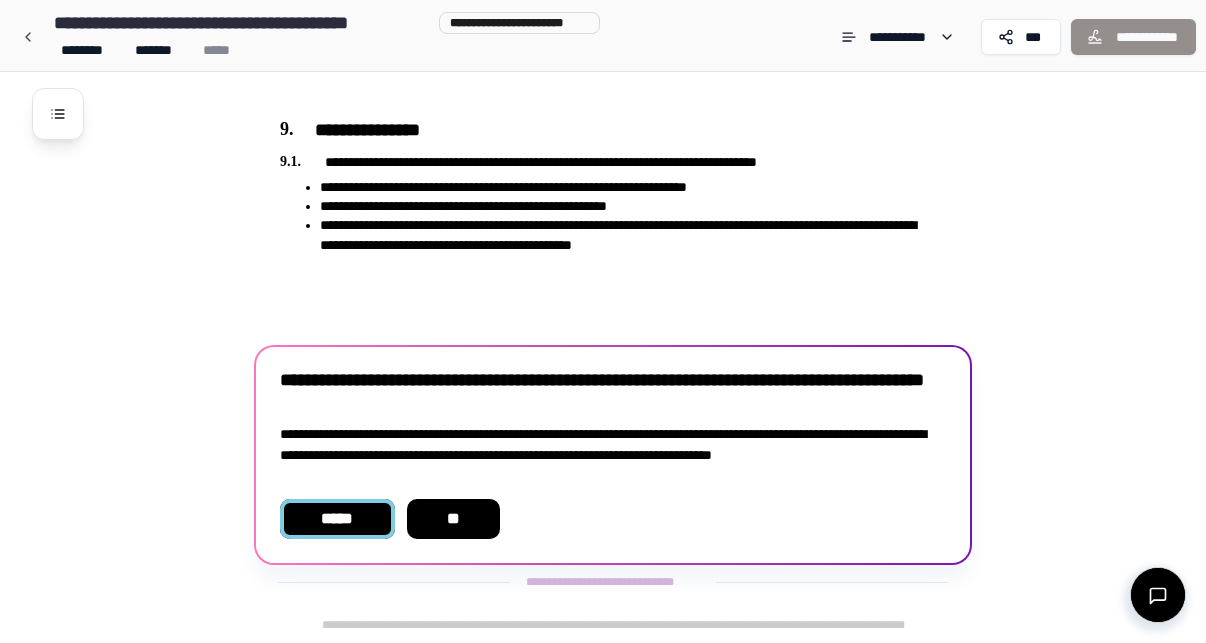 click on "*****" at bounding box center [337, 519] 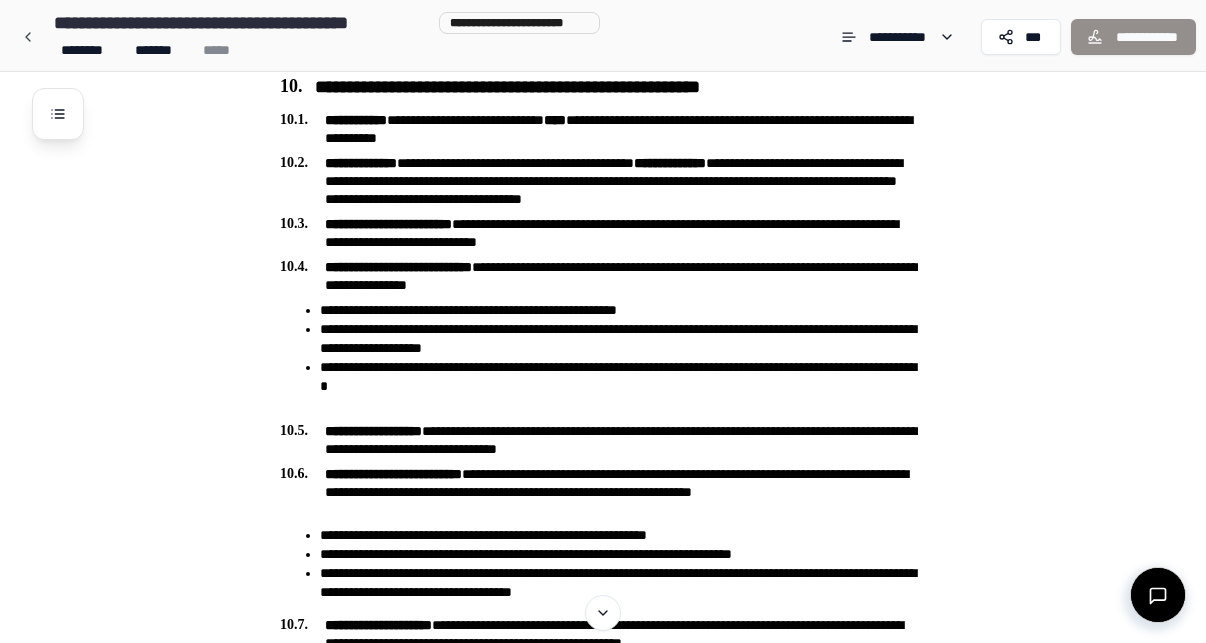 scroll, scrollTop: 4174, scrollLeft: 0, axis: vertical 